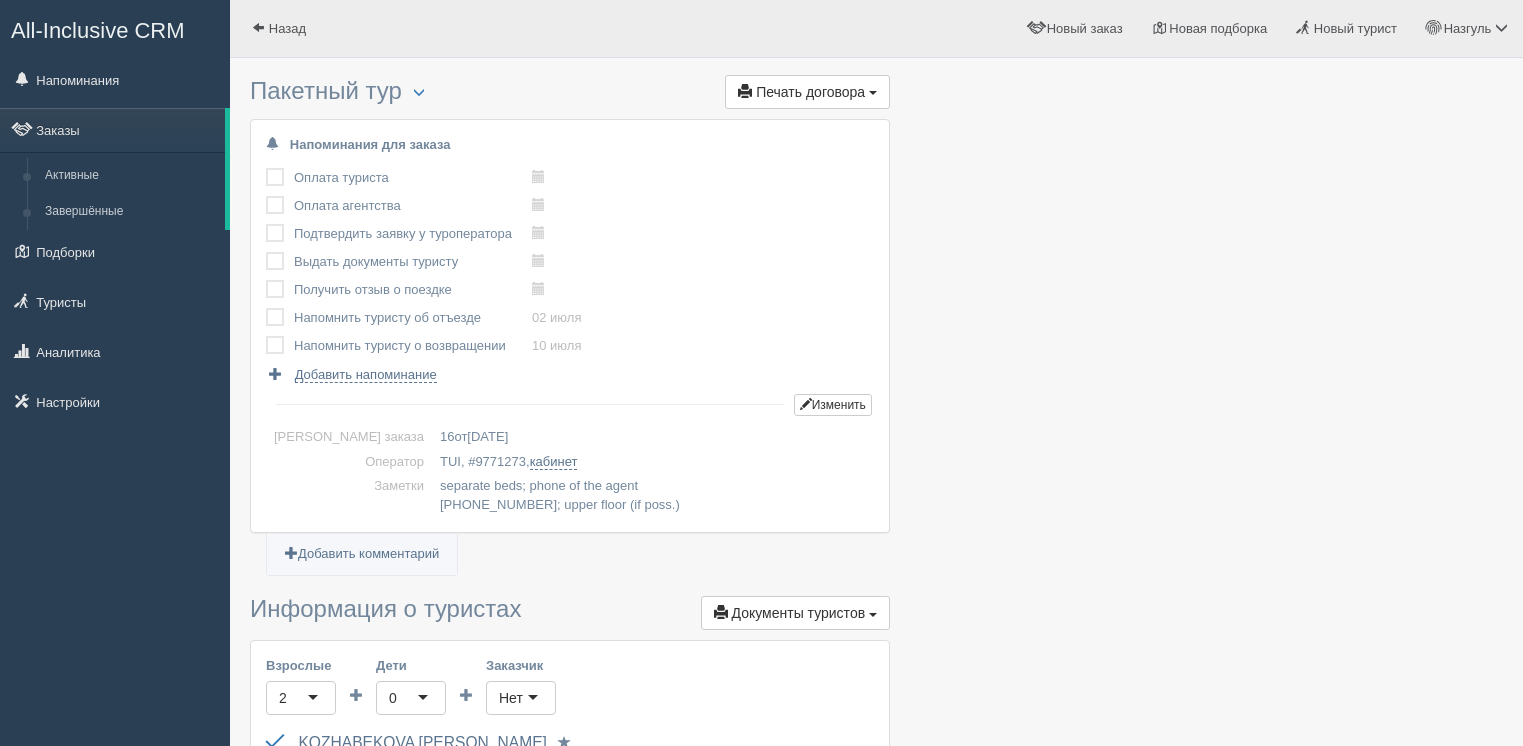 scroll, scrollTop: 0, scrollLeft: 0, axis: both 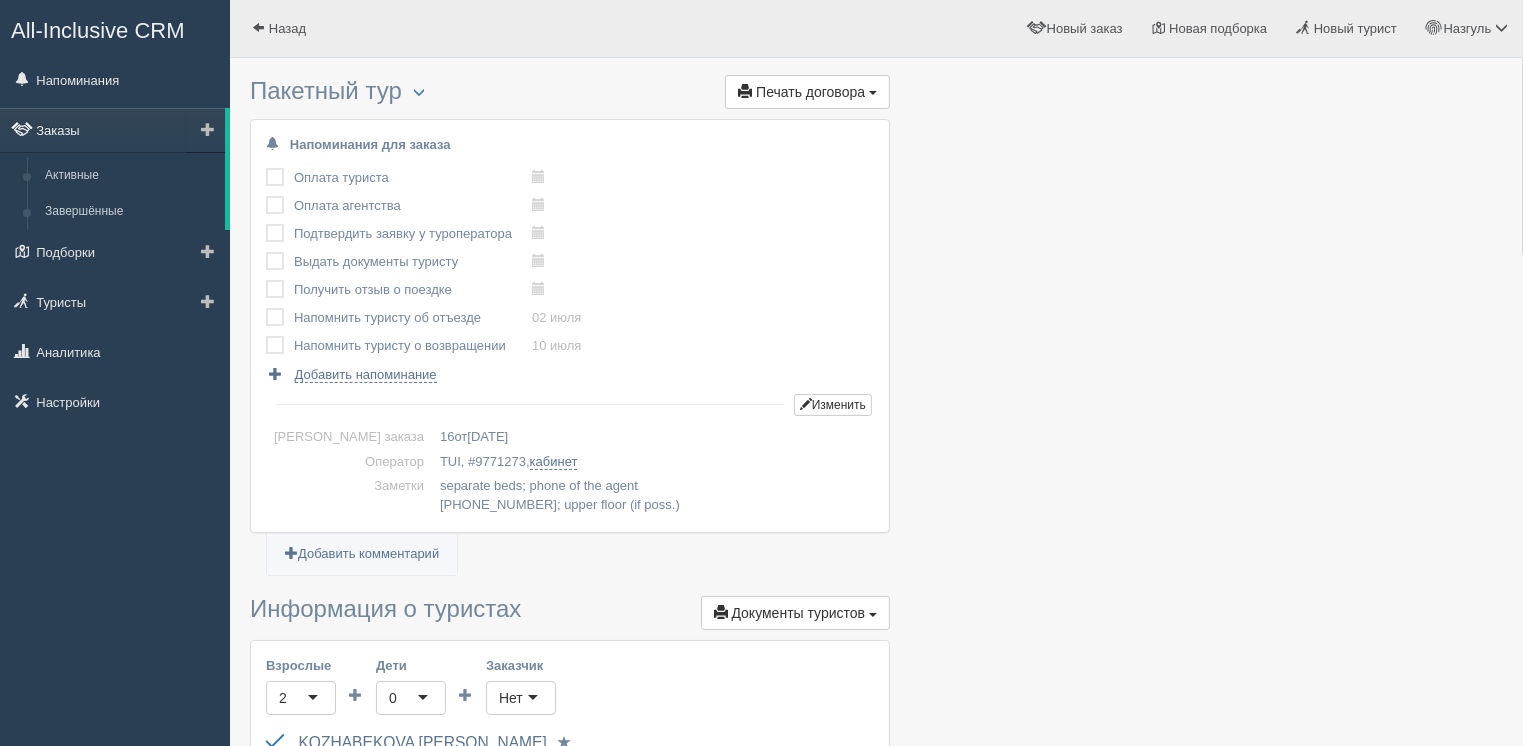 click on "Заказы" at bounding box center [112, 130] 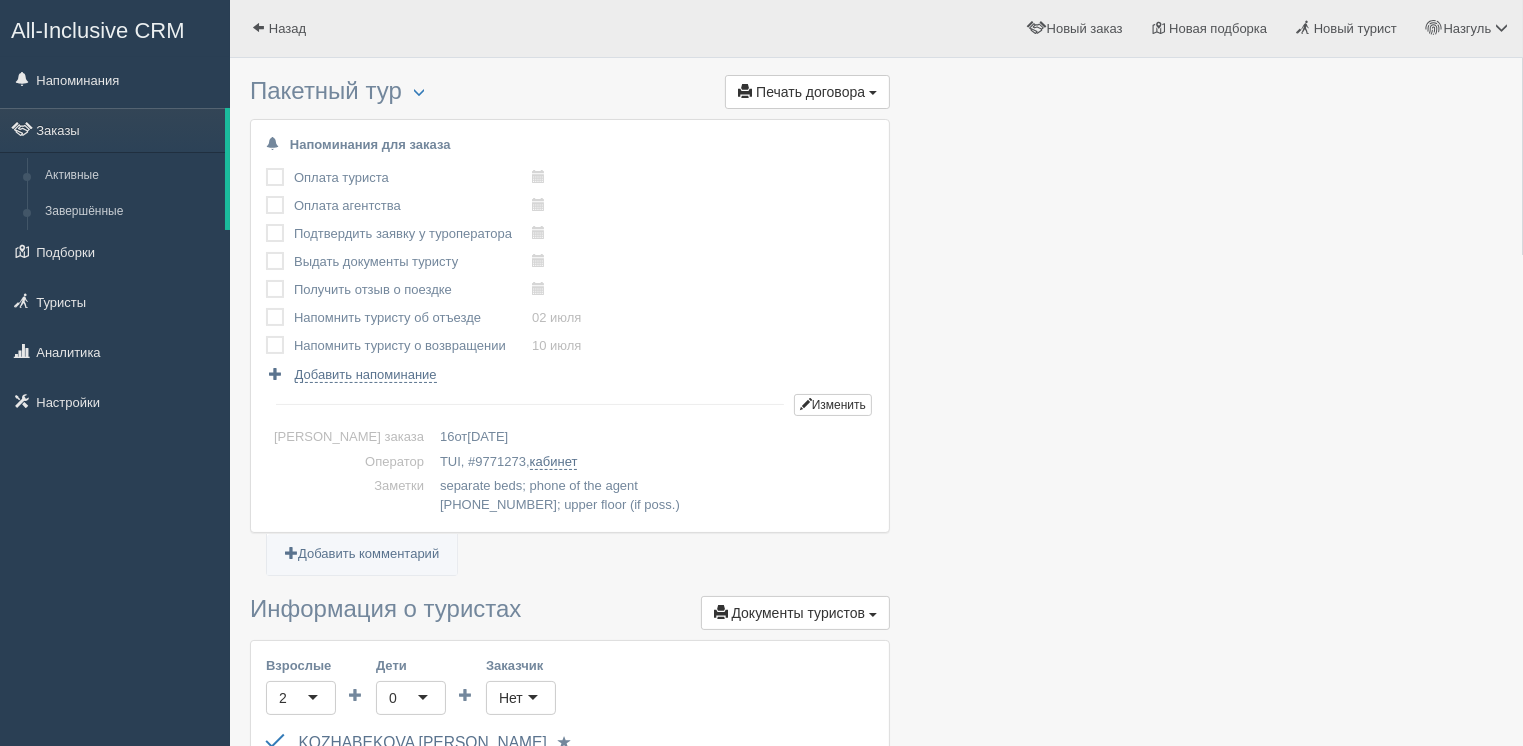 scroll, scrollTop: 1, scrollLeft: 0, axis: vertical 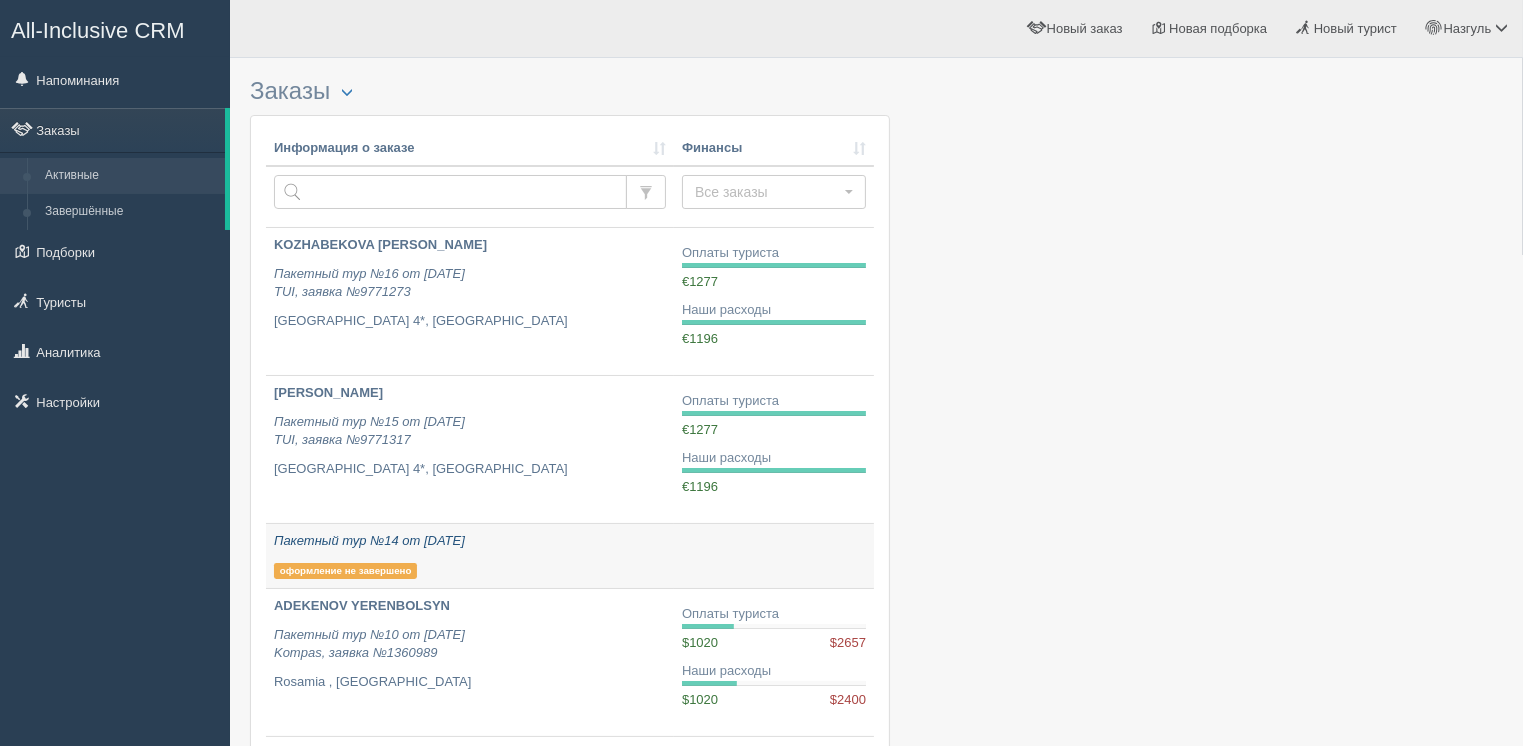 click on "оформление не завершено" at bounding box center (345, 571) 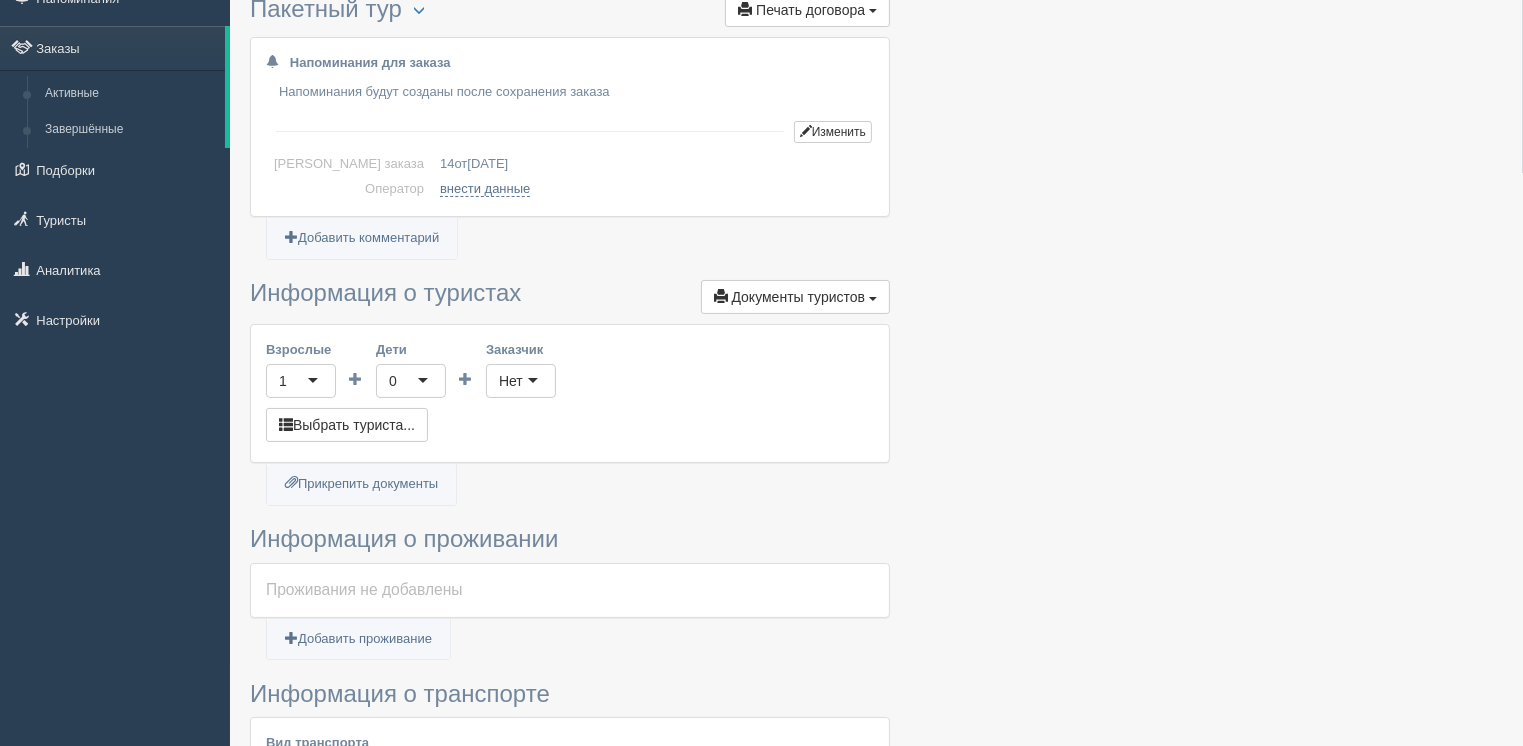 scroll, scrollTop: 0, scrollLeft: 0, axis: both 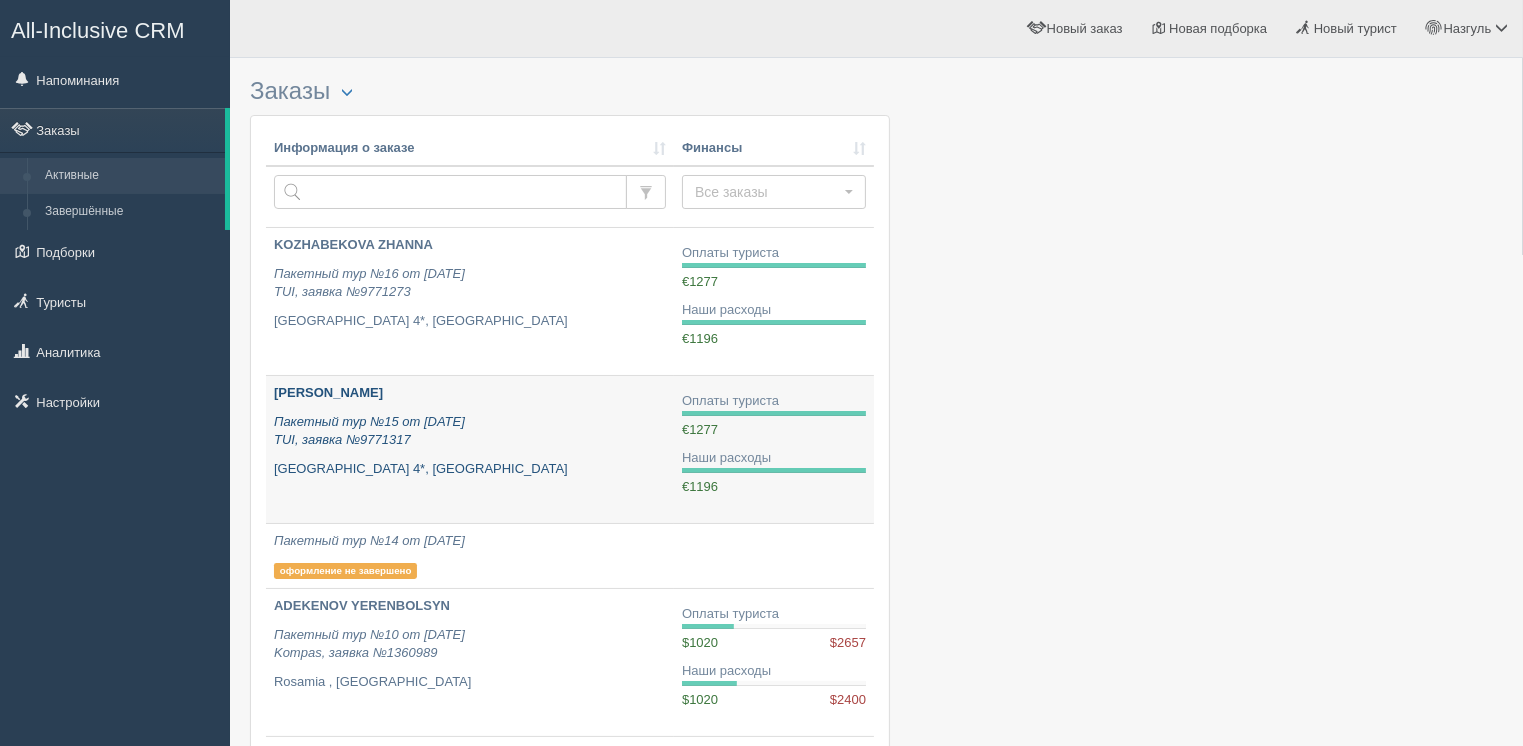 click on "KENDESHEVA DANNA
Пакетный тур №15 от 02.07.2025
TUI, заявка №9771317
Monte Carlo Hotel 4*, Турция" at bounding box center [470, 431] 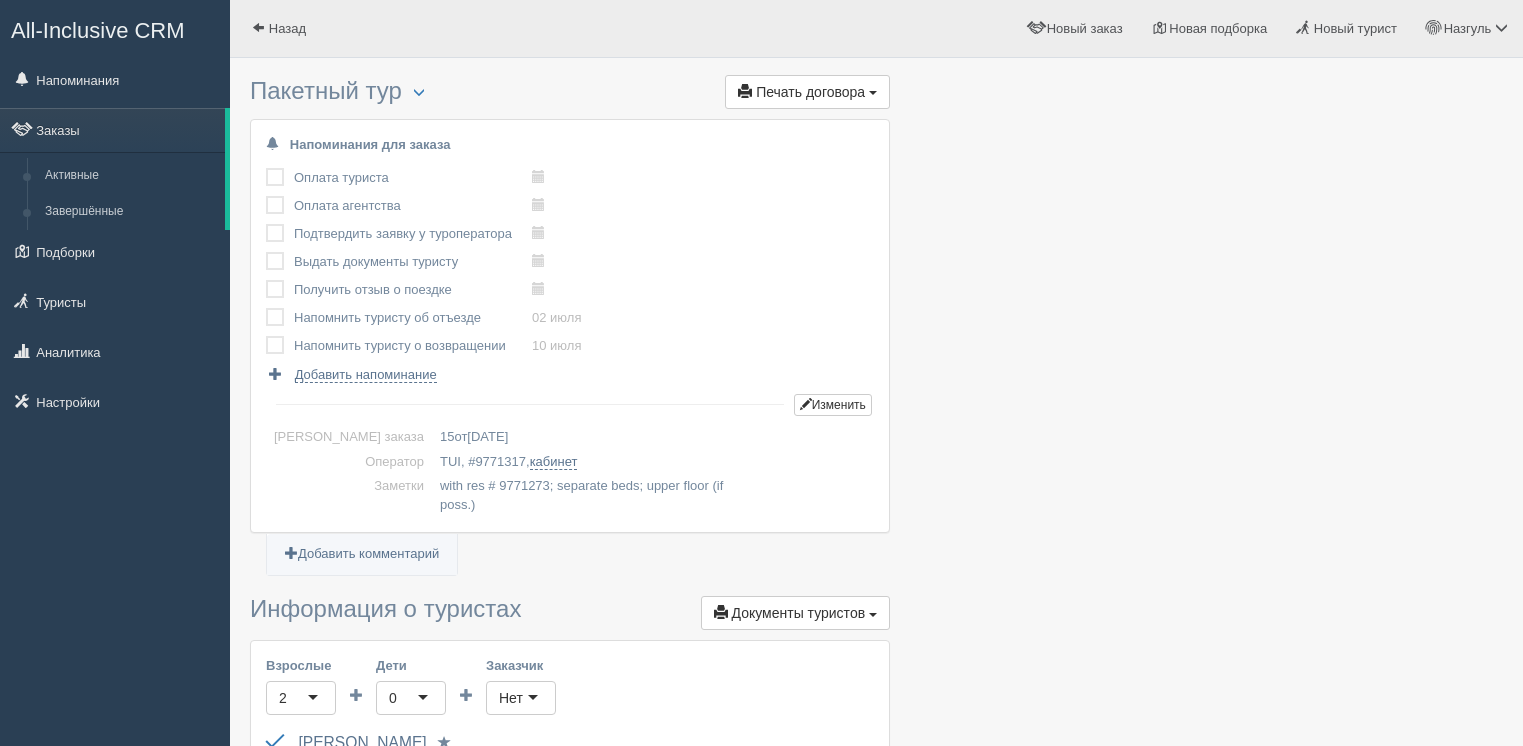 scroll, scrollTop: 0, scrollLeft: 0, axis: both 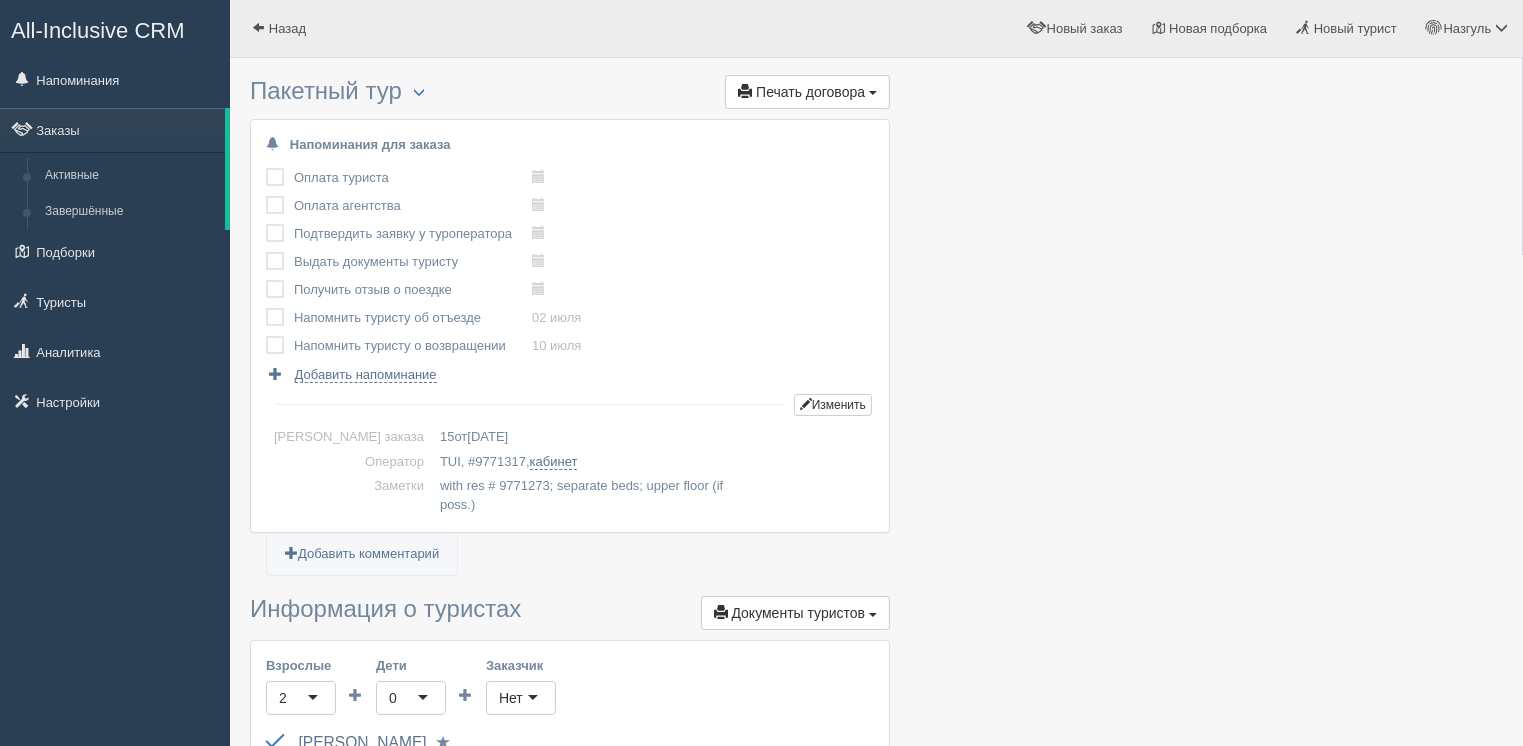 click on "Выдать документы туристу" at bounding box center (413, 262) 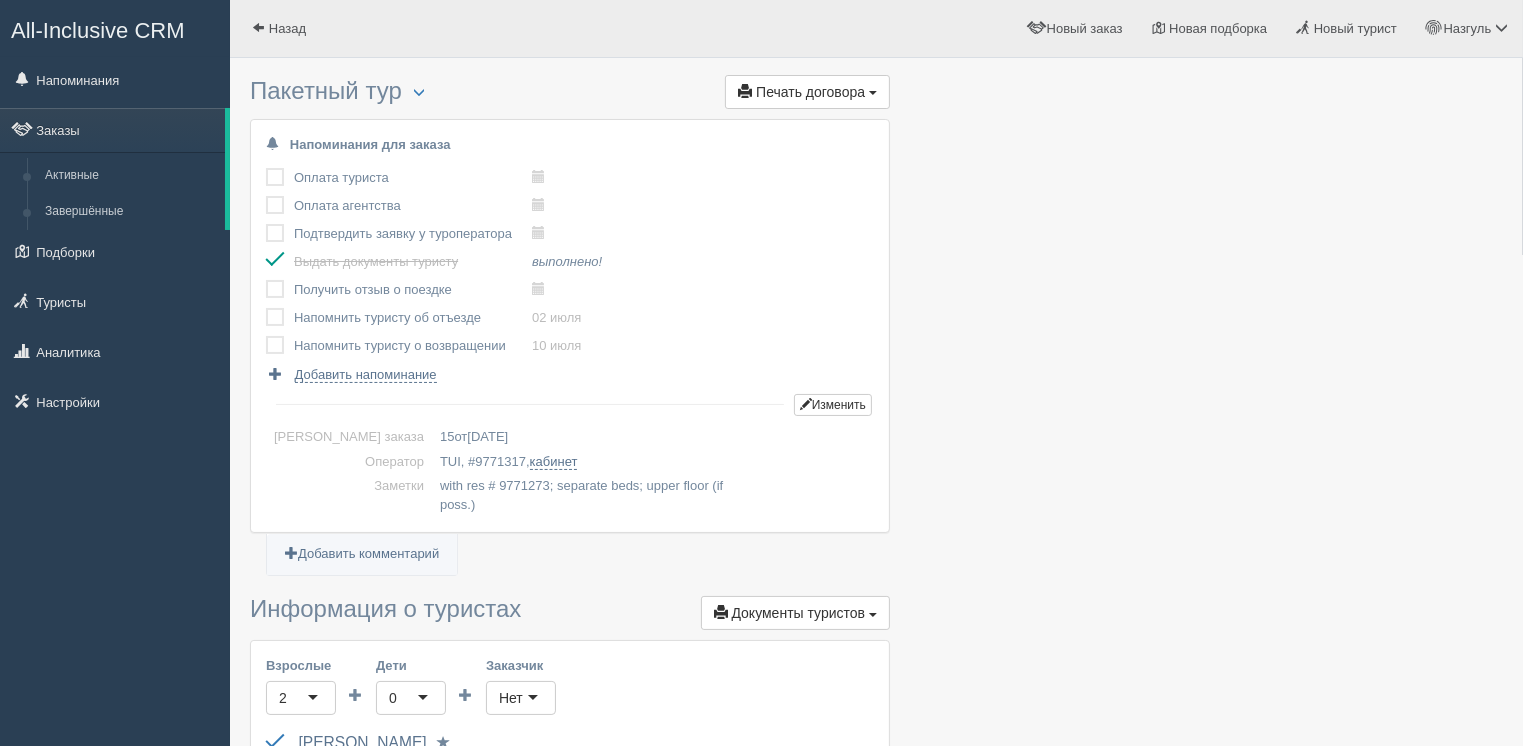 click at bounding box center [266, 224] 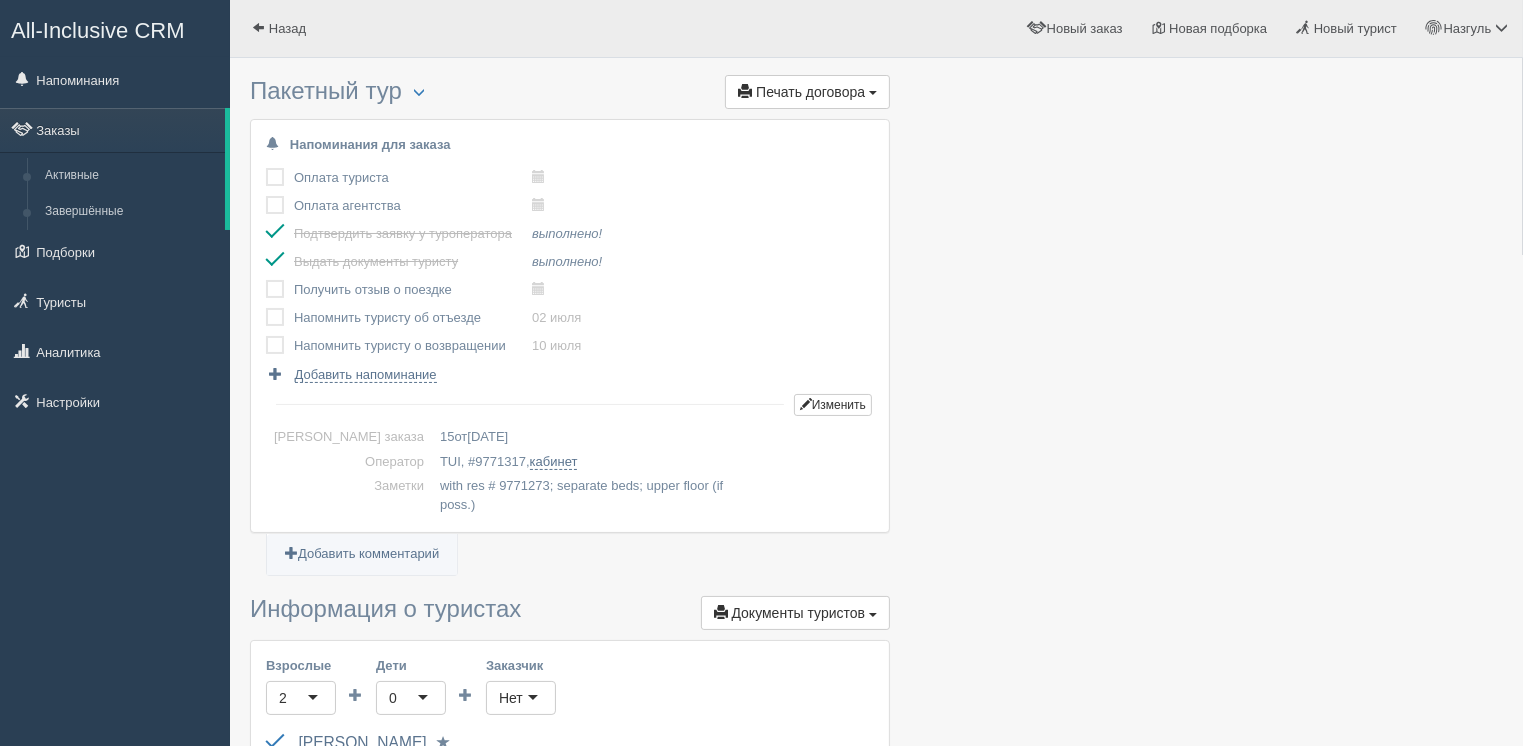 click at bounding box center [266, 196] 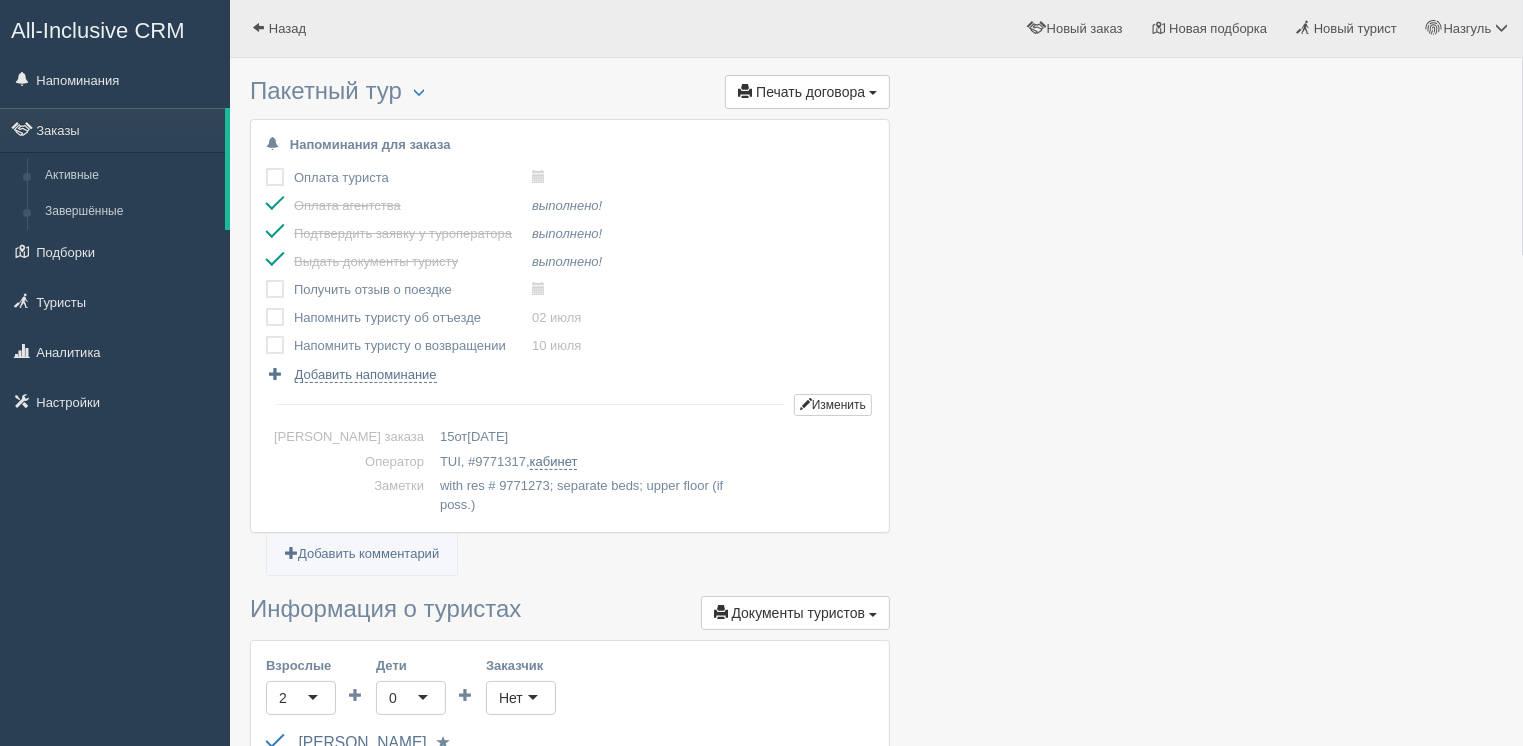 click at bounding box center (266, 168) 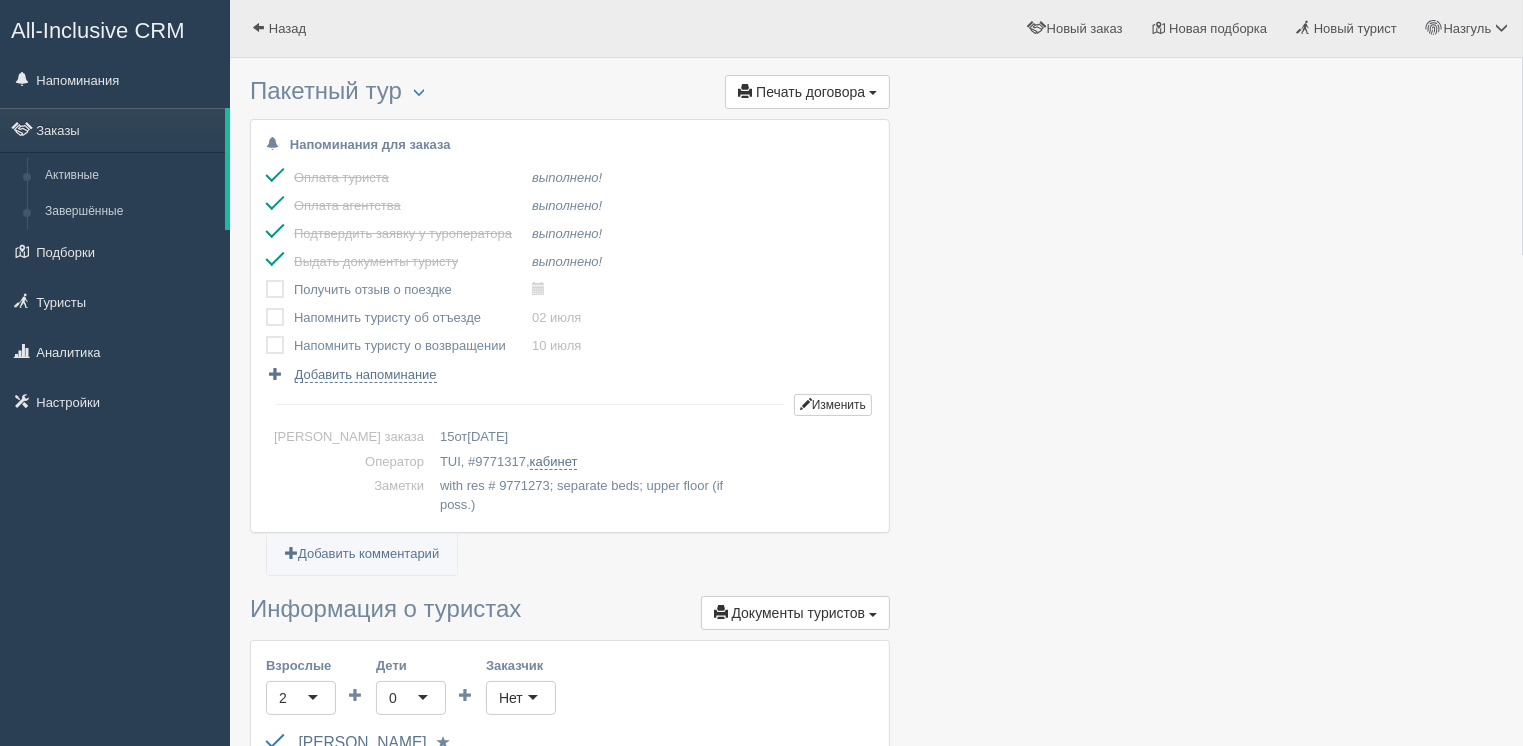 click at bounding box center [266, 308] 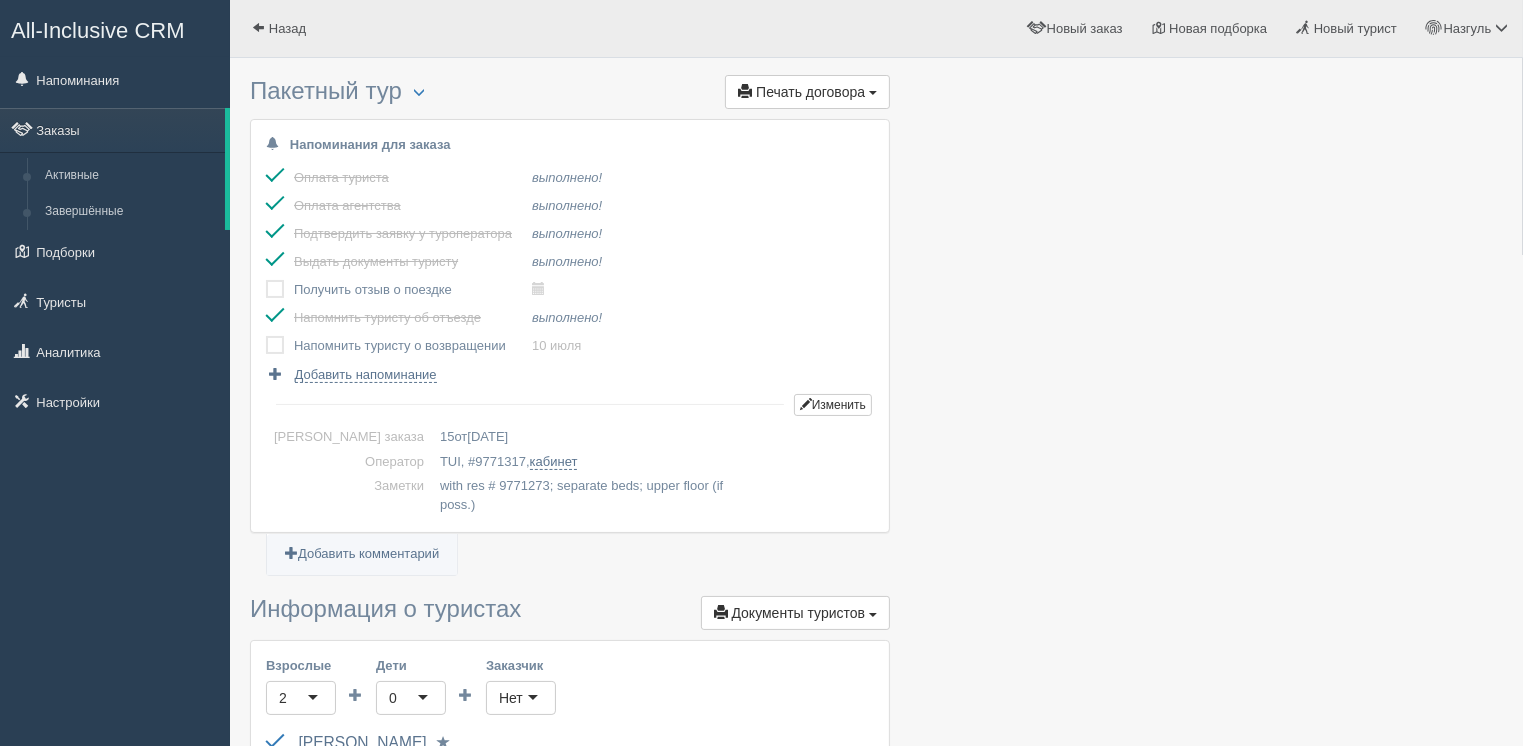 click at bounding box center [266, 336] 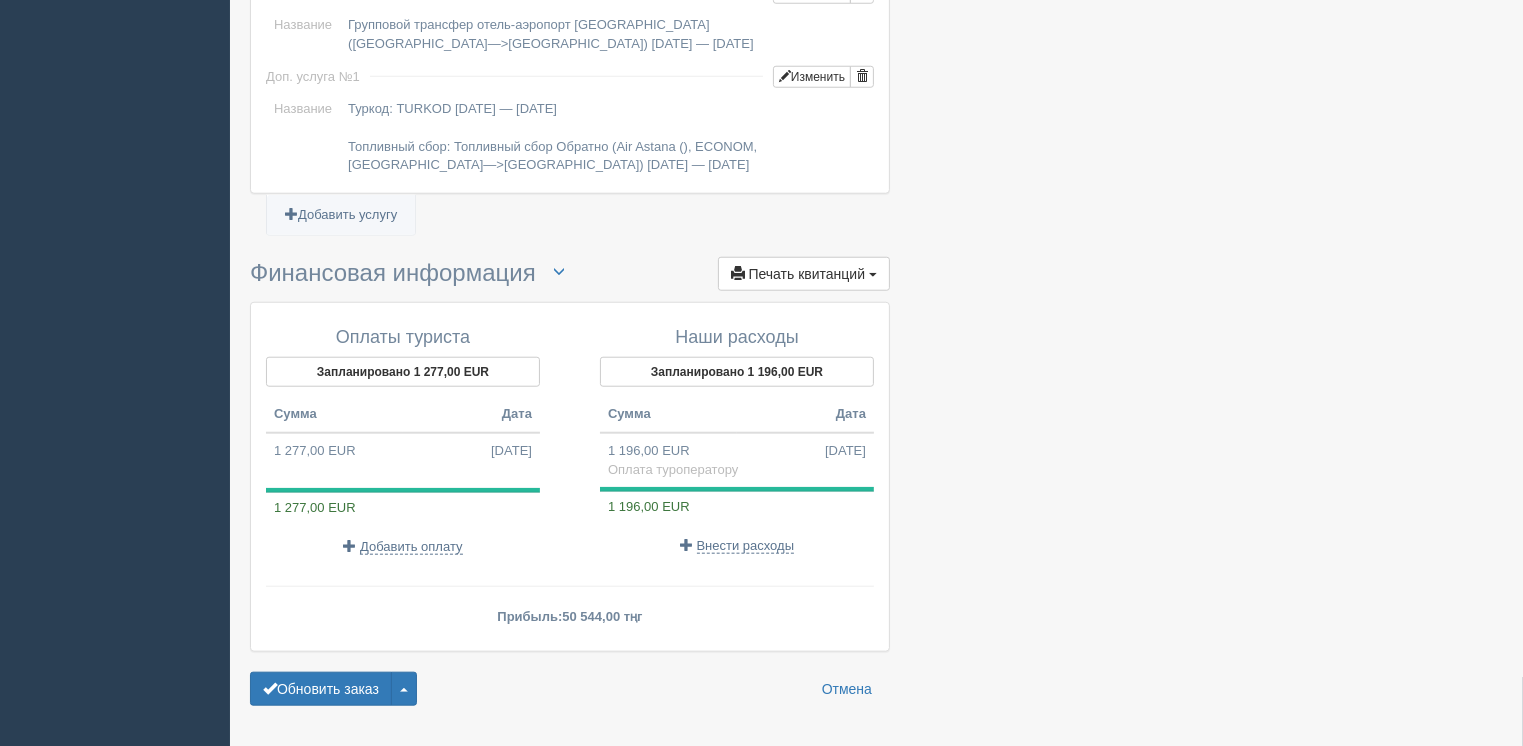 scroll, scrollTop: 1898, scrollLeft: 0, axis: vertical 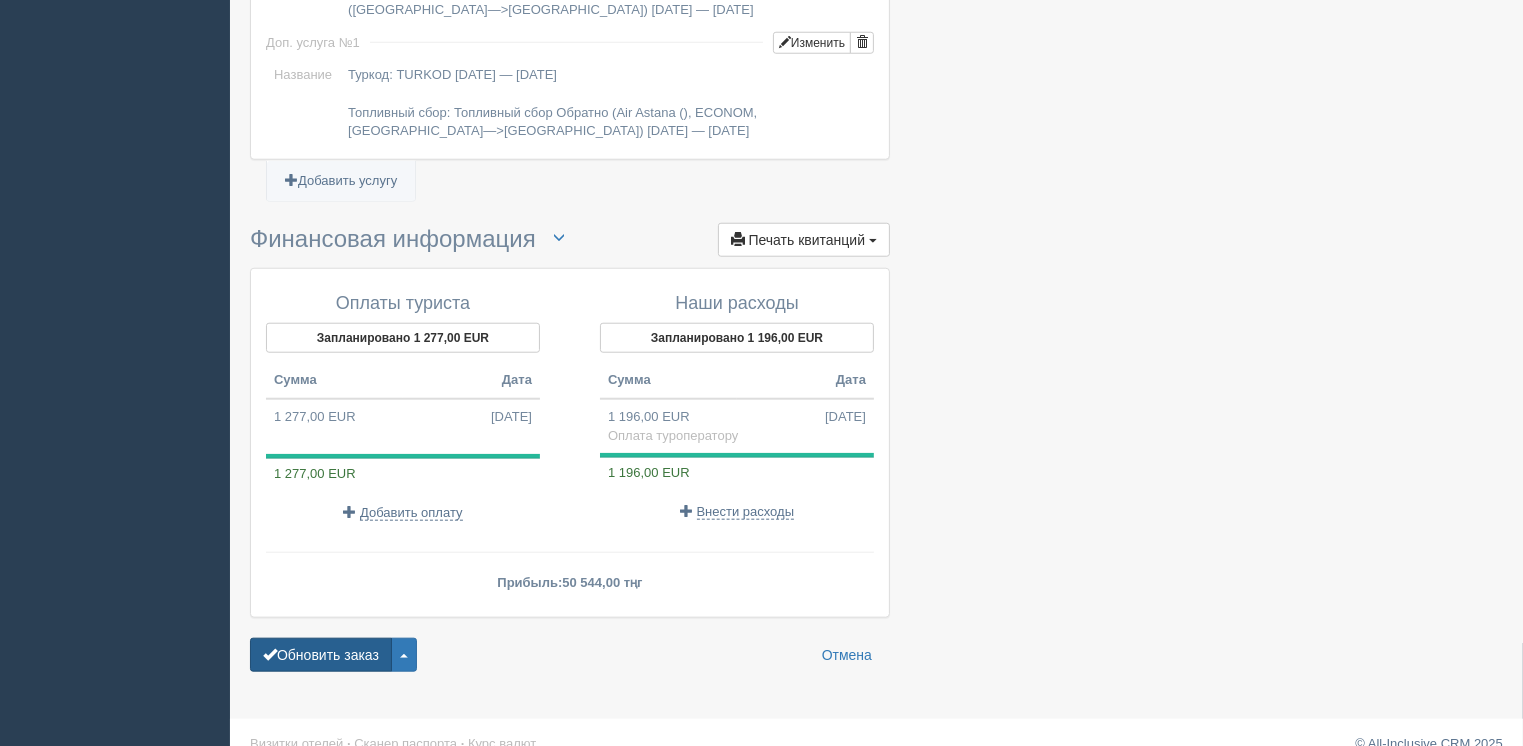 click on "Обновить заказ" at bounding box center (321, 655) 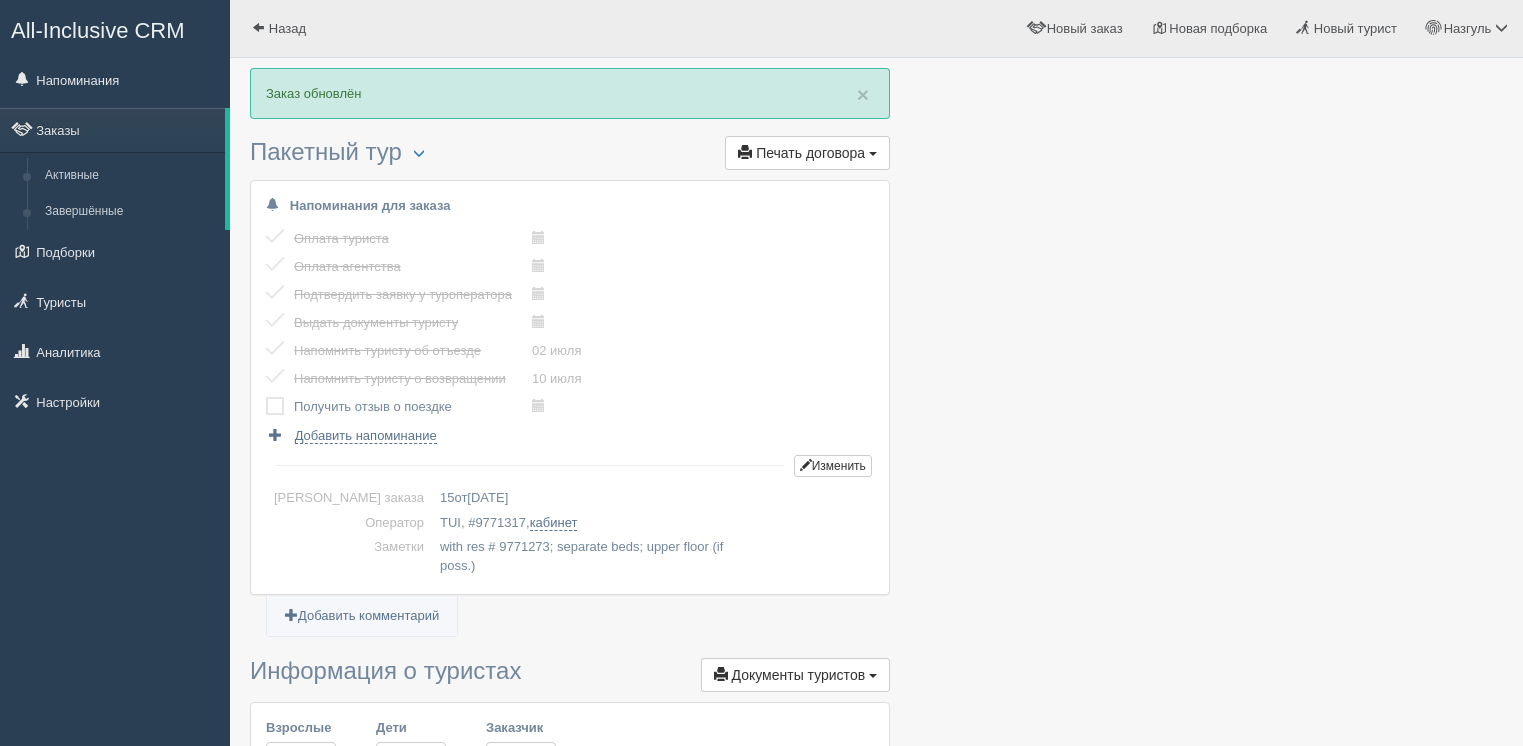 scroll, scrollTop: 0, scrollLeft: 0, axis: both 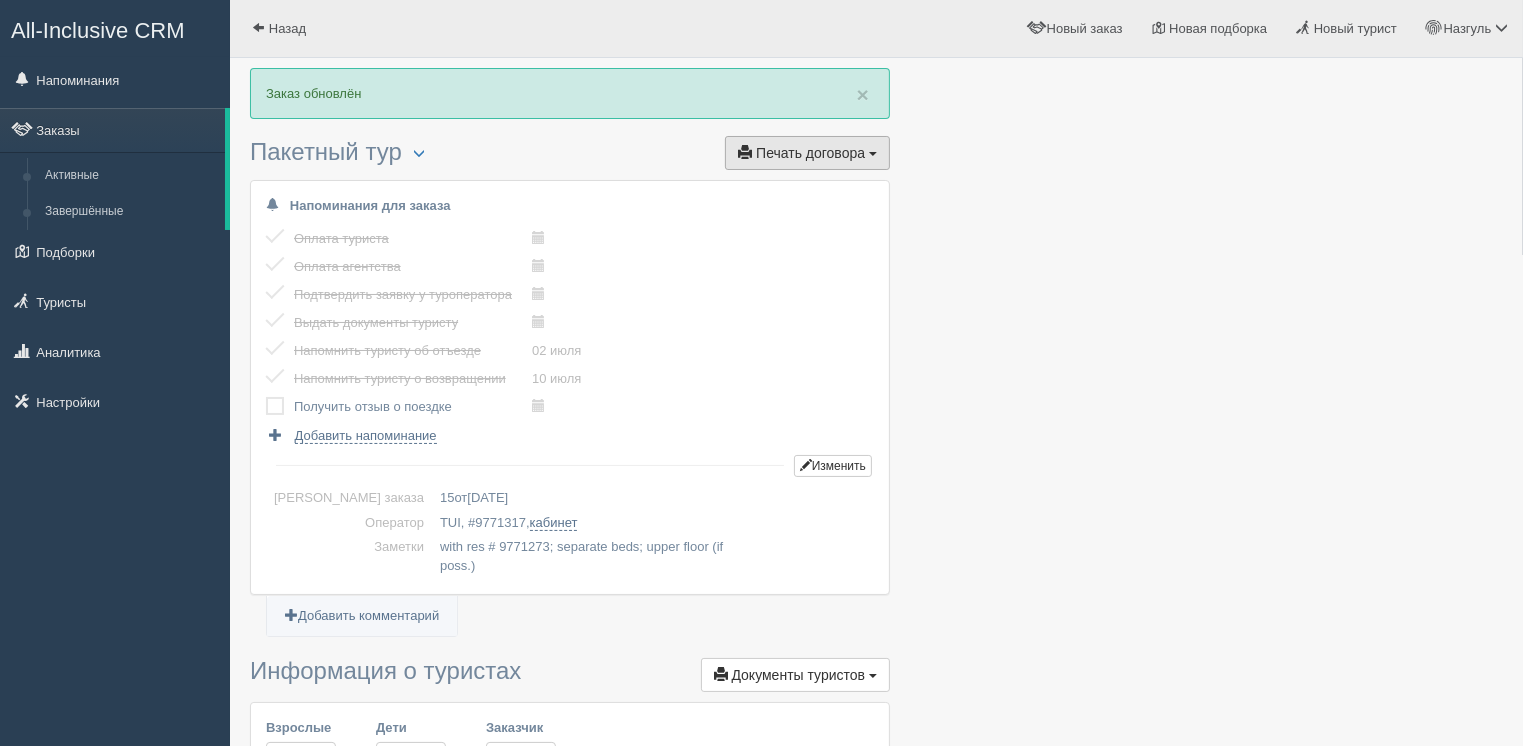 click on "Печать договора" at bounding box center (810, 153) 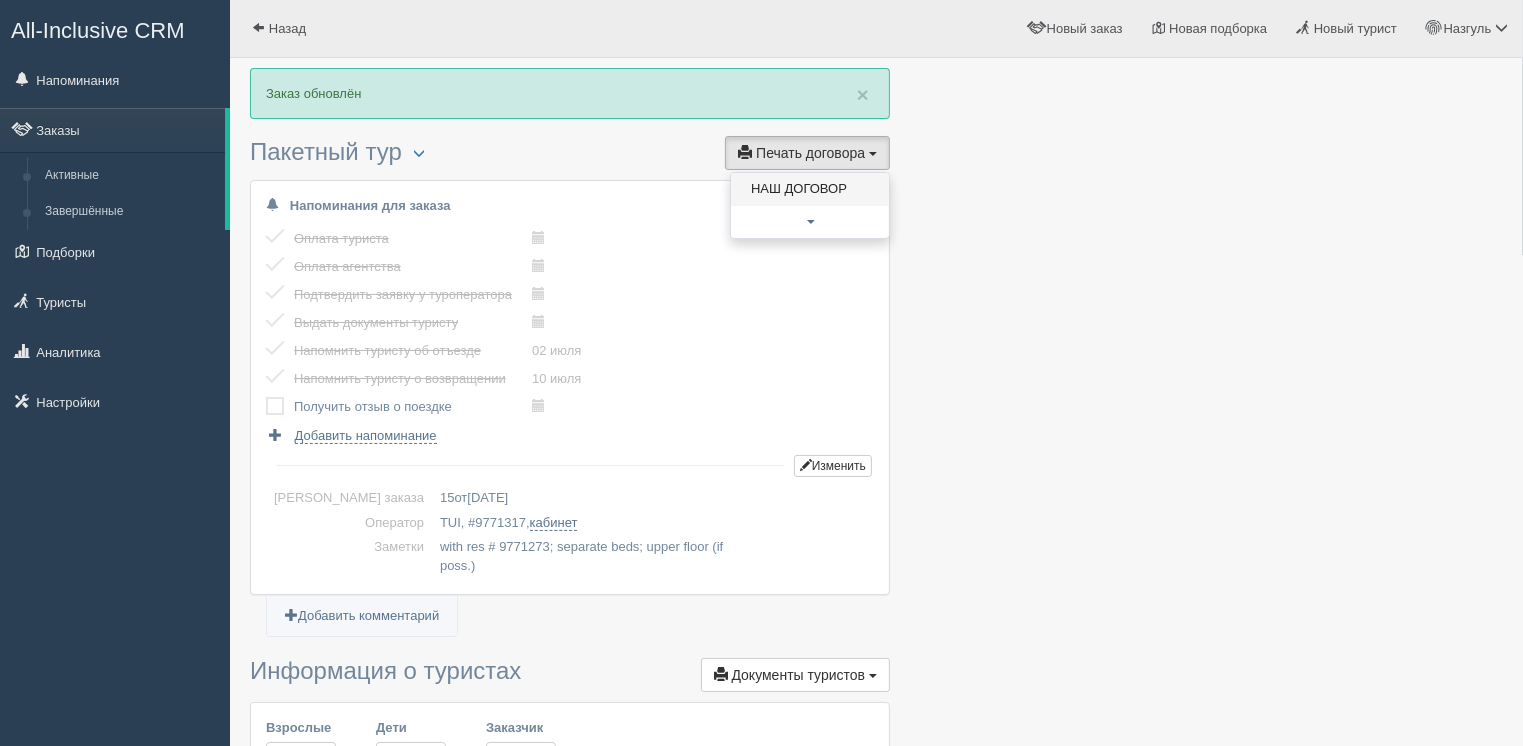 click on "НАШ ДОГОВОР" at bounding box center (810, 189) 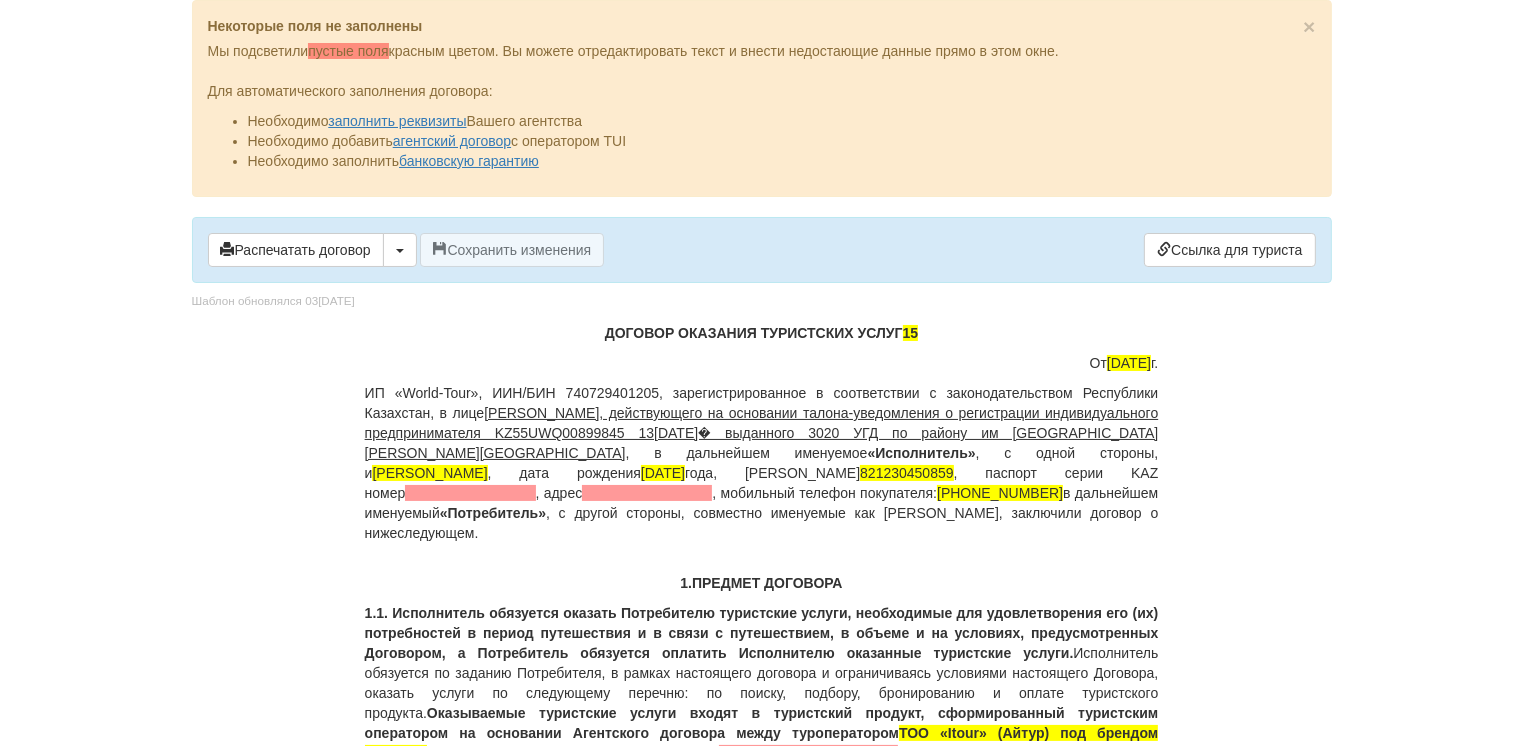 scroll, scrollTop: 100, scrollLeft: 0, axis: vertical 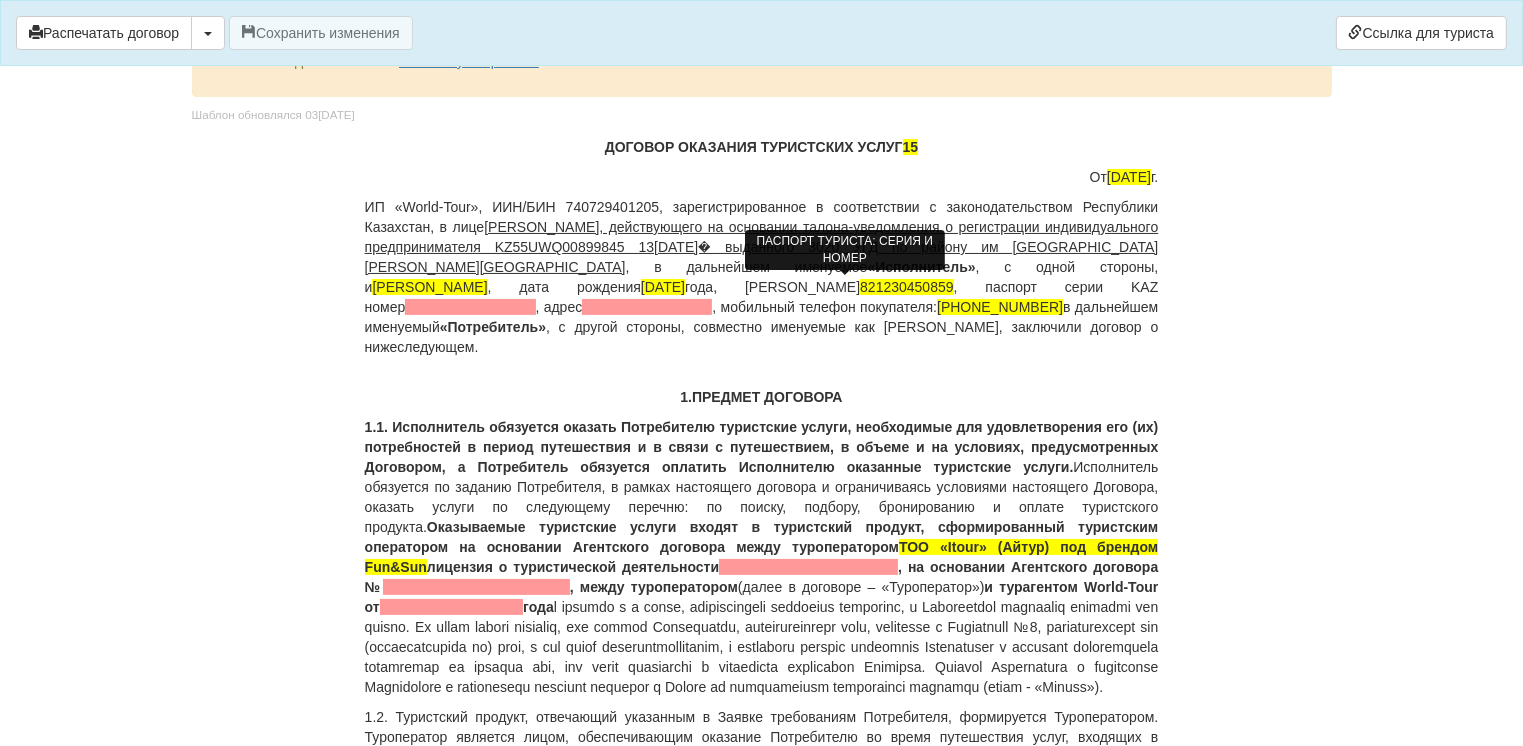 click at bounding box center (470, 307) 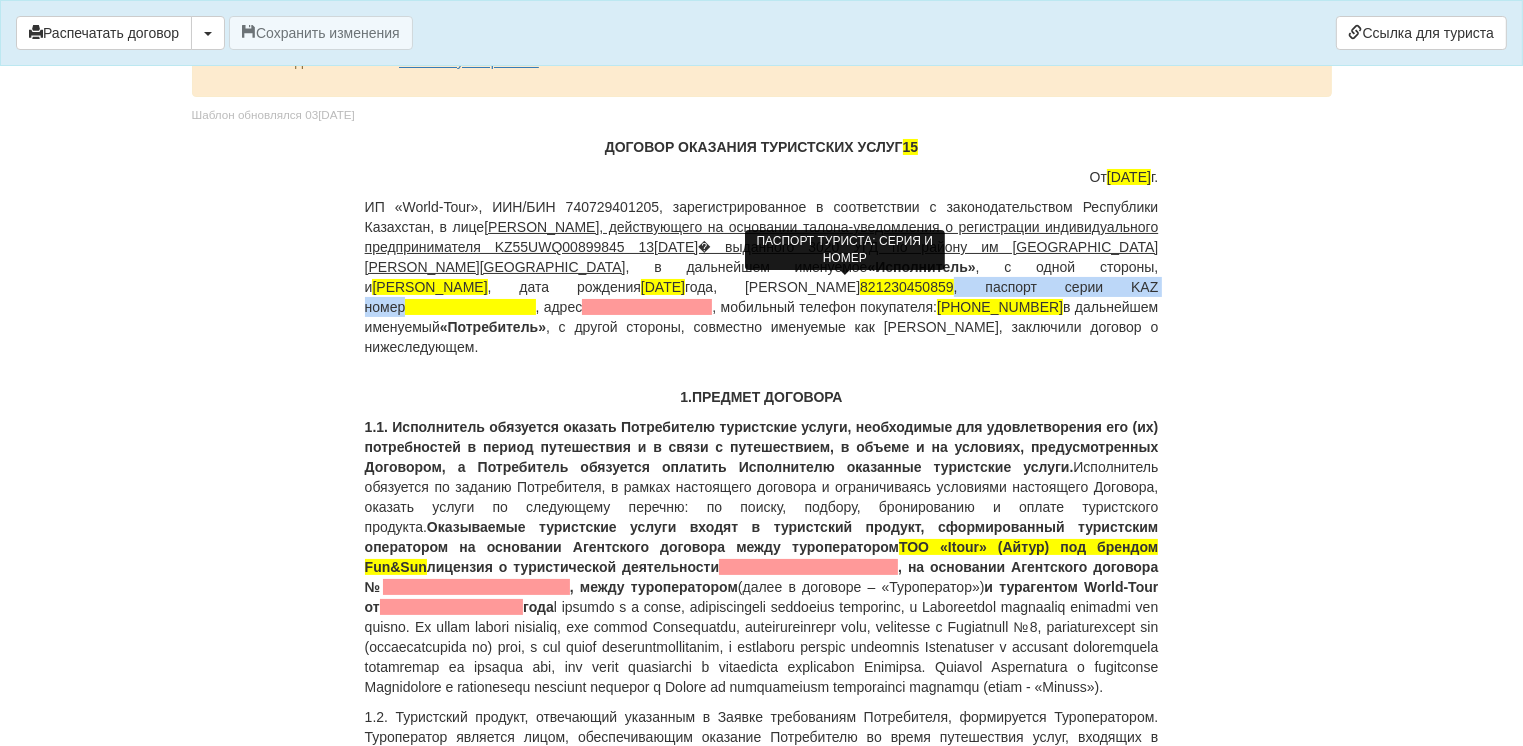 type 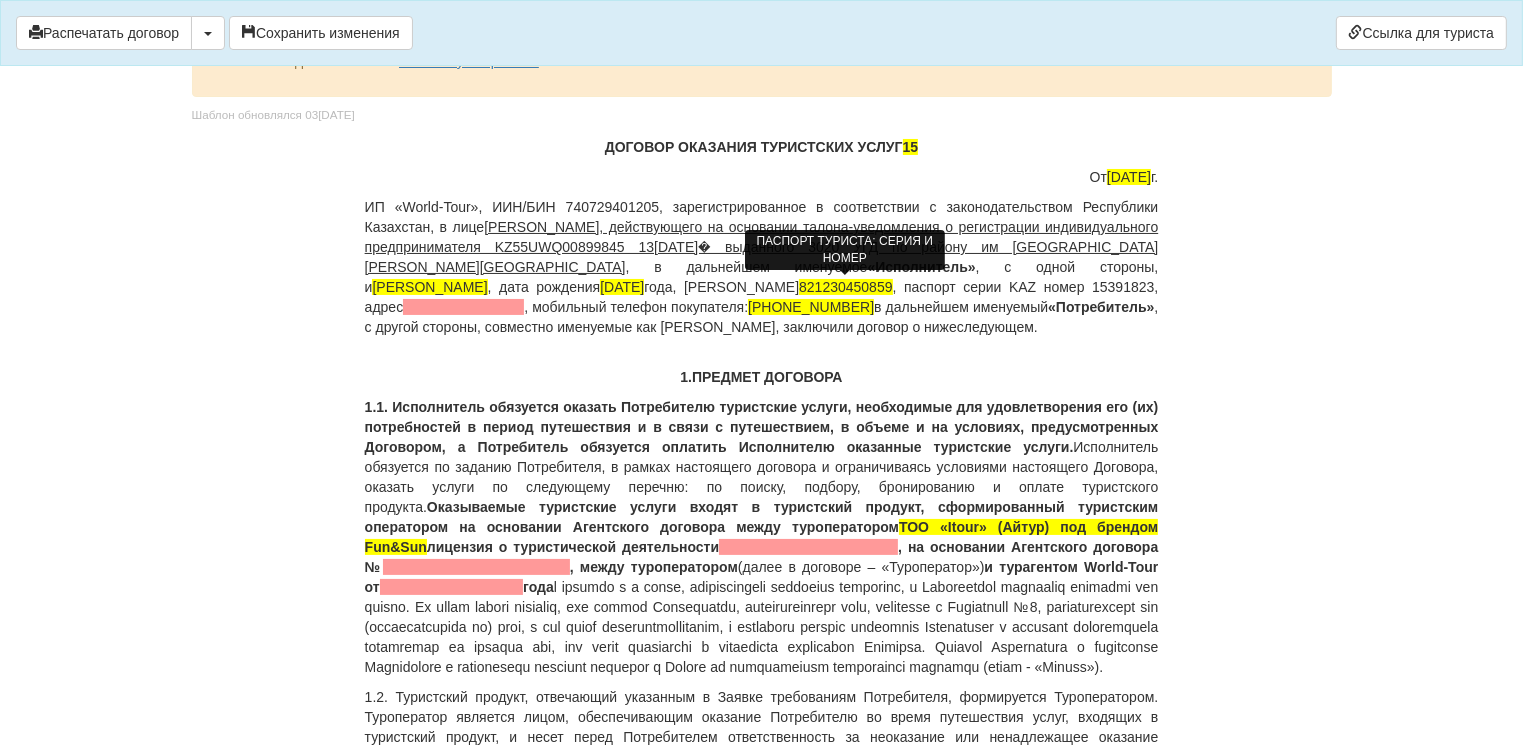click on "ИП «World-Tour», ИИН/БИН 740729401205, зарегистрированное в соответствии с законодательством [GEOGRAPHIC_DATA], в лице
[PERSON_NAME], действующего на основании талона-уведомления о регистрации индивидуального предпринимателя KZ55UWQ00899845 [DATE] от выданного  3020 УГД по району им Казыбек би г.[PERSON_NAME] ,
в дальнейшем именуемое  «Исполнитель» , с одной стороны, и
[PERSON_NAME] , дата рождения  [DEMOGRAPHIC_DATA], ИИН  821230450859 , паспорт серии KAZ номер 15391823 , адрес                                 , мобильный телефон покупателя:  [PHONE_NUMBER]
в дальнейшем именуемый" at bounding box center (762, 267) 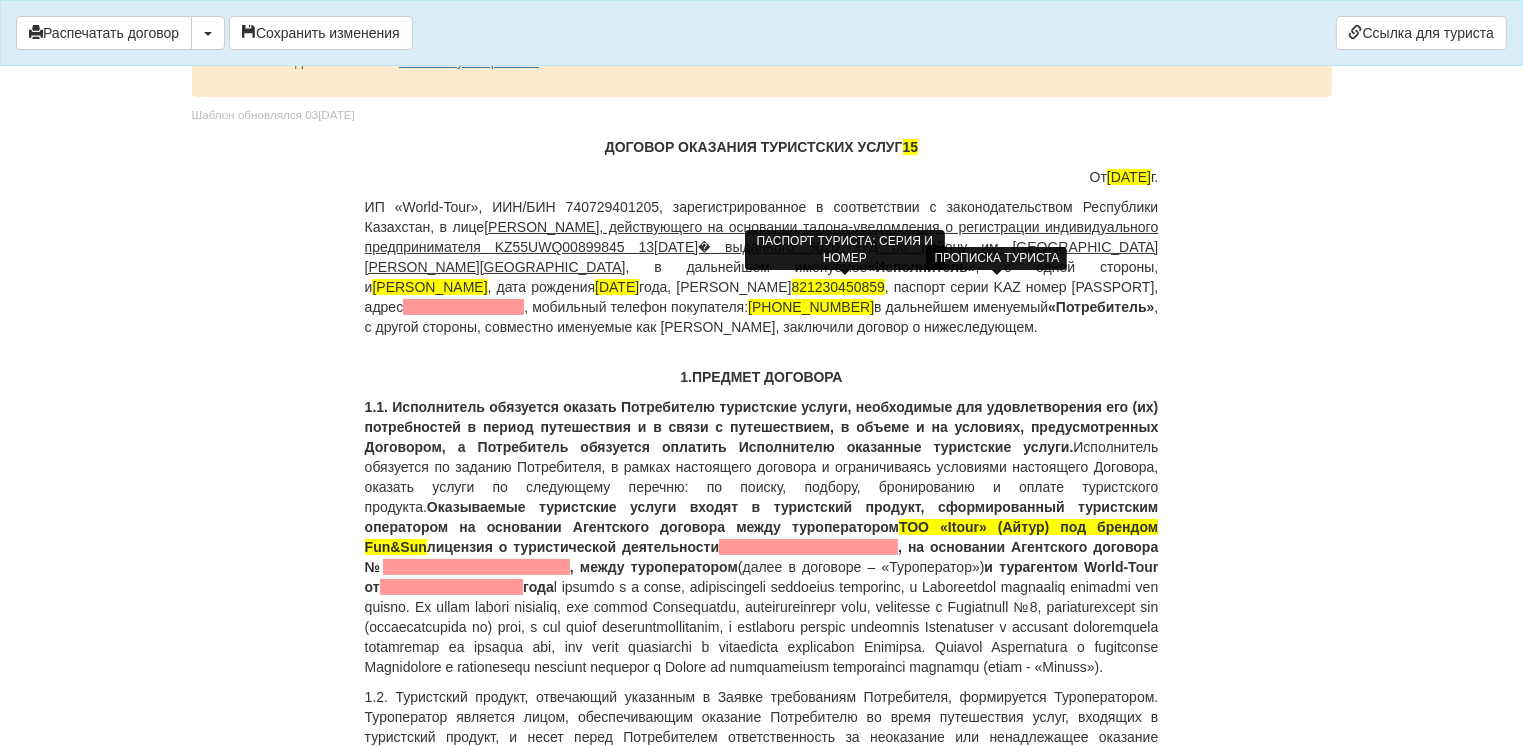 click at bounding box center [463, 307] 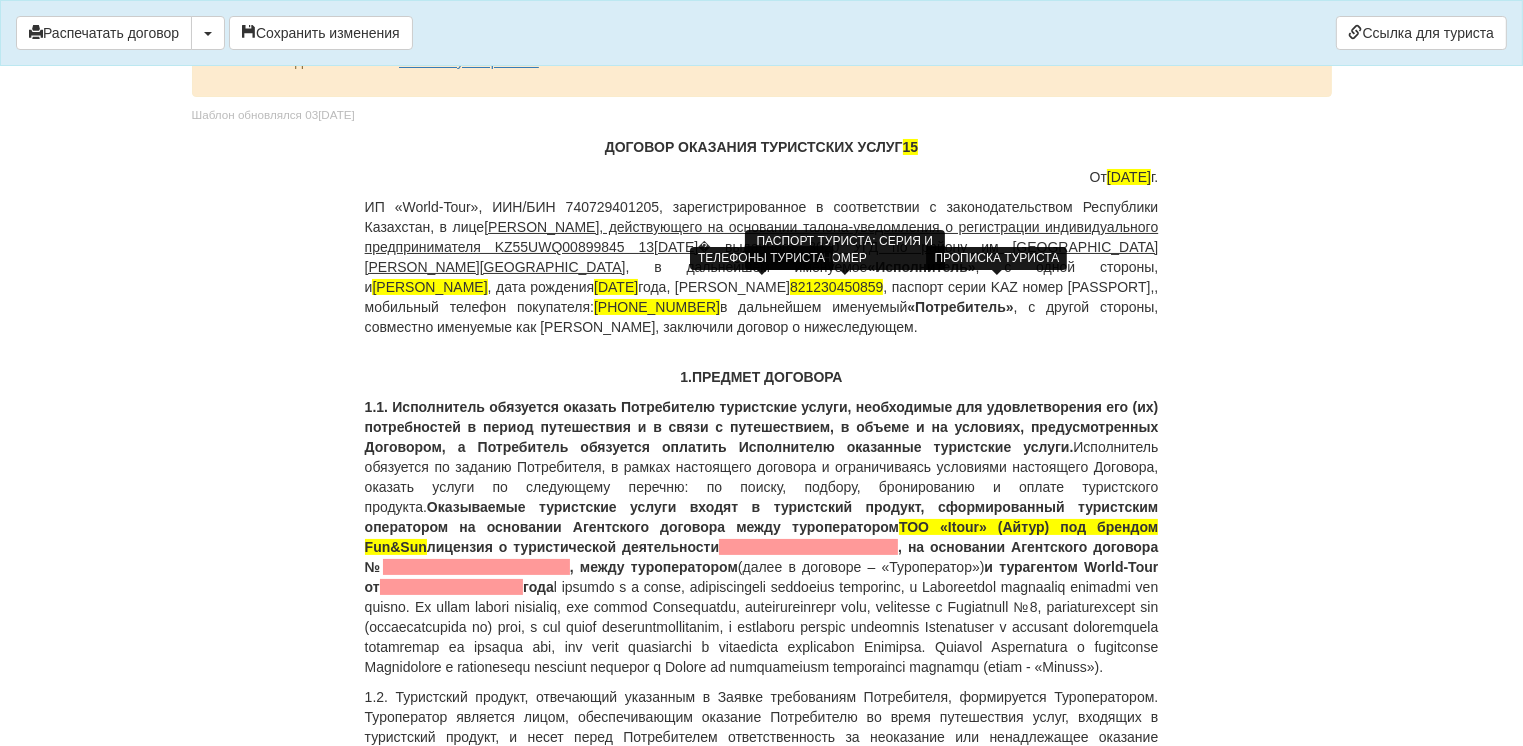 click on "[PHONE_NUMBER]" at bounding box center (657, 307) 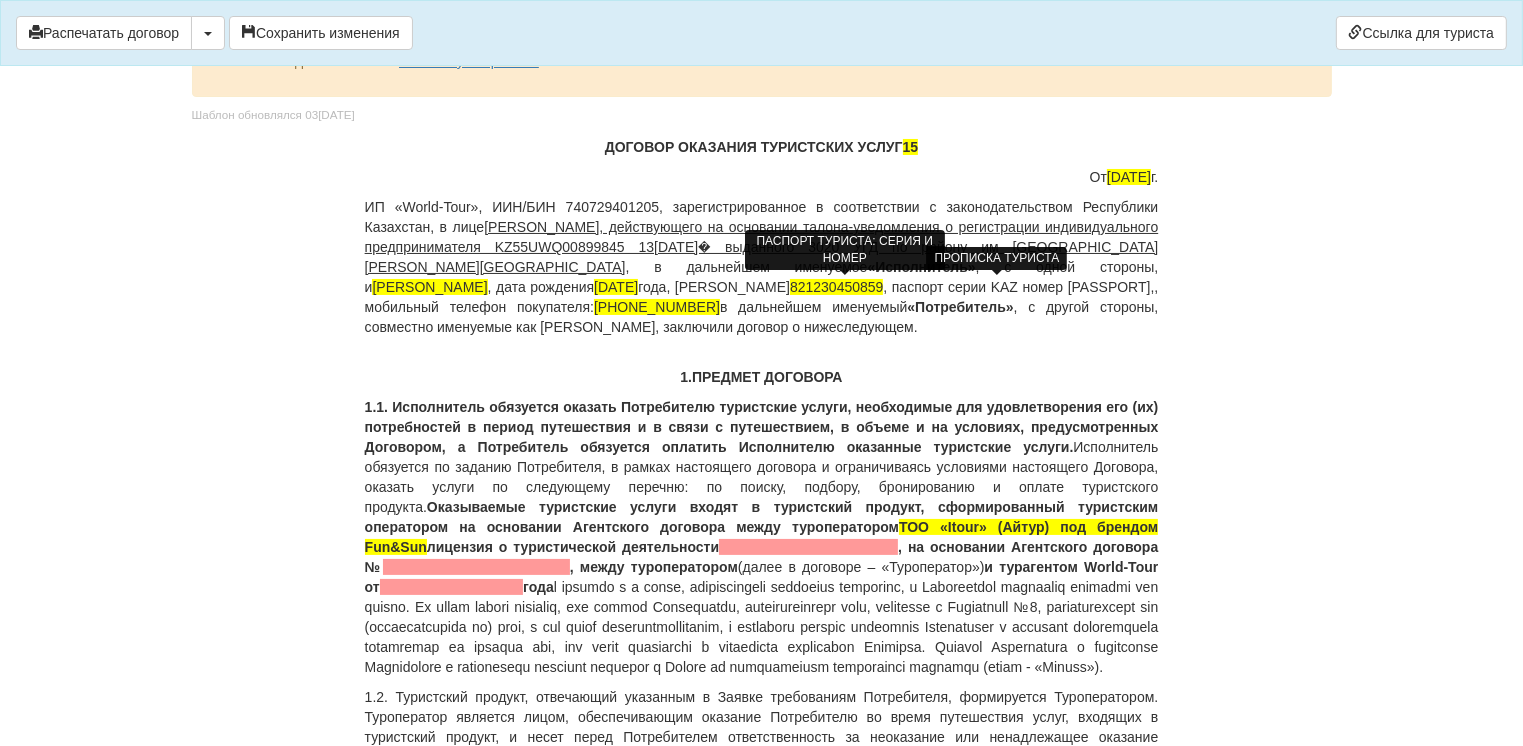 click on "1.ПРЕДМЕТ ДОГОВОРА" at bounding box center [762, 377] 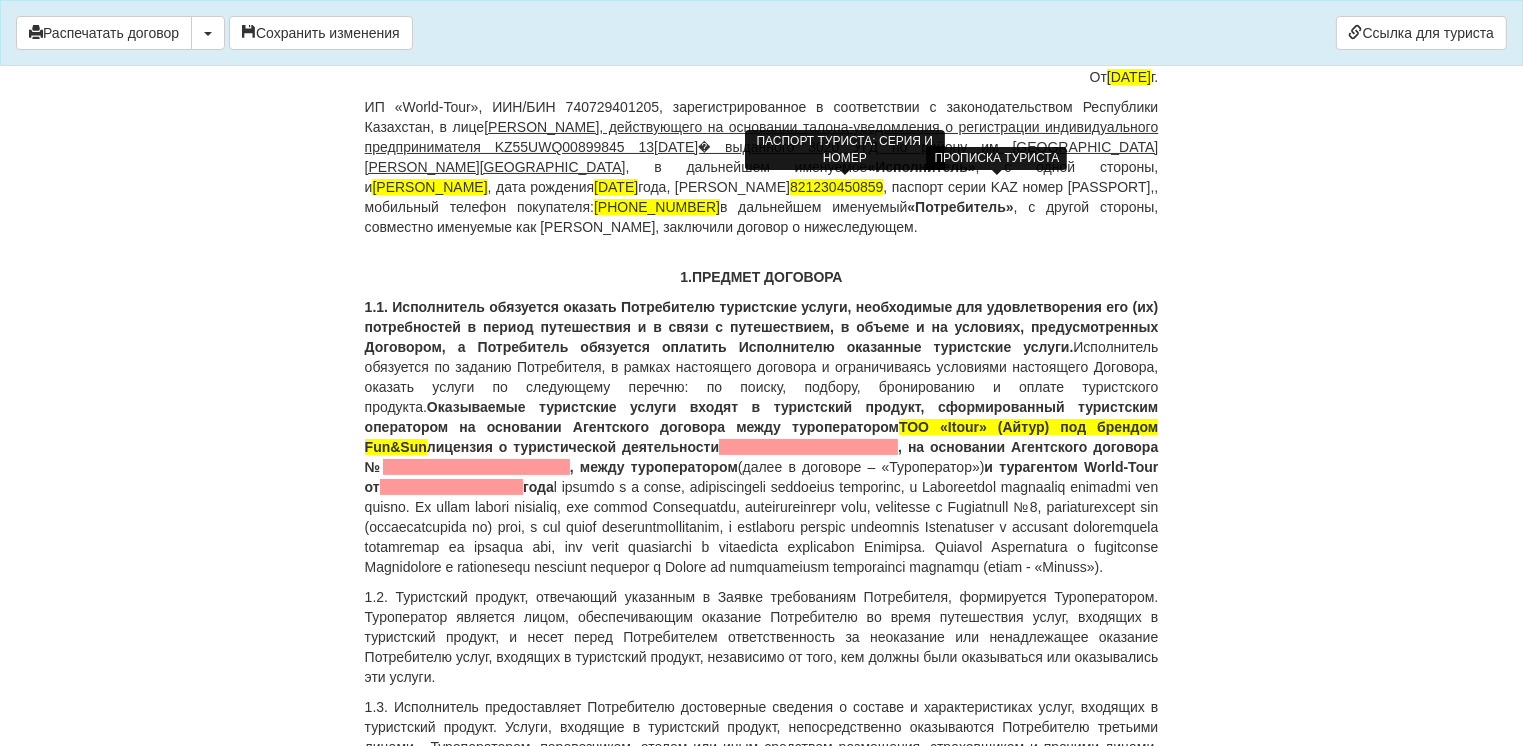 click on "Оказываемые туристские услуги входят в туристский продукт, сформированный туристским оператором на основании Агентского договора между туроператором  ТОО «Itour» (Айтур) под брендом Fun&Sun  лицензия о туристической деятельности                                 ,  на основании Агентского договора №                                ,  между туроператором" at bounding box center (762, 437) 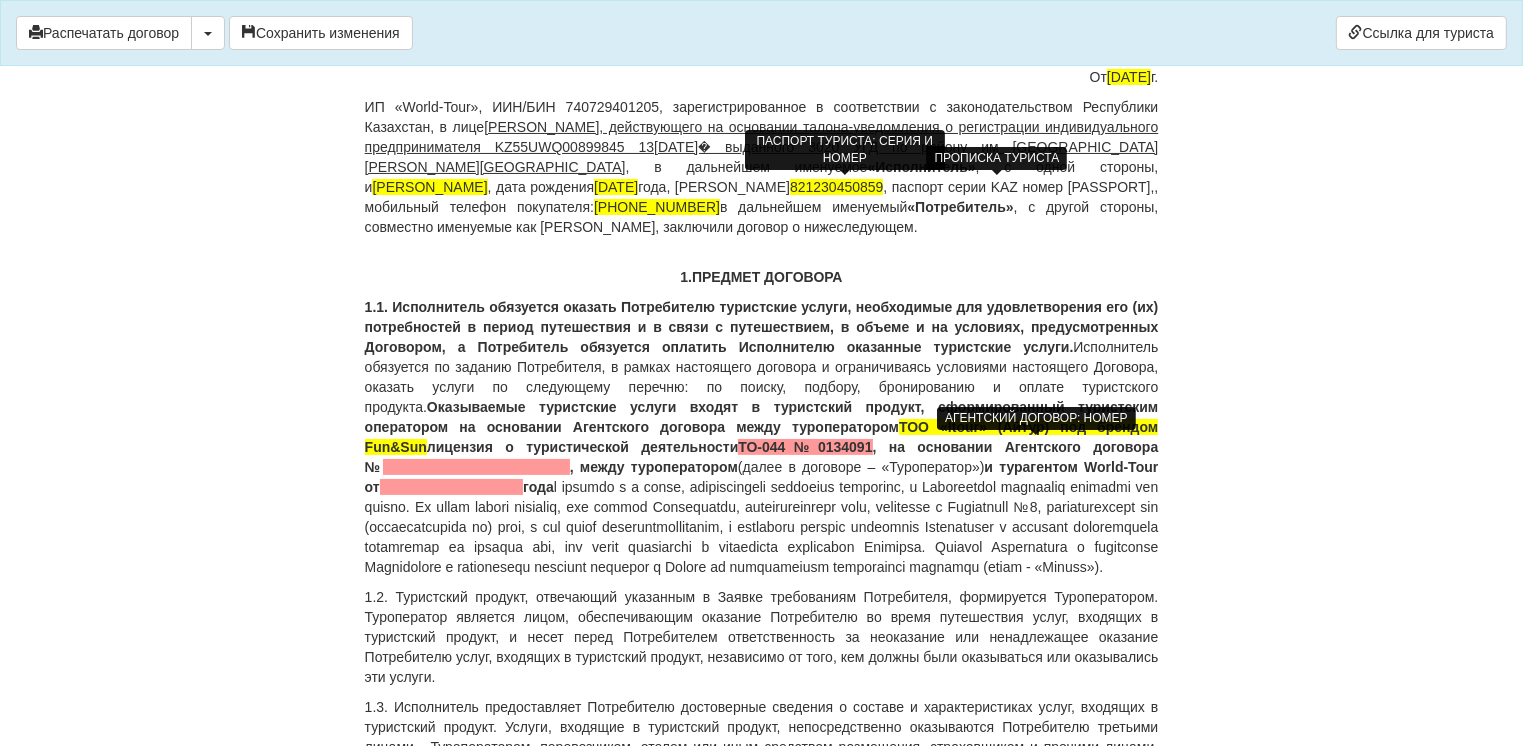 click at bounding box center [476, 467] 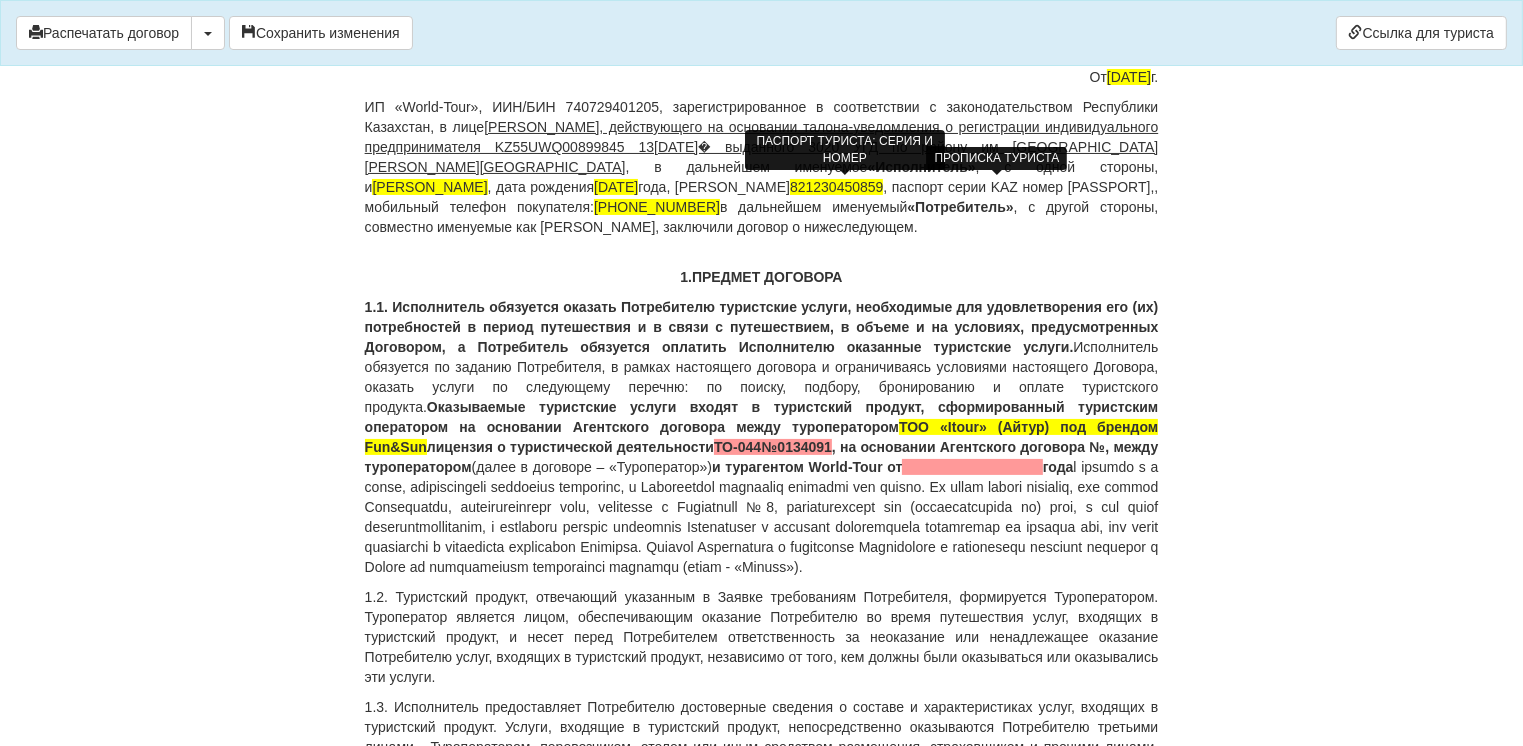 click on "Оказываемые туристские услуги входят в туристский продукт, сформированный туристским оператором на основании Агентского договора между туроператором  ТОО «Itour» (Айтур) под брендом Fun&Sun  лицензия о туристической деятельности  ТО-044№0134091 ,  на основании Агентского договора № ,  между туроператором" at bounding box center [762, 437] 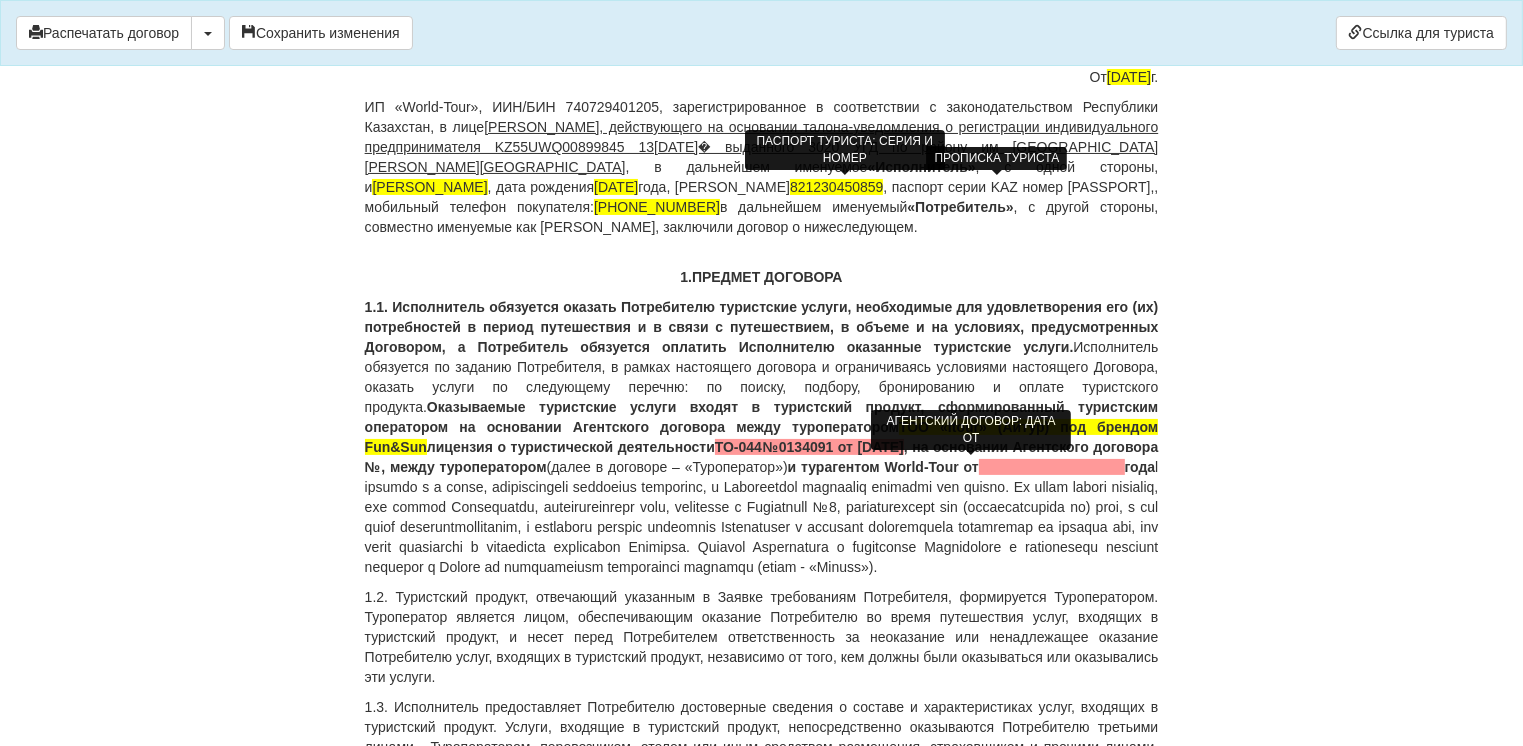 click at bounding box center [1052, 467] 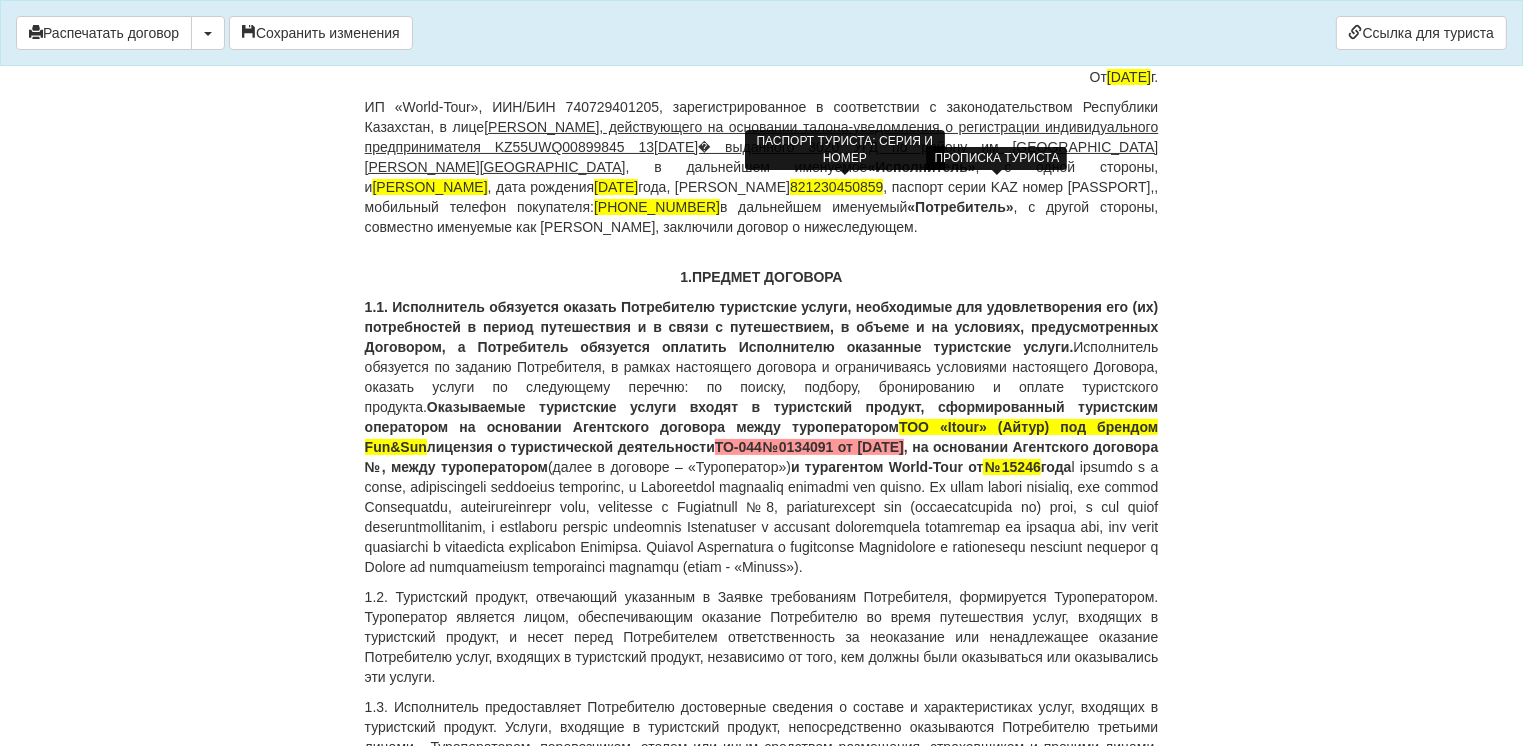 click on "1.1. Исполнитель обязуется оказать Потребителю туристские услуги, необходимые для удовлетворения его (их) потребностей в период путешествия и в связи с путешествием, в объеме и на условиях, предусмотренных Договором, а Потребитель обязуется оплатить Исполнителю оказанные туристские услуги.  Исполнитель обязуется по заданию Потребителя, в рамках настоящего договора и ограничиваясь условиями настоящего Договора, оказать услуги по следующему перечню: по поиску, подбору, бронированию и оплате туристского продукта.  ТОО «Itour» (Айтур) под брендом Fun&Sun №15246" at bounding box center [762, 437] 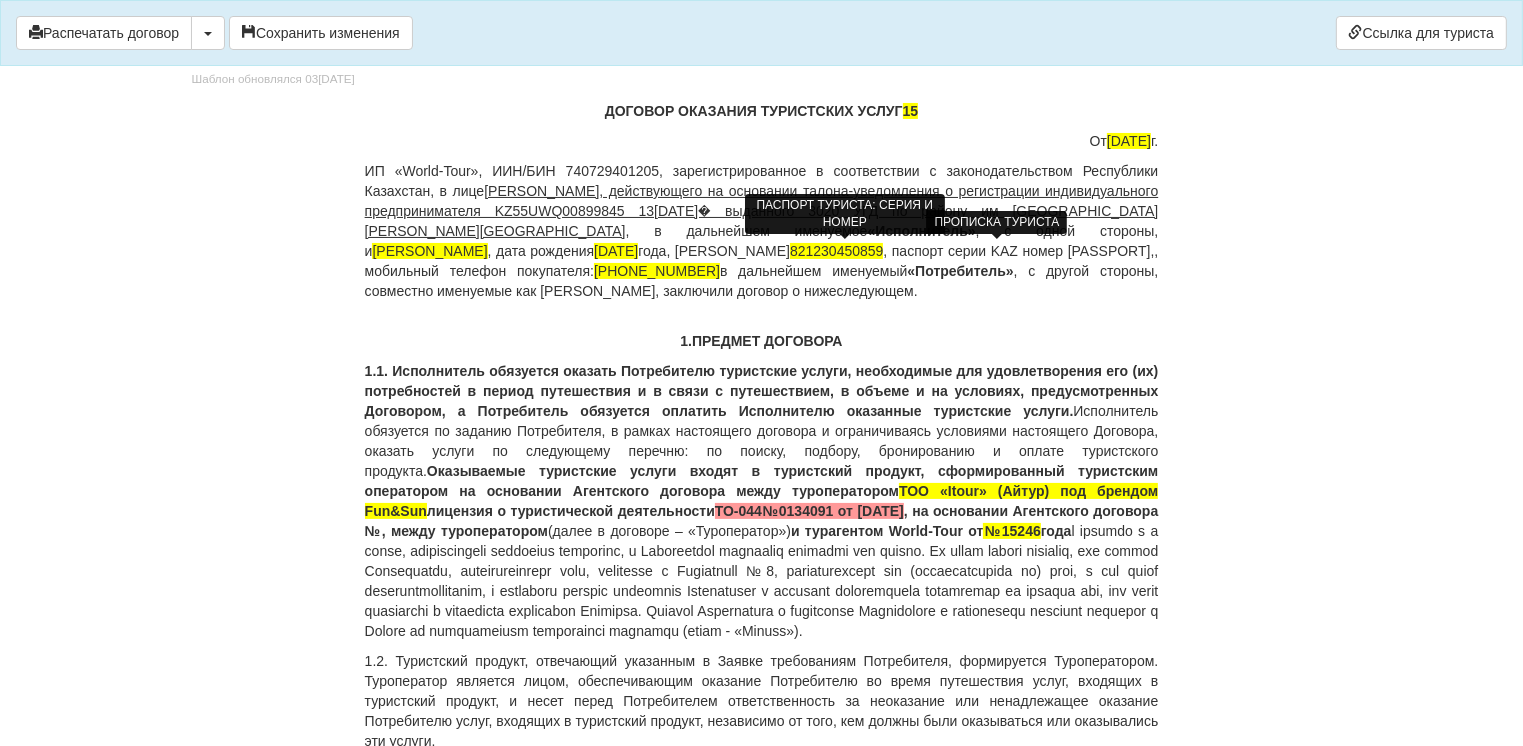 scroll, scrollTop: 100, scrollLeft: 0, axis: vertical 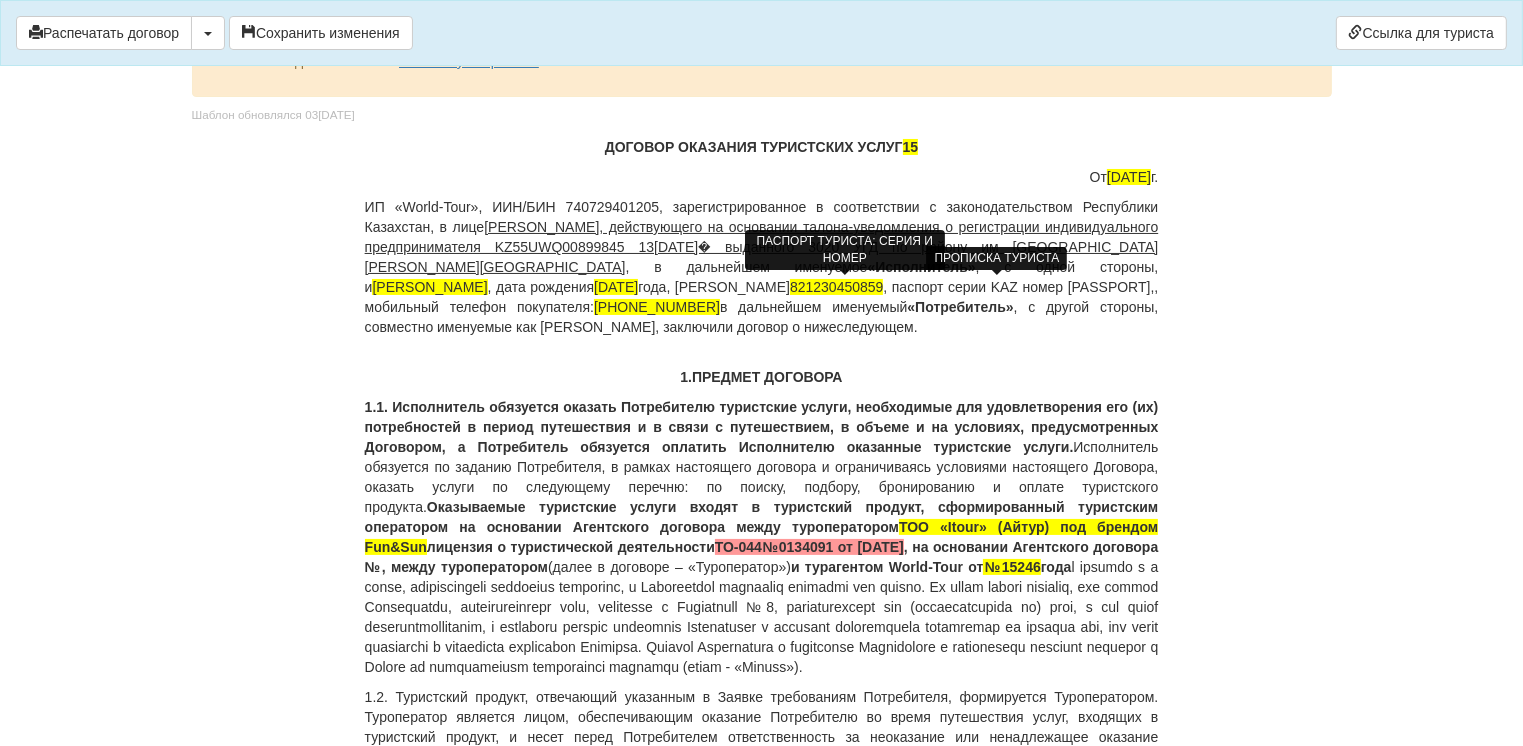 click on "ДОГОВОР ОКАЗАНИЯ ТУРИСТСКИХ УСЛУГ  15
От  [DATE]
ИП «World-Tour», ИИН/БИН 740729401205, зарегистрированное в соответствии с законодательством Республики Казахстан, в лице
[PERSON_NAME], действующего на основании талона-уведомления о регистрации индивидуального предпринимателя KZ55UWQ00899845 [DATE] от выданного  3020 УГД по району им Казыбек би г.[PERSON_NAME] ,
в дальнейшем именуемое  «Исполнитель» , с одной стороны, и
[PERSON_NAME] [PERSON_NAME] , дата рождения  [DEMOGRAPHIC_DATA], ИИН  821230450859 , паспорт серии KAZ номер [PASSPORT] ,  , мобильный телефон покупателя:  [PHONE_NUMBER]" at bounding box center (762, 7727) 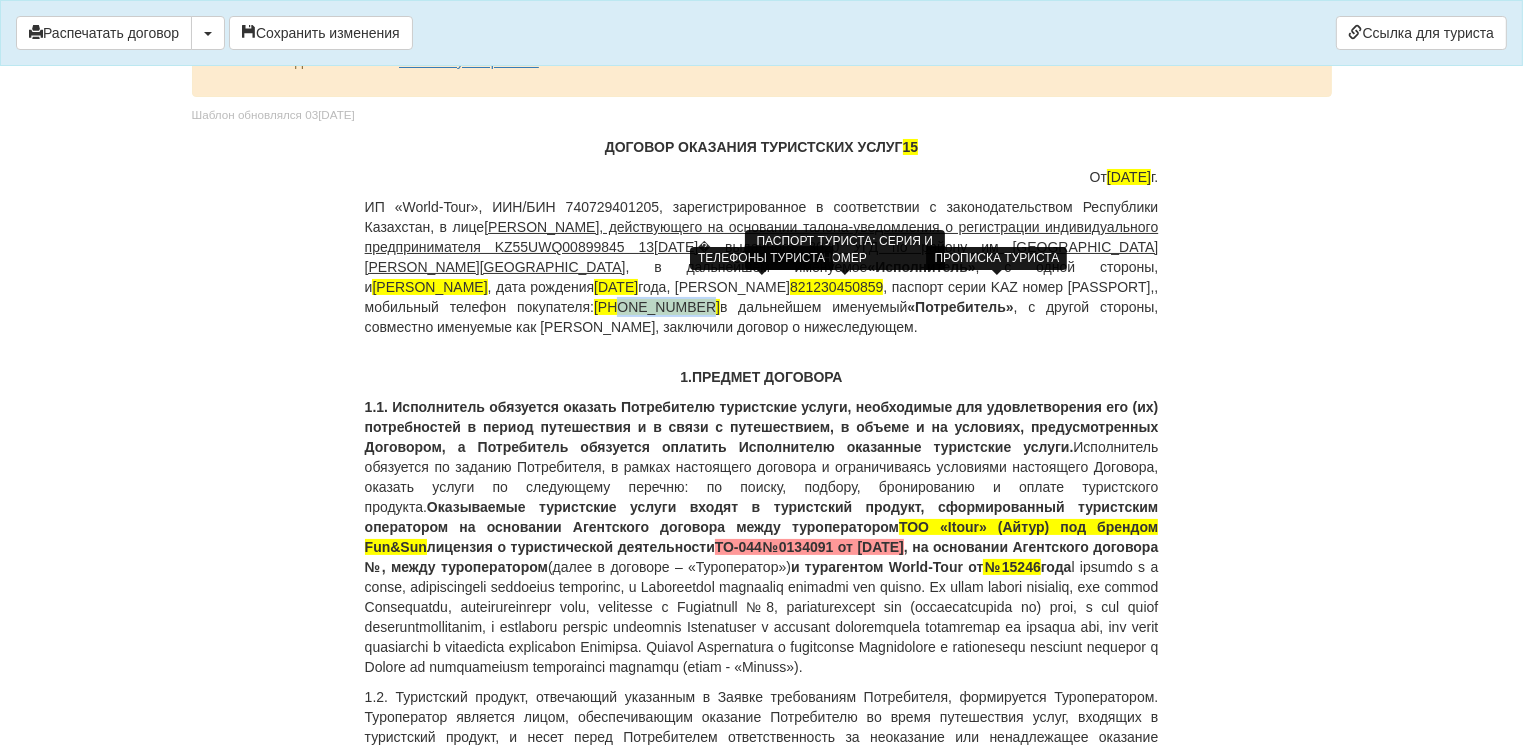 drag, startPoint x: 364, startPoint y: 305, endPoint x: 439, endPoint y: 305, distance: 75 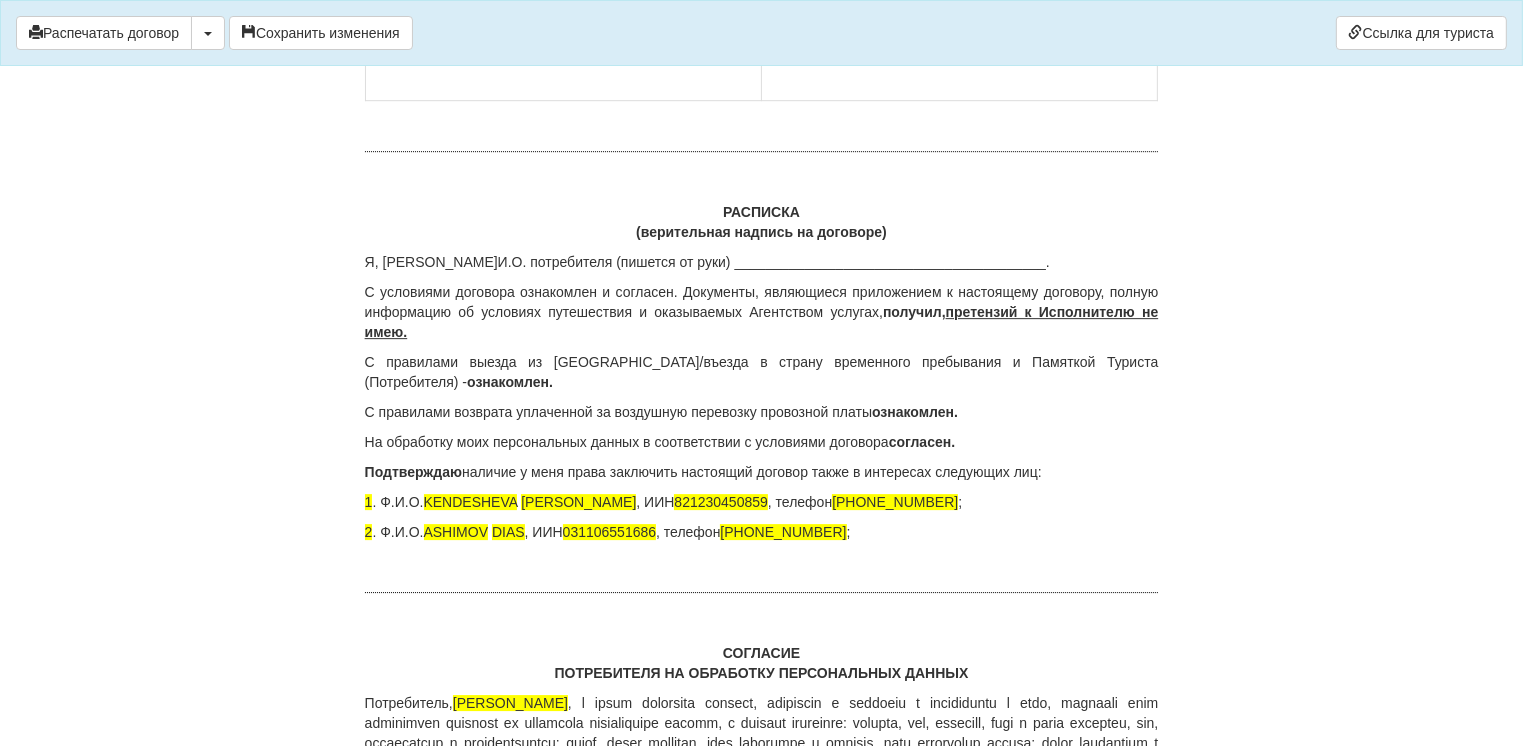 scroll, scrollTop: 13600, scrollLeft: 0, axis: vertical 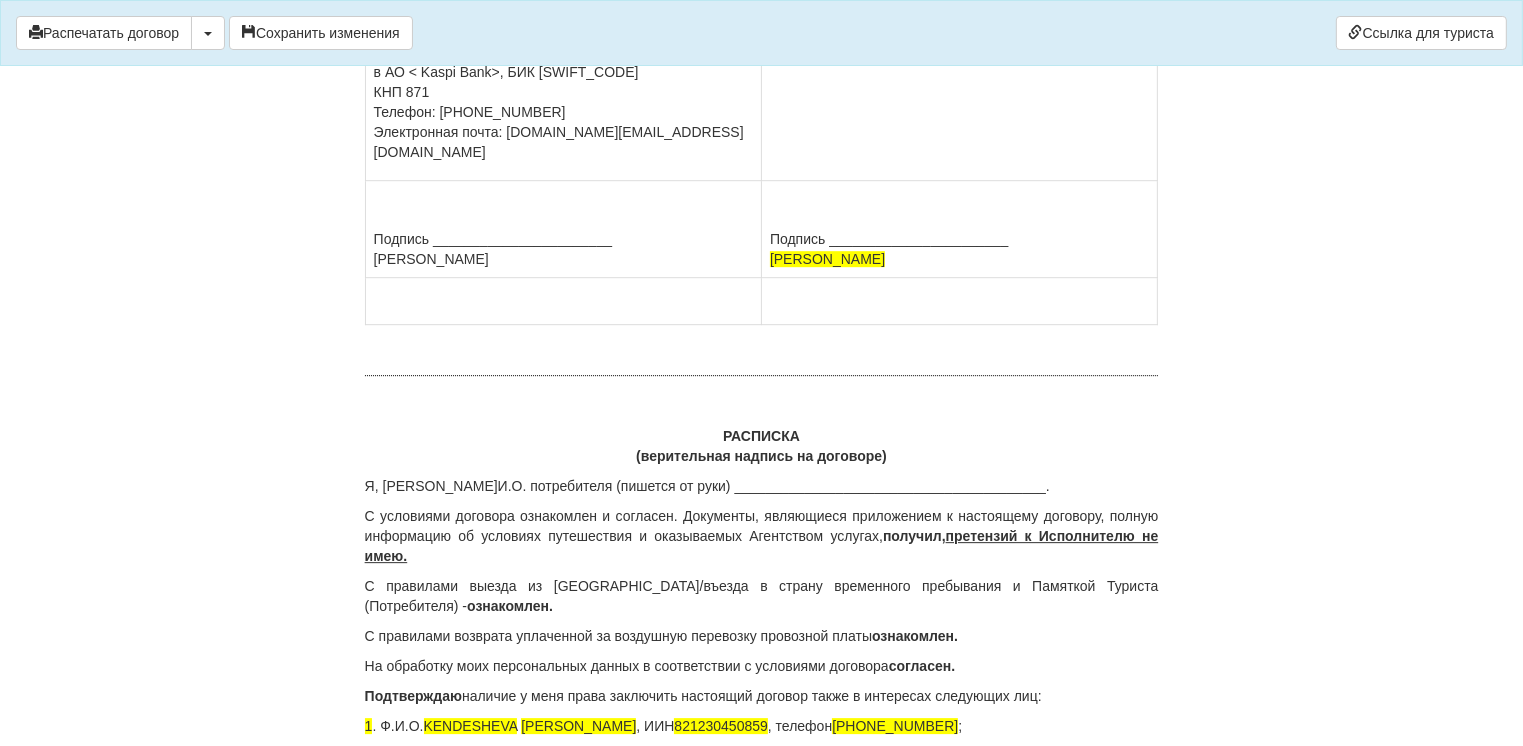 click on "Ф.И.О.  [PERSON_NAME]
ИИН  821230450859
Паспорт    выдан ,
Адрес:
Тел.  [PHONE_NUMBER]" at bounding box center [959, -8] 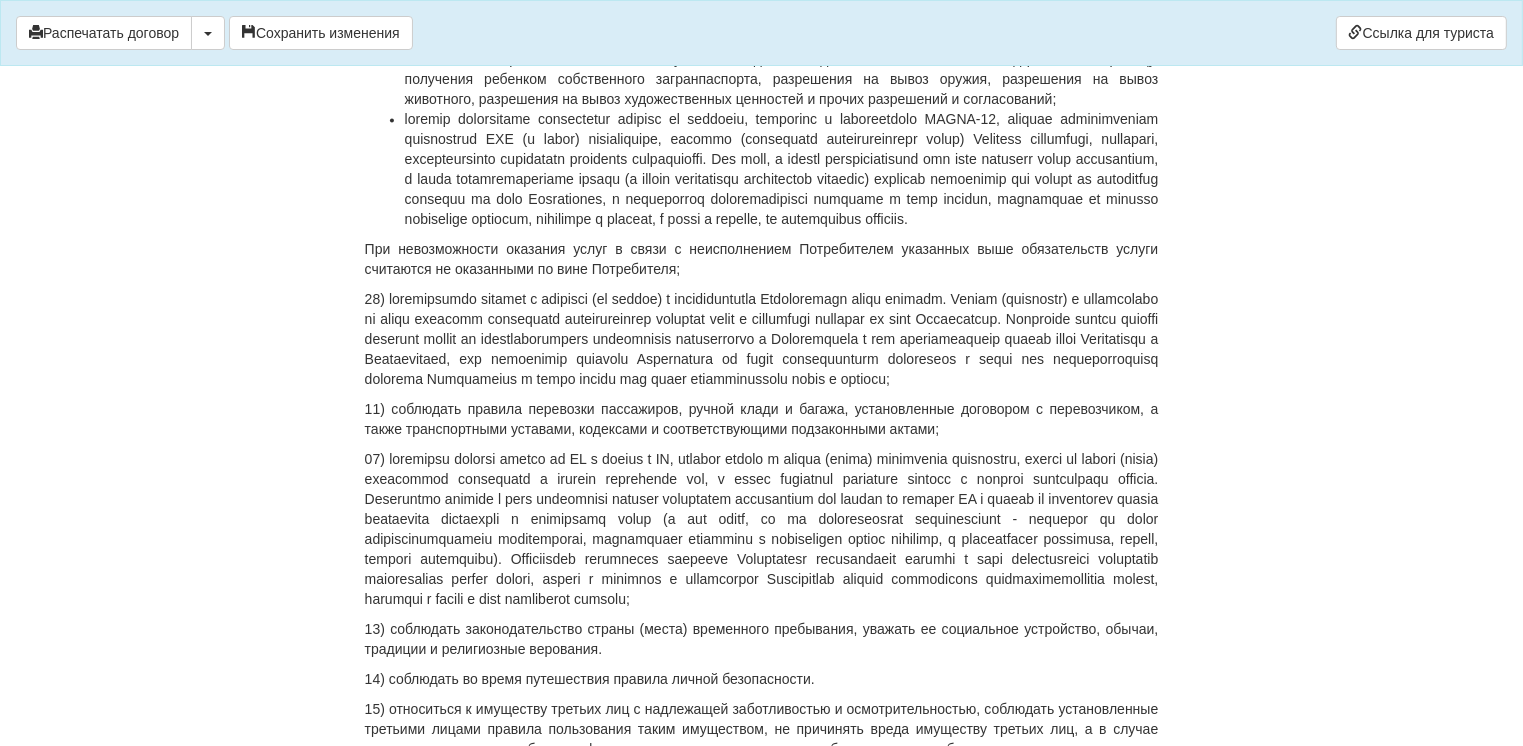 scroll, scrollTop: 4048, scrollLeft: 0, axis: vertical 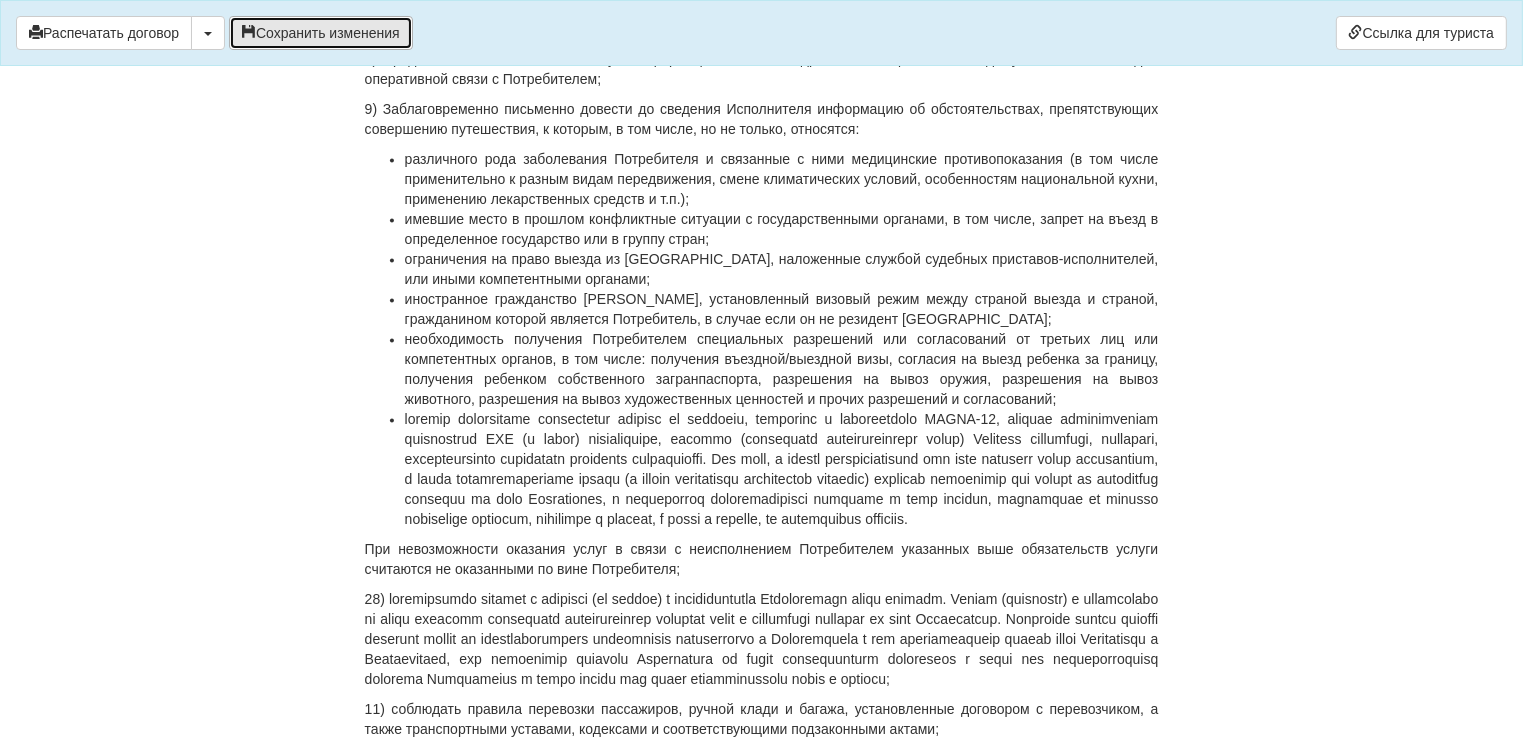 click on "Сохранить изменения" at bounding box center [321, 33] 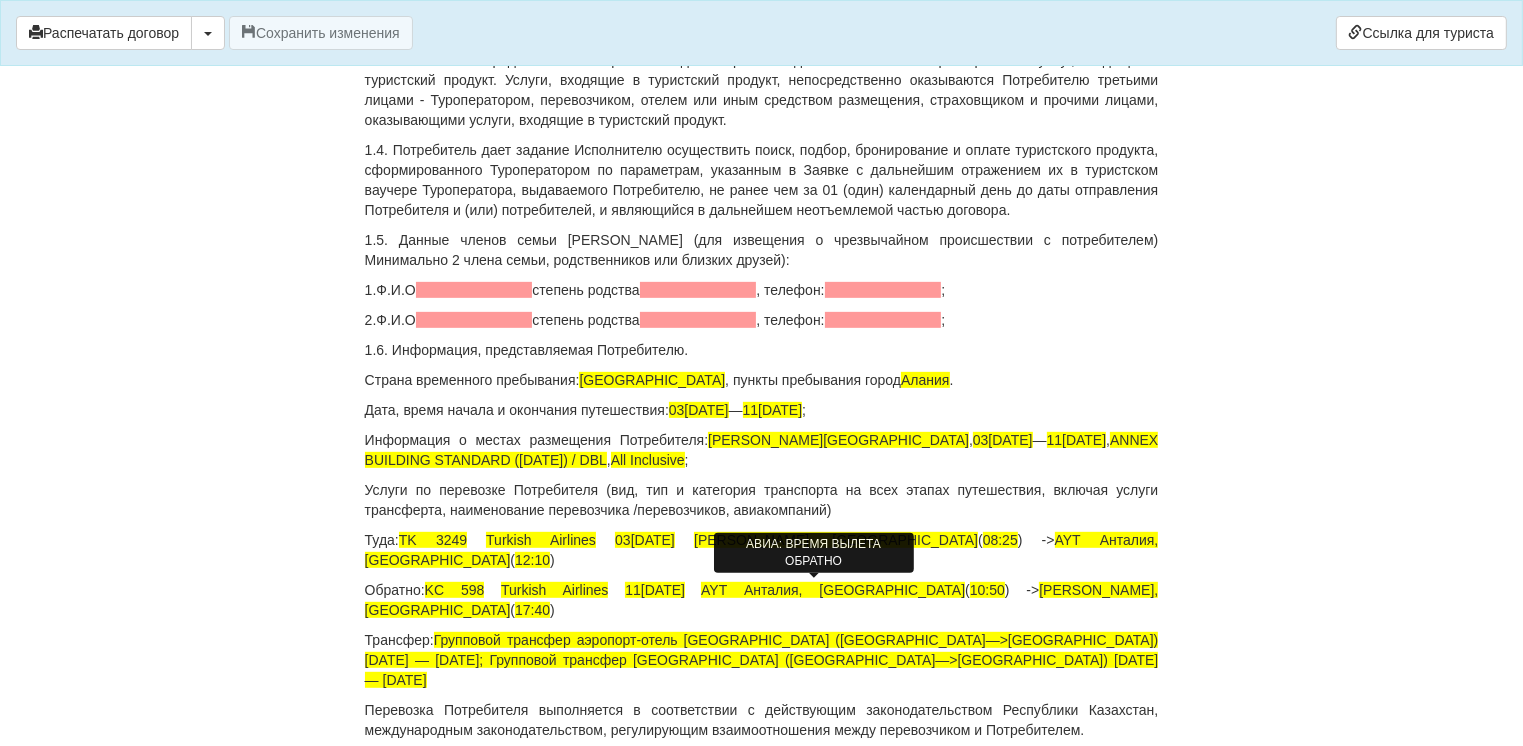scroll, scrollTop: 748, scrollLeft: 0, axis: vertical 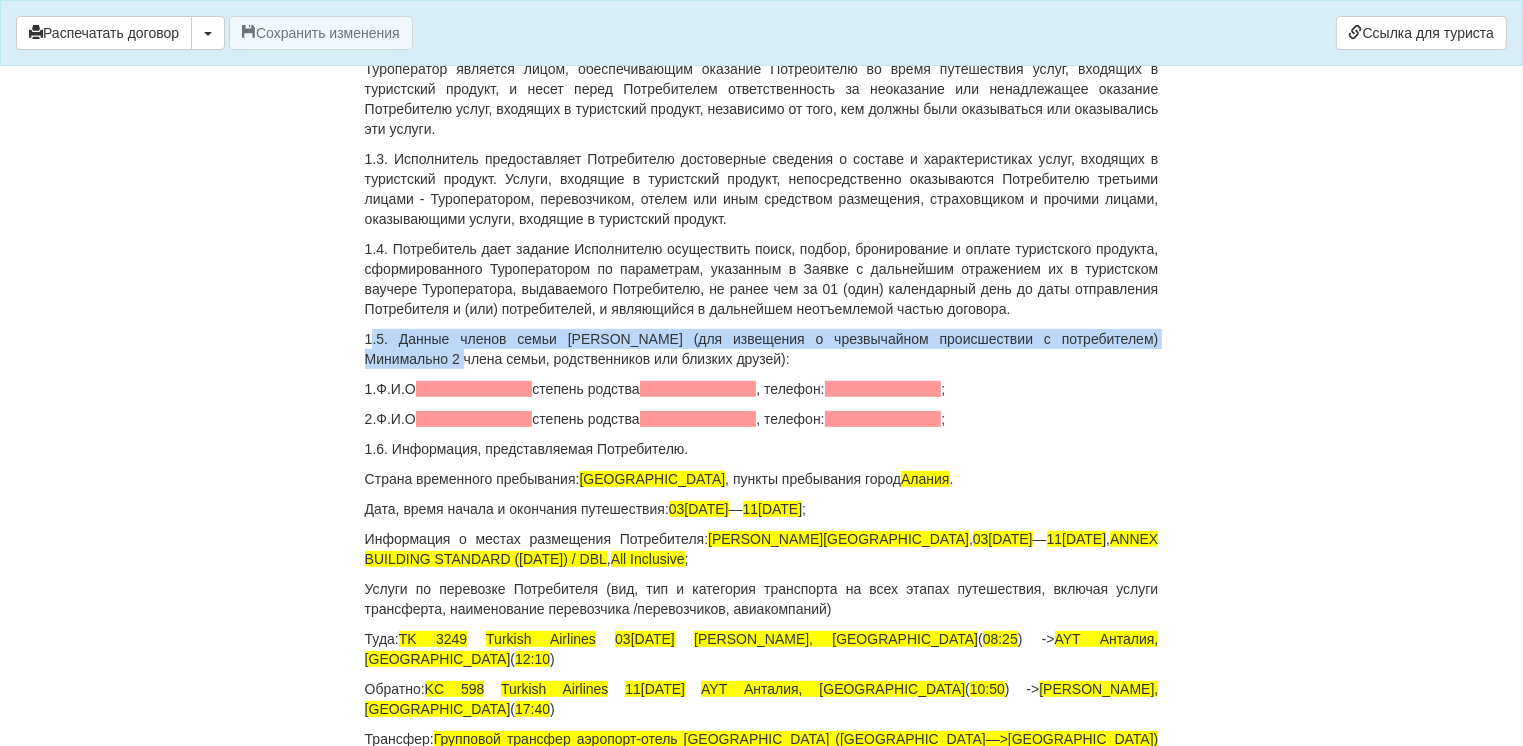drag, startPoint x: 368, startPoint y: 357, endPoint x: 380, endPoint y: 385, distance: 30.463093 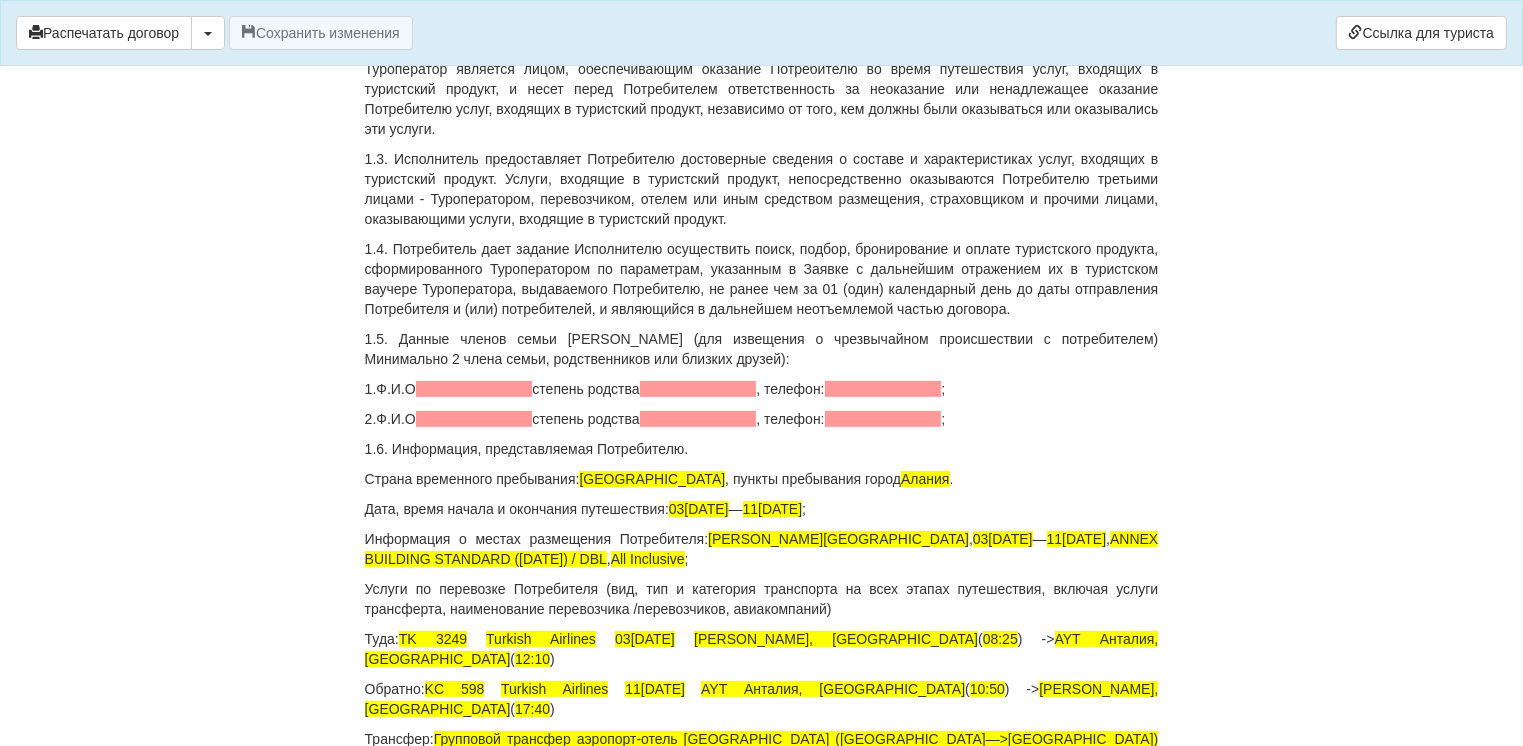 click on "1.Ф.И.О                                  степень родства                                 , телефон:                                 ;" at bounding box center [762, 389] 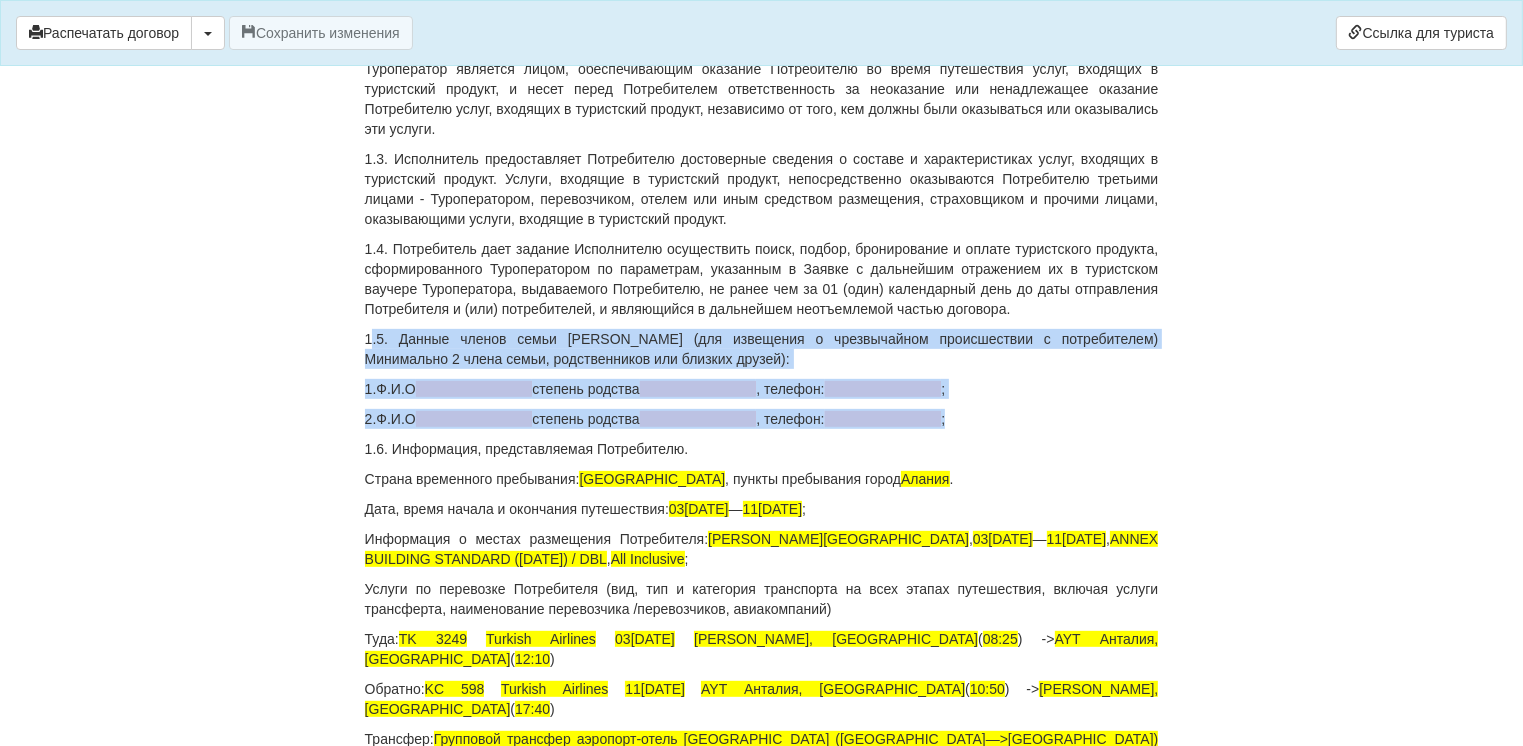drag, startPoint x: 368, startPoint y: 349, endPoint x: 995, endPoint y: 439, distance: 633.4264 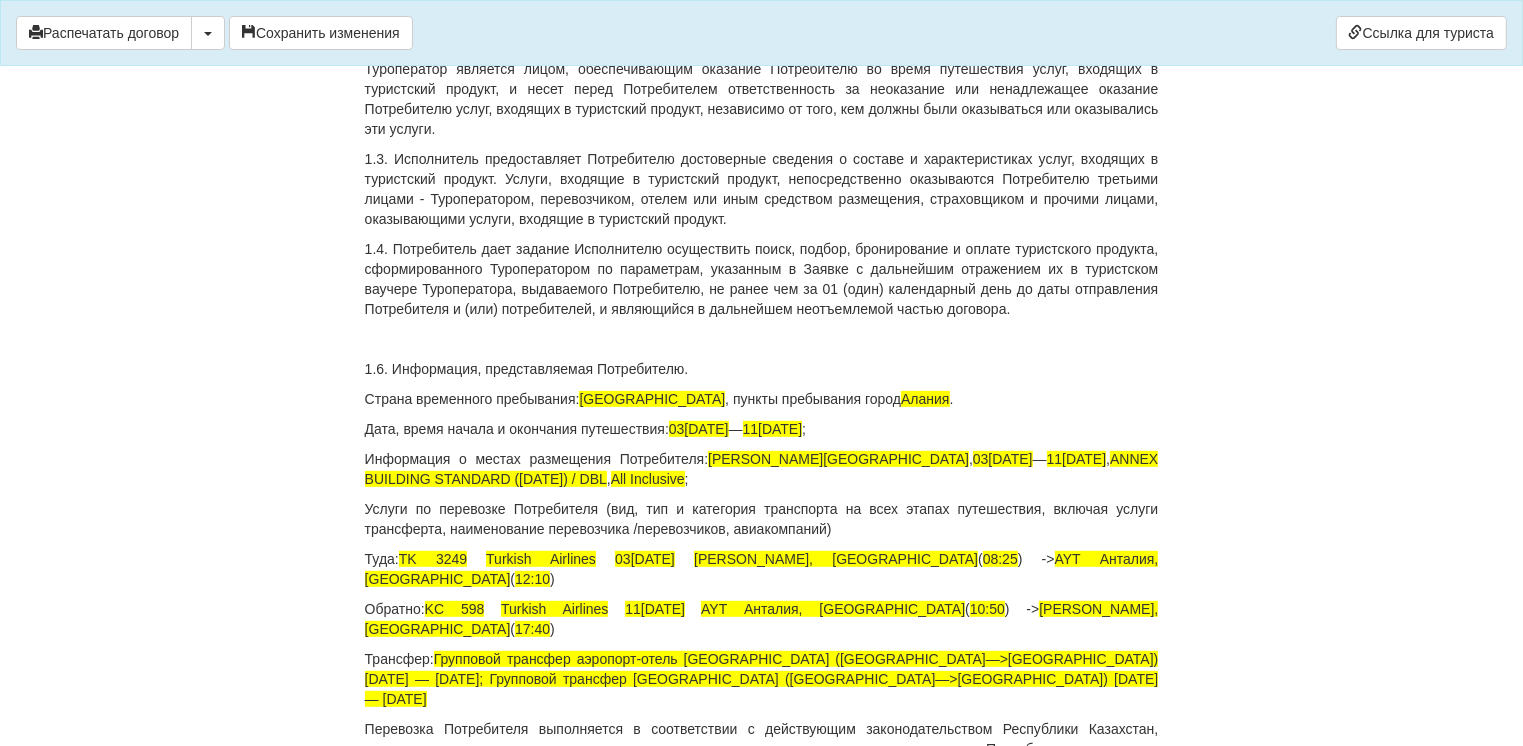 click on "1.6. Информация, представляемая Потребителю." at bounding box center [762, 369] 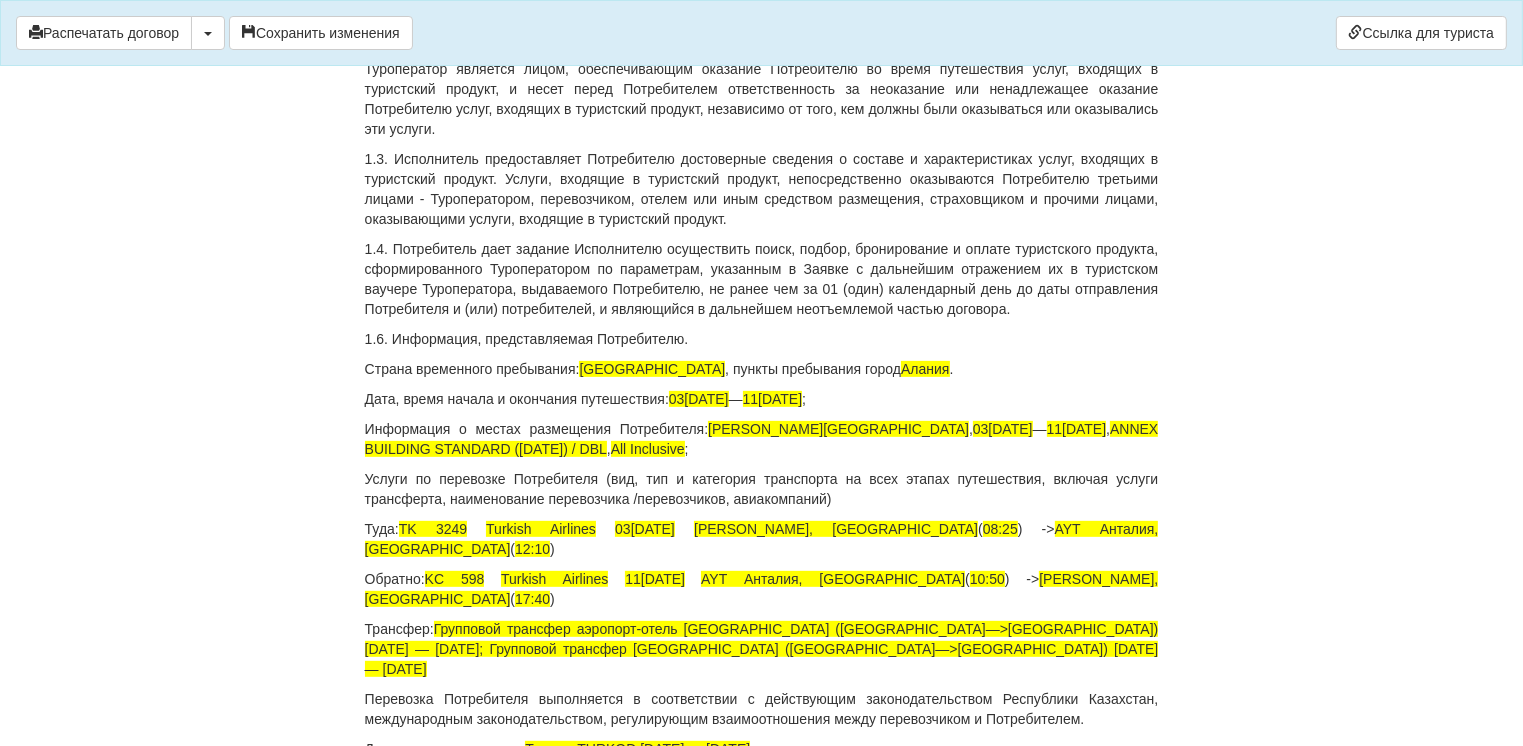 click on "1.6. Информация, представляемая Потребителю." at bounding box center (762, 339) 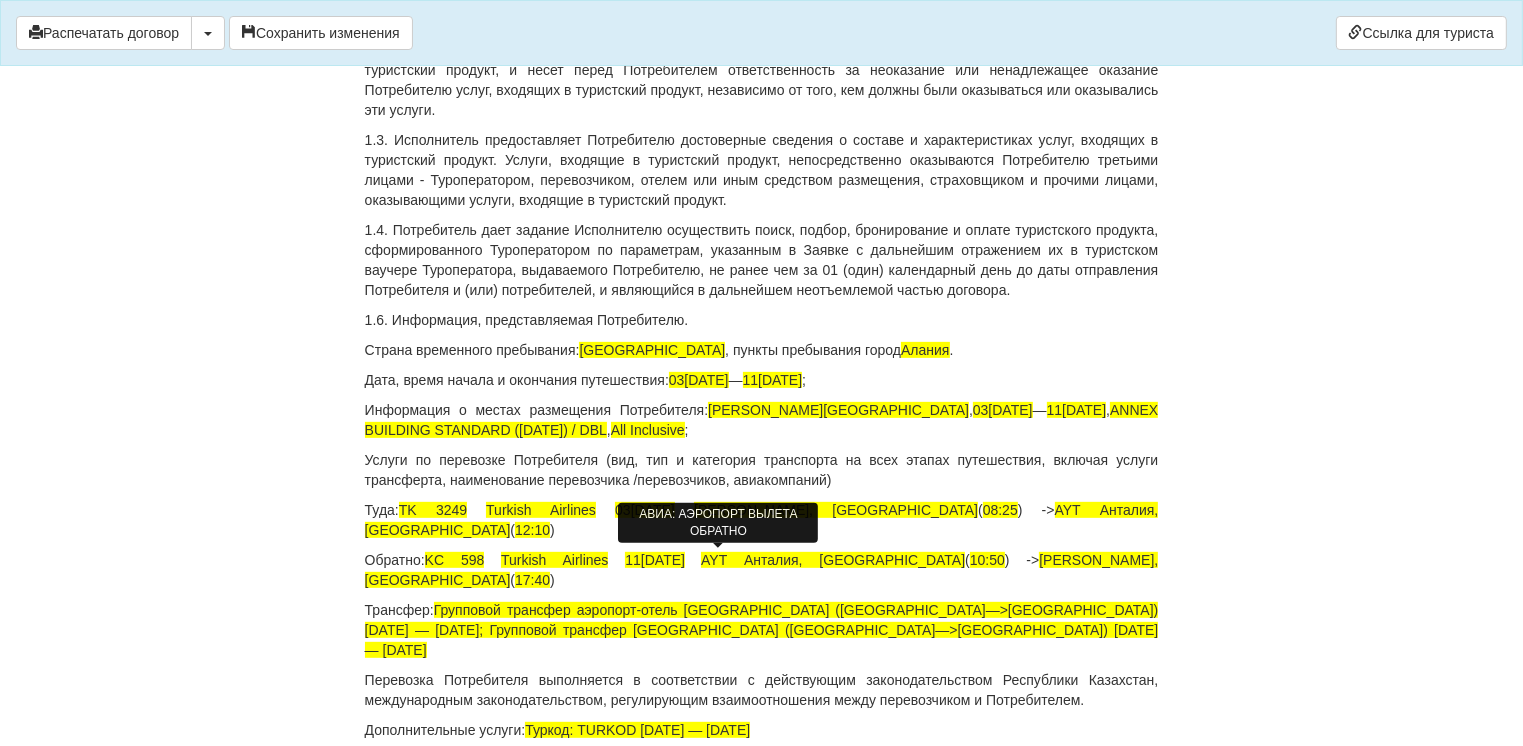 scroll, scrollTop: 748, scrollLeft: 0, axis: vertical 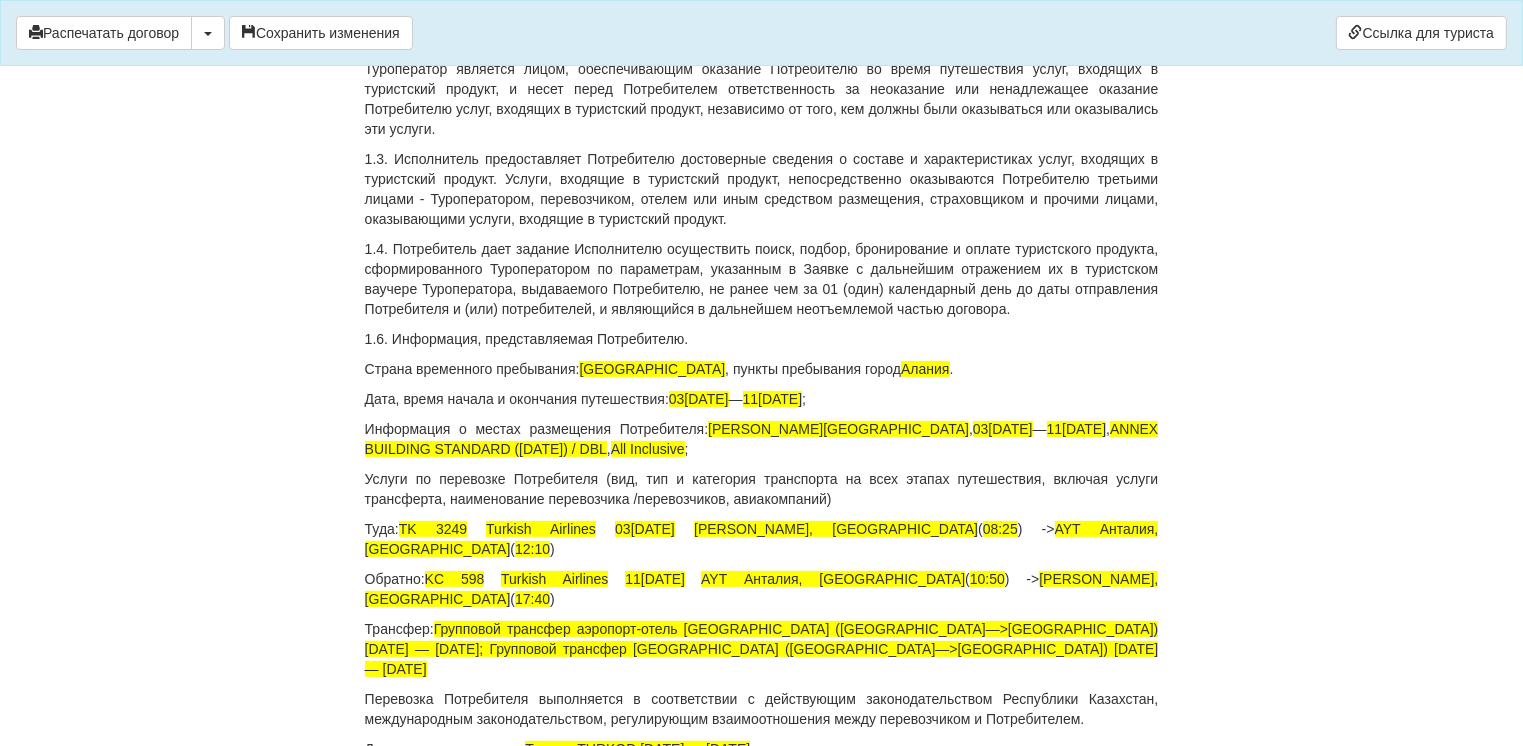 click on "ДОГОВОР ОКАЗАНИЯ ТУРИСТСКИХ УСЛУГ  15
От  [DATE]
ИП «World-Tour», ИИН/БИН 740729401205, зарегистрированное в соответствии с законодательством Республики Казахстан, в лице
[PERSON_NAME], действующего на основании талона-уведомления о регистрации индивидуального предпринимателя KZ55UWQ00899845 [DATE] от выданного  3020 УГД по району им Казыбек би г.[PERSON_NAME] ,
в дальнейшем именуемое  «Исполнитель» , с одной стороны, и
[PERSON_NAME] [PERSON_NAME] , дата рождения  [DEMOGRAPHIC_DATA], ИИН  821230450859 , паспорт серии KAZ номер [PASSPORT] ,  , мобильный телефон покупателя:  [PHONE_NUMBER]" at bounding box center (762, 7024) 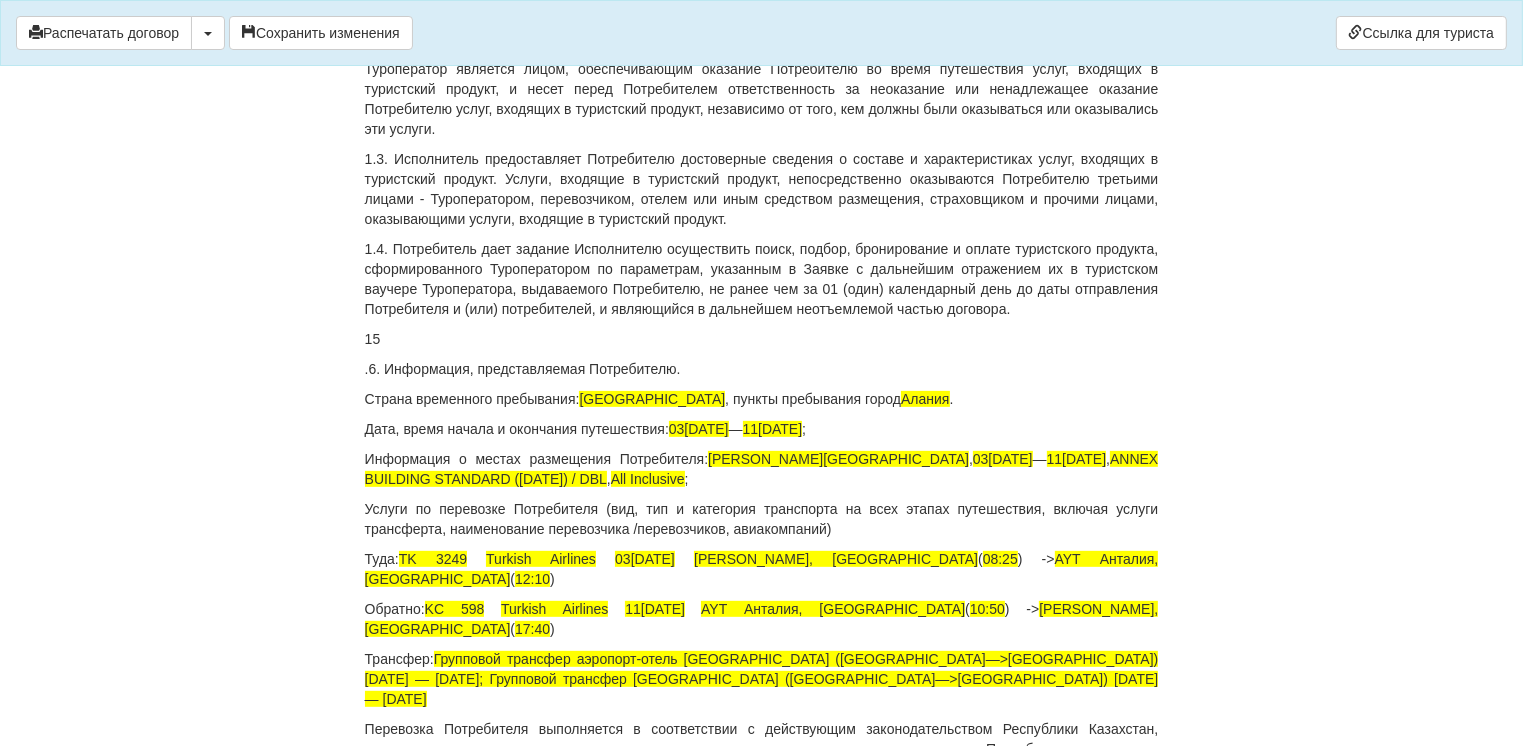 click on "15" at bounding box center (762, 339) 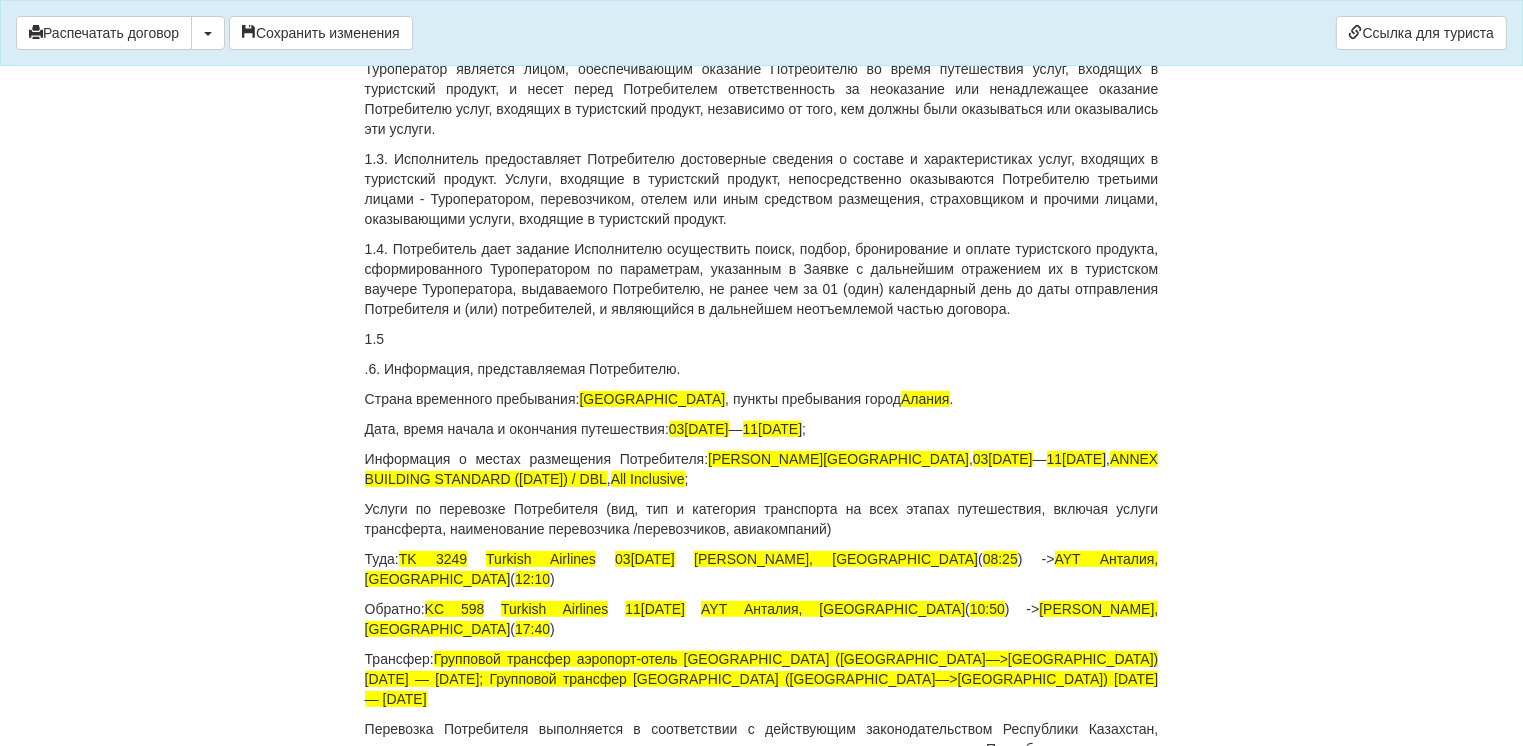 click on ".6. Информация, представляемая Потребителю." at bounding box center (762, 369) 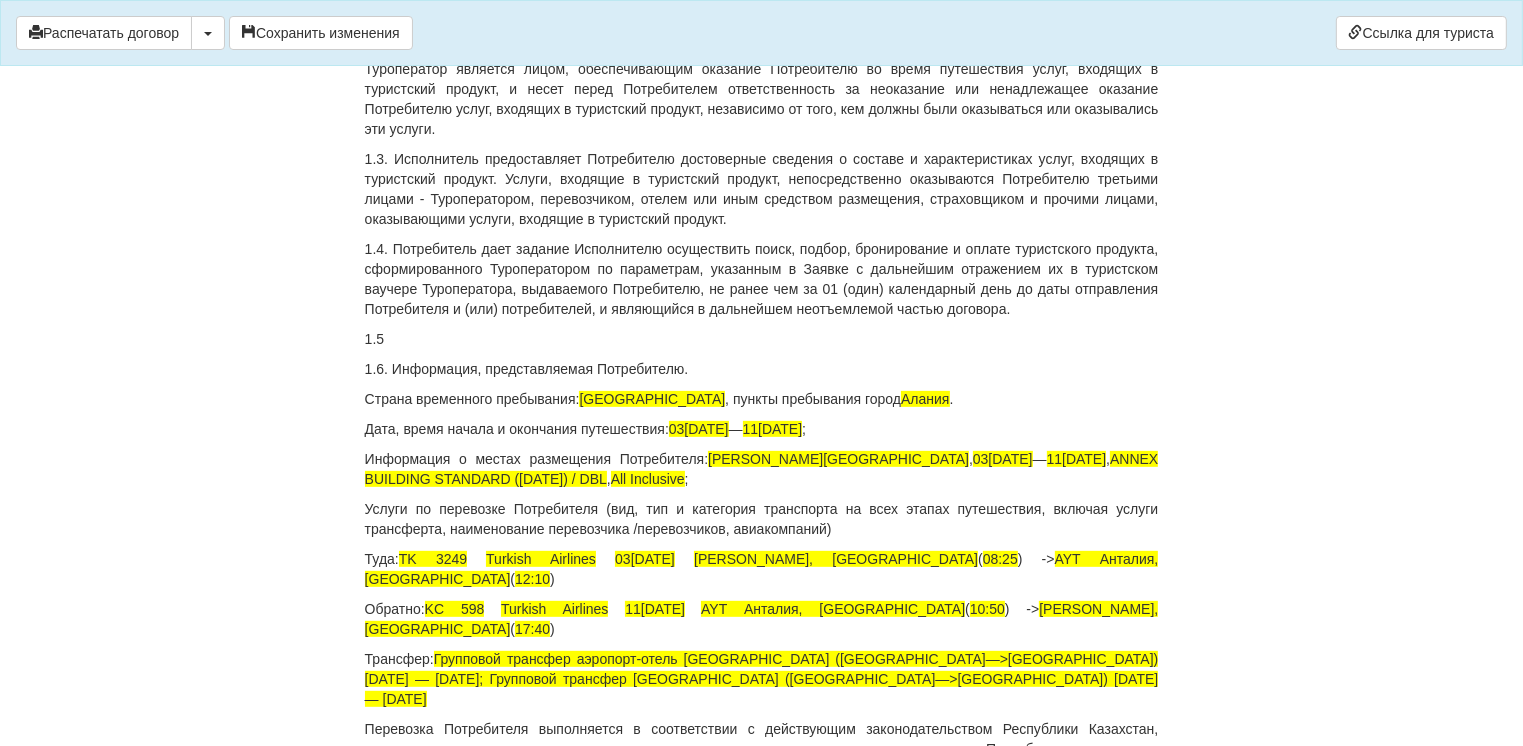 click on "1.5" at bounding box center (762, 339) 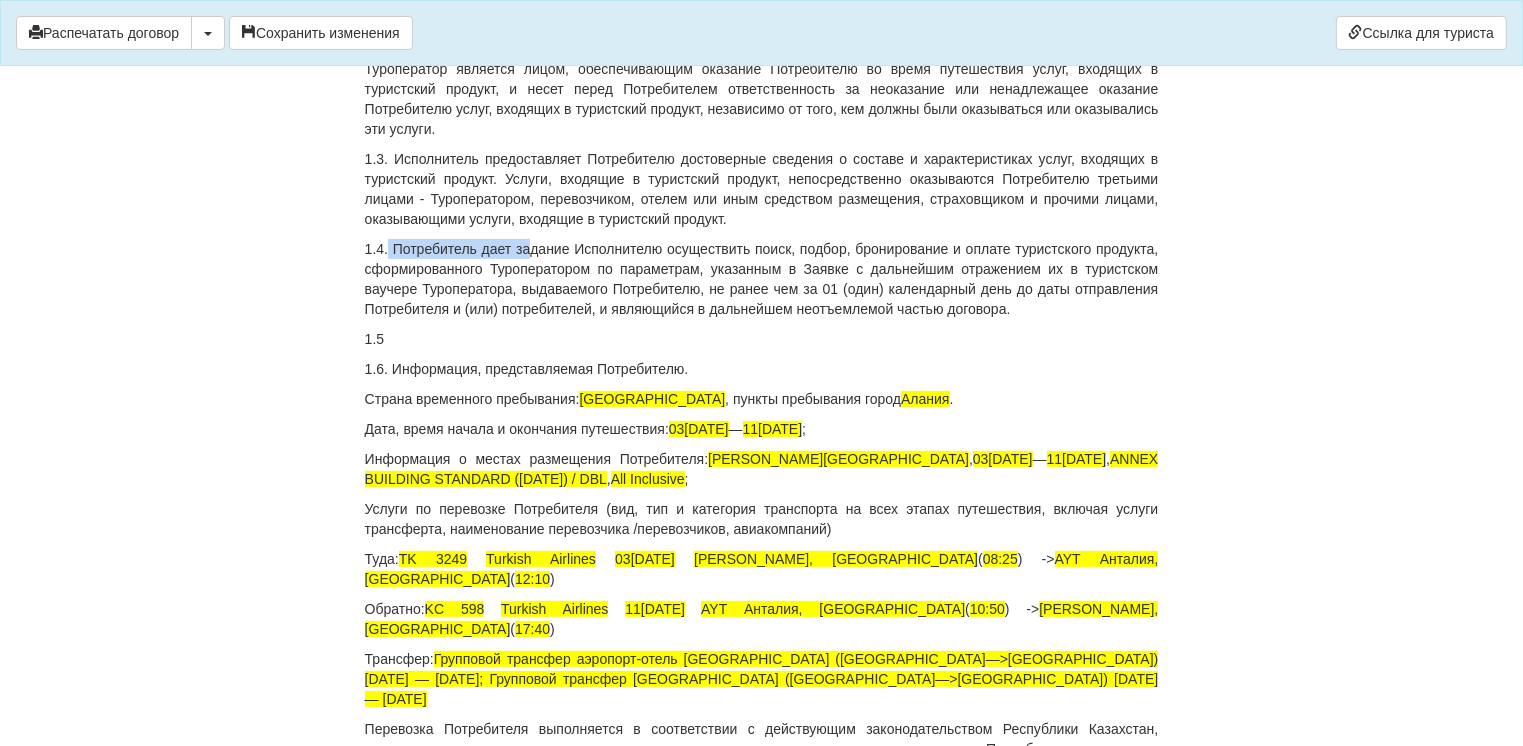 drag, startPoint x: 390, startPoint y: 263, endPoint x: 527, endPoint y: 269, distance: 137.13132 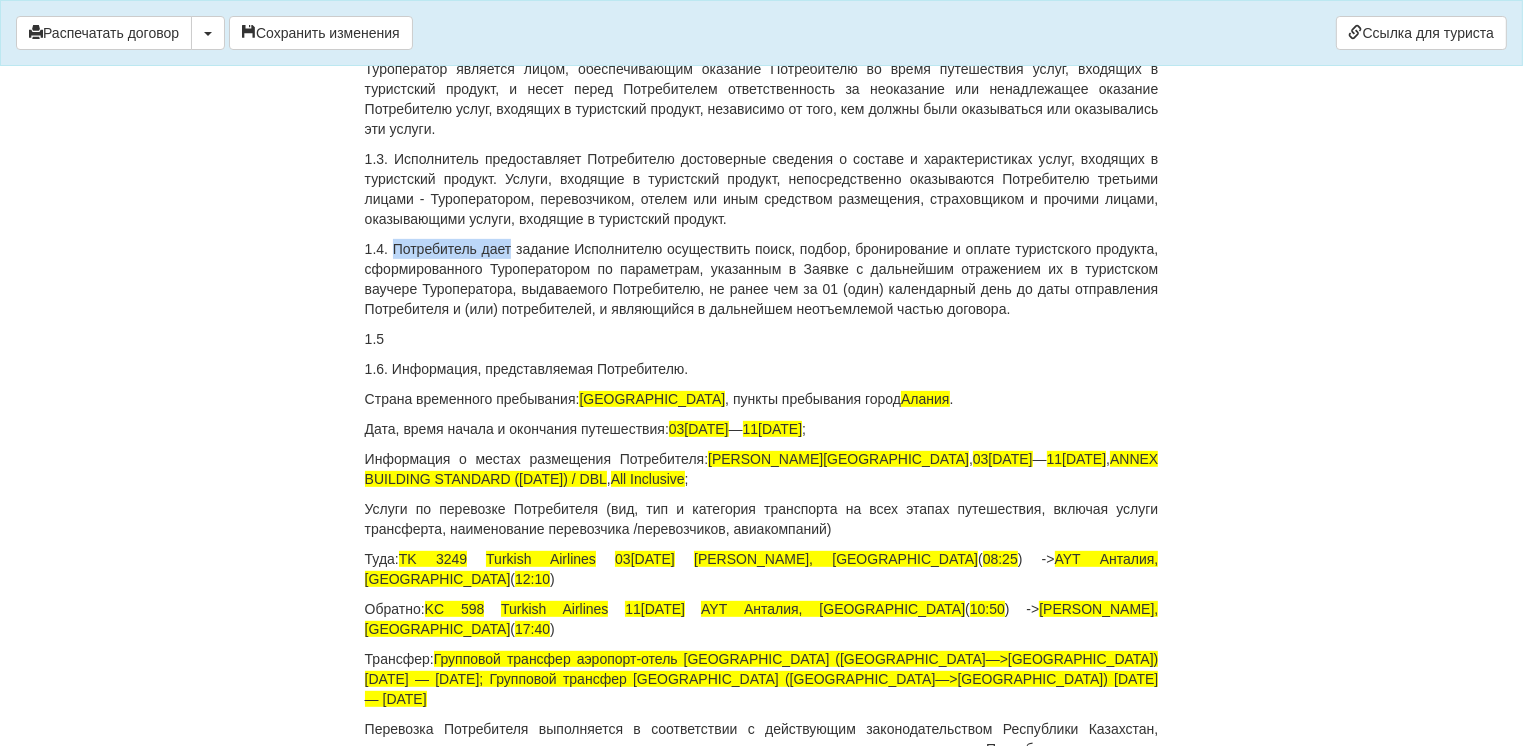 drag, startPoint x: 512, startPoint y: 265, endPoint x: 400, endPoint y: 264, distance: 112.00446 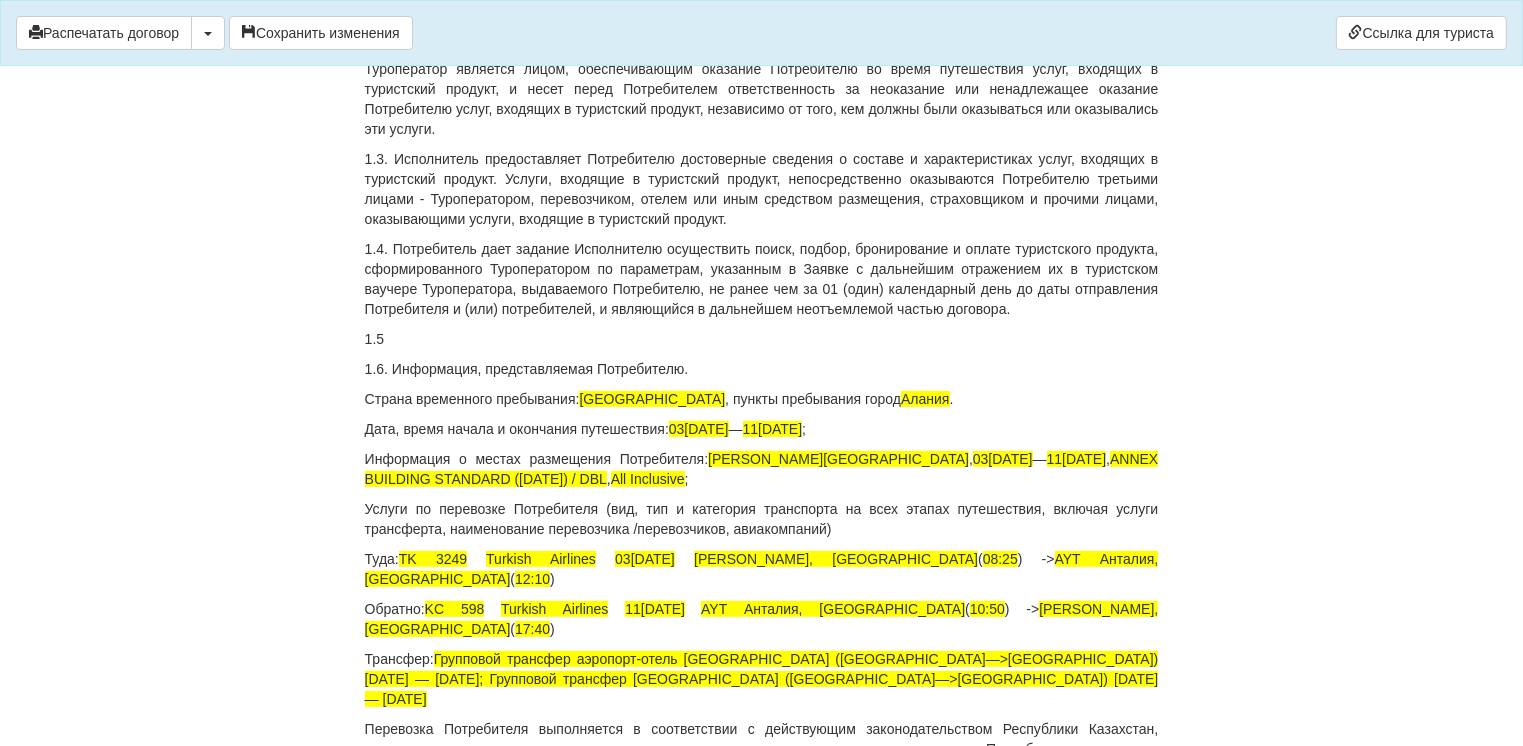 click on "1.5" at bounding box center [762, 339] 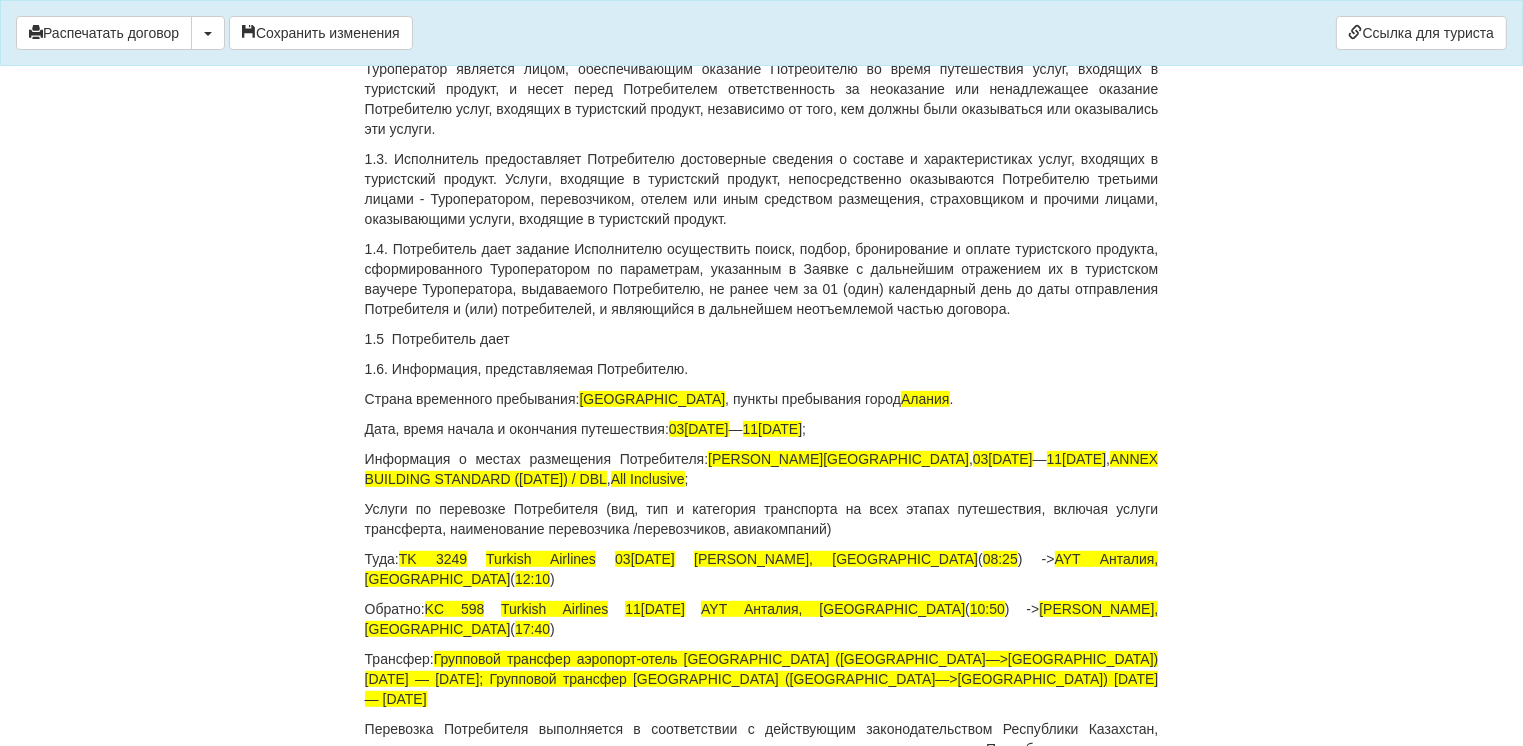 click on "1.5     Потребитель дает" at bounding box center (762, 339) 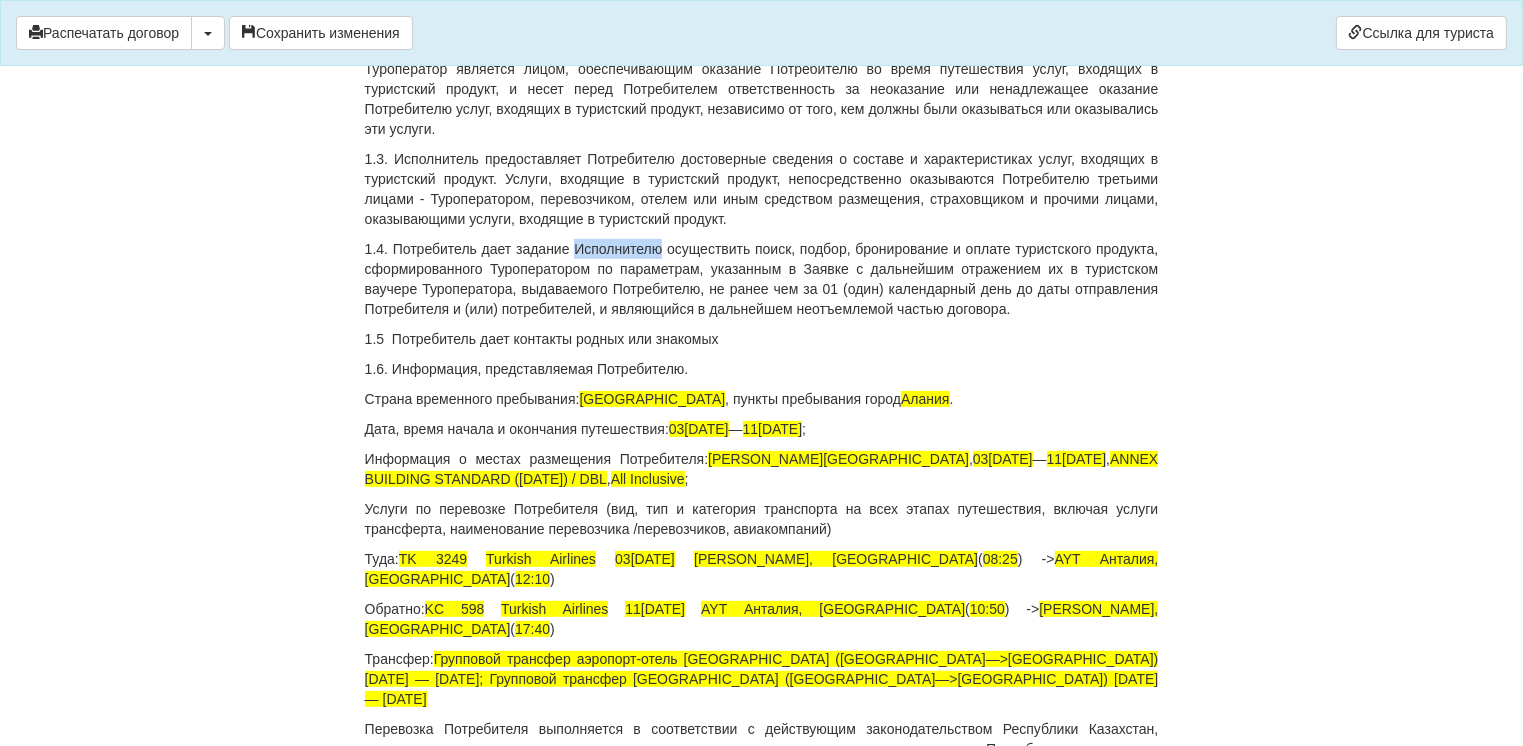 drag, startPoint x: 575, startPoint y: 265, endPoint x: 661, endPoint y: 267, distance: 86.023254 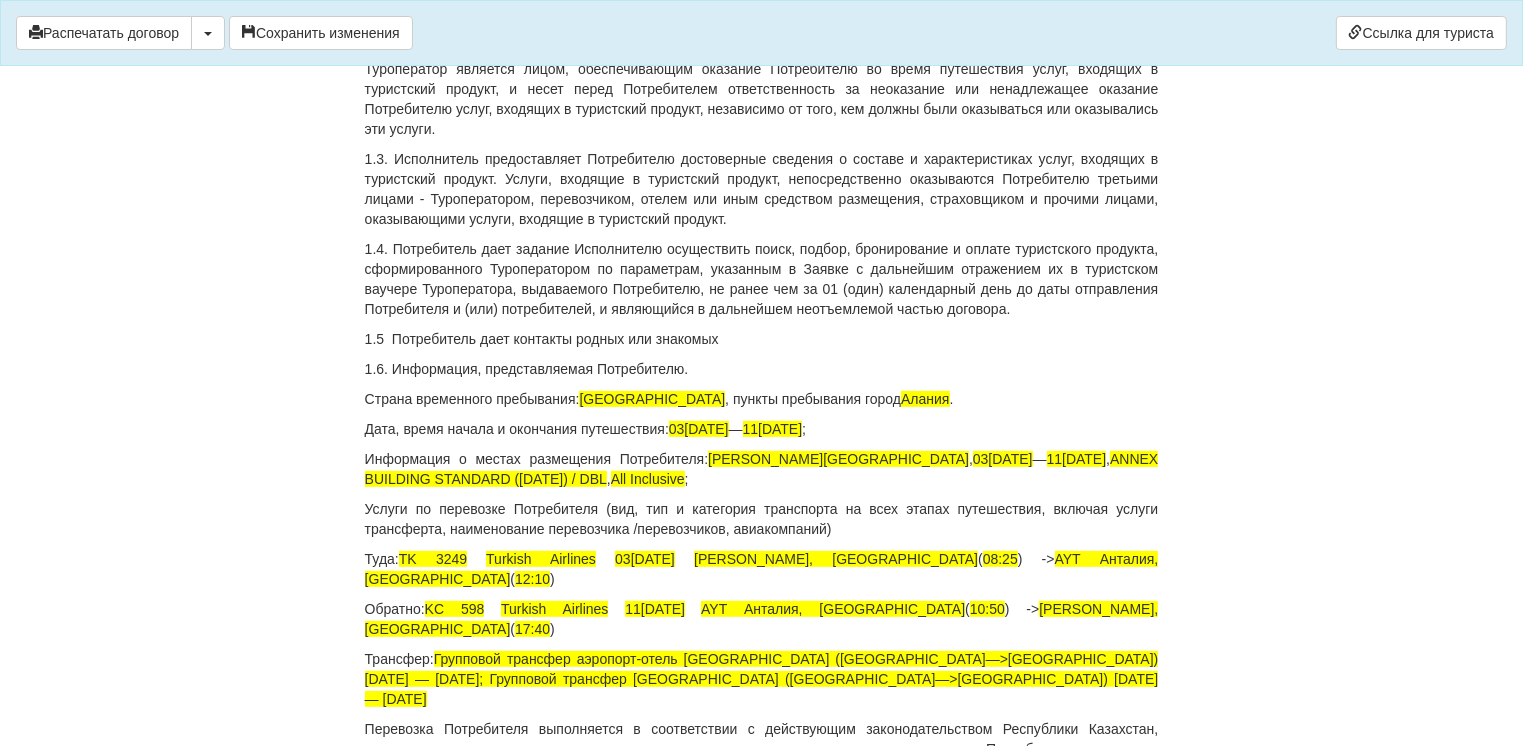 click on "1.5     Потребитель дает контакты родных или знакомых" at bounding box center [762, 339] 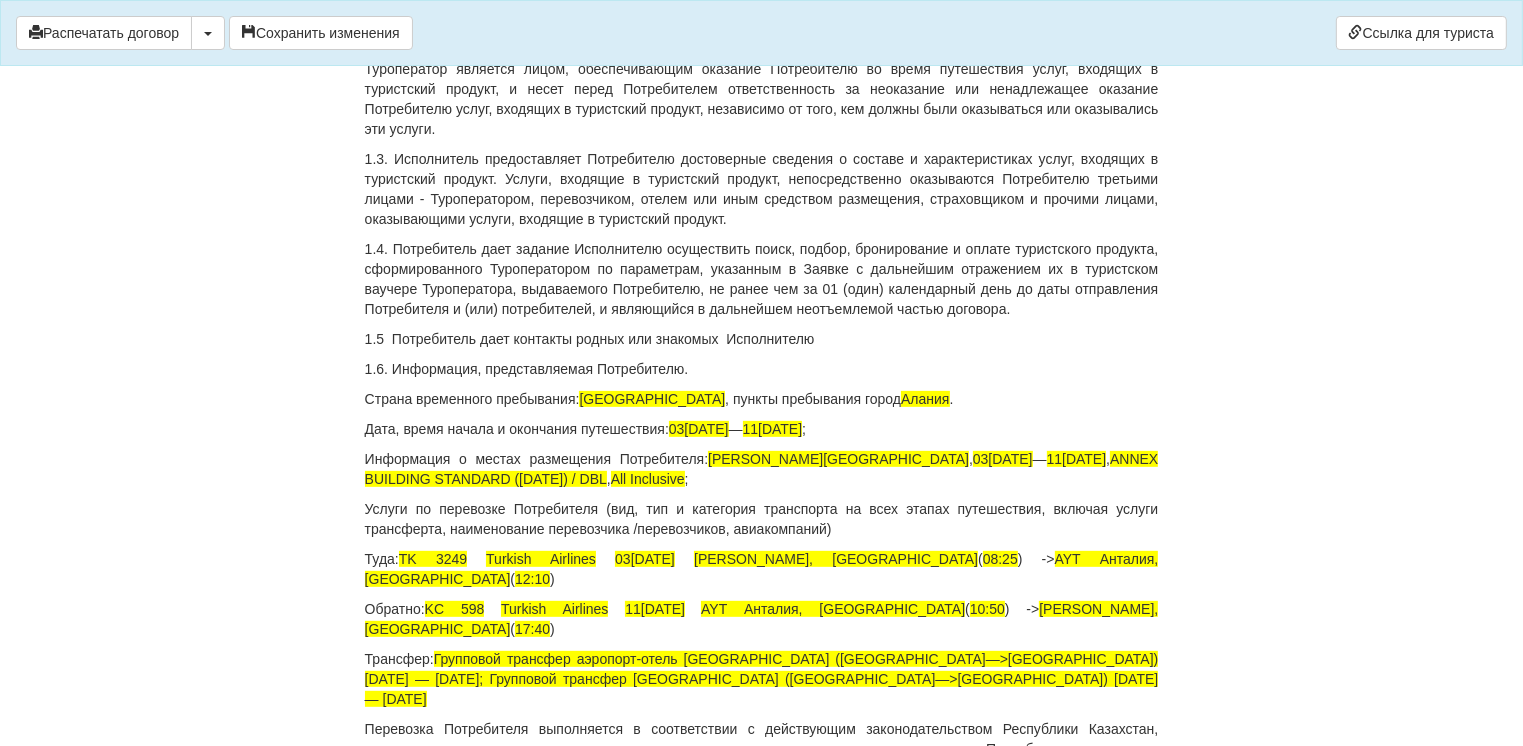 click on "1.5     Потребитель дает контакты родных или знакомых     Исполнителю" at bounding box center (762, 339) 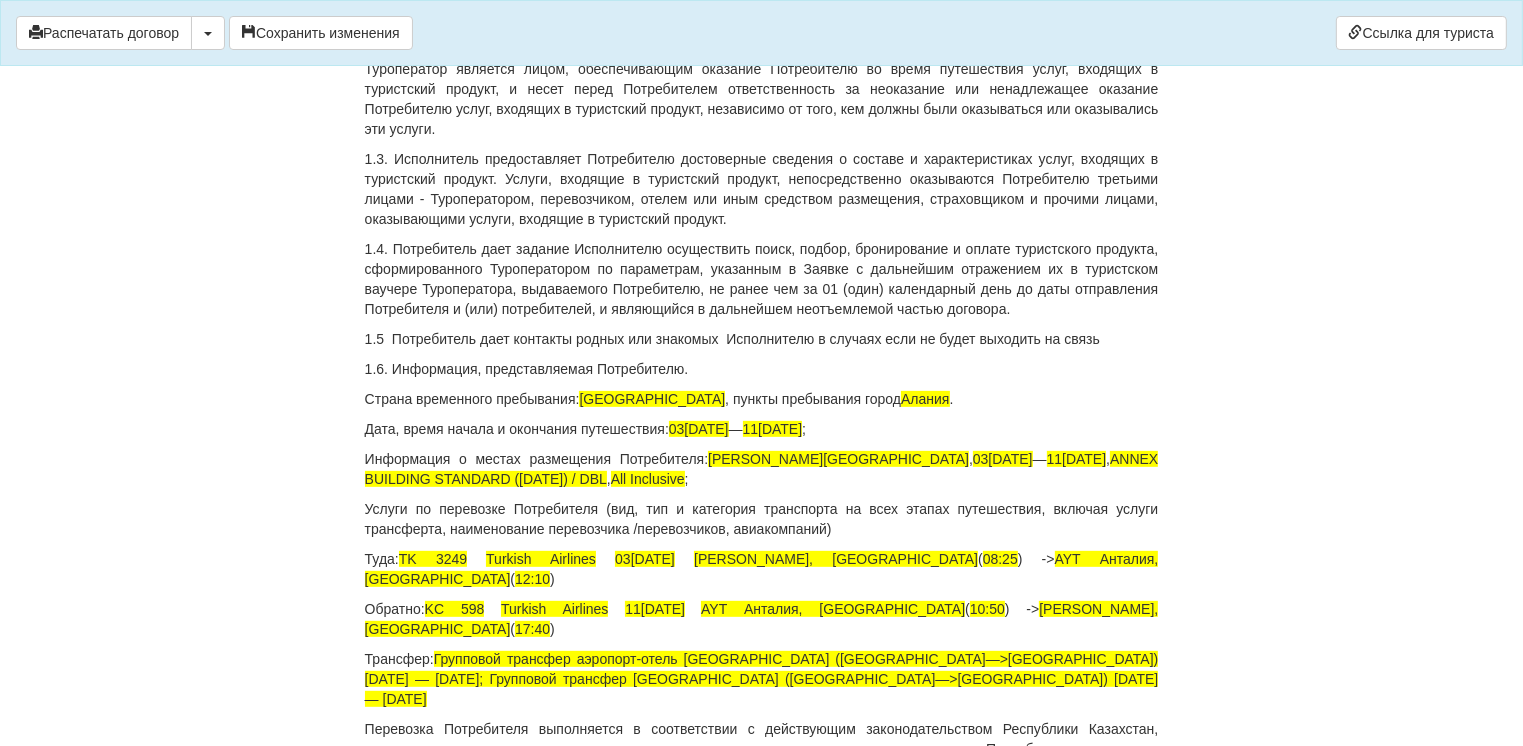click on "1.5     Потребитель дает контакты родных или знакомых     Исполнителю в случаях если не будет выходить на связь" at bounding box center [762, 339] 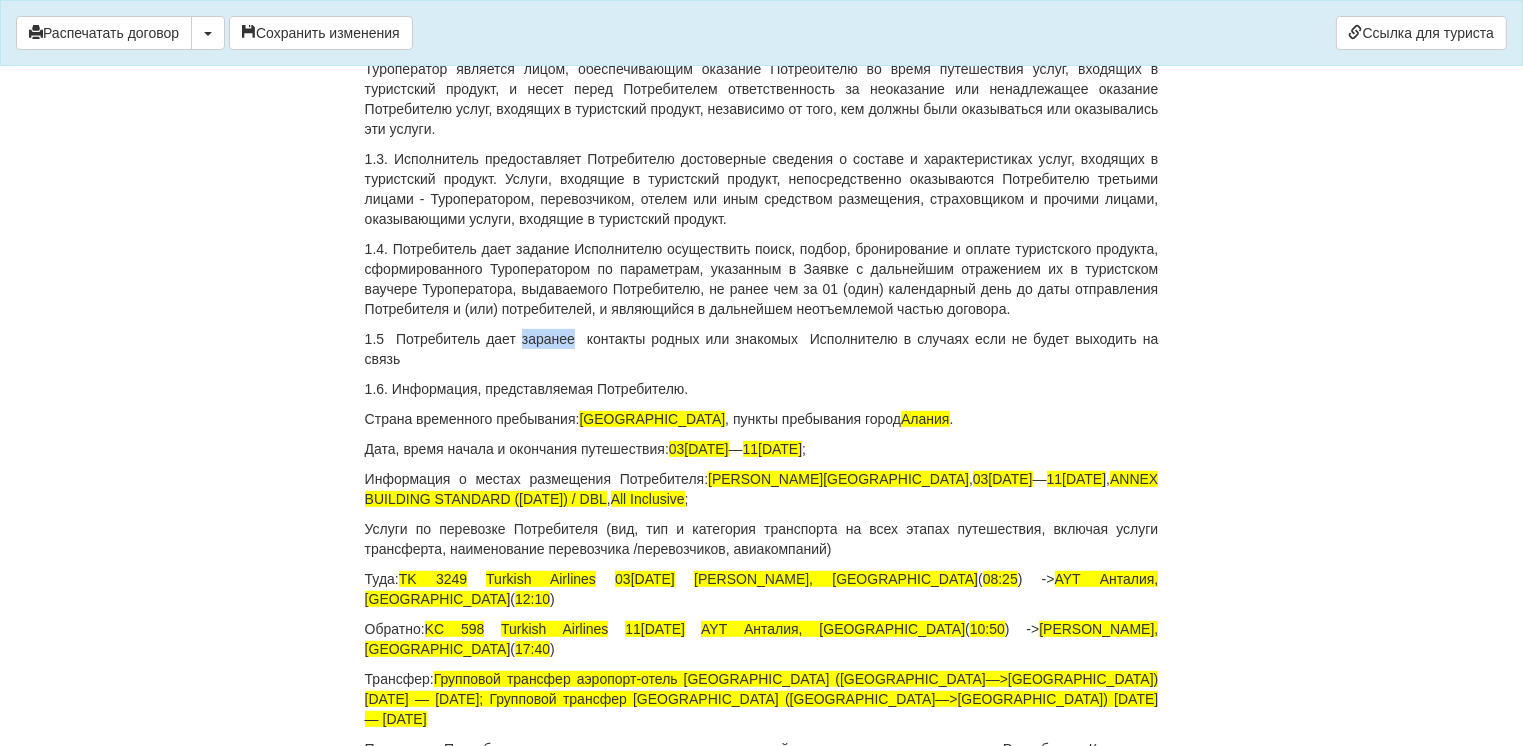 drag, startPoint x: 574, startPoint y: 358, endPoint x: 521, endPoint y: 352, distance: 53.338543 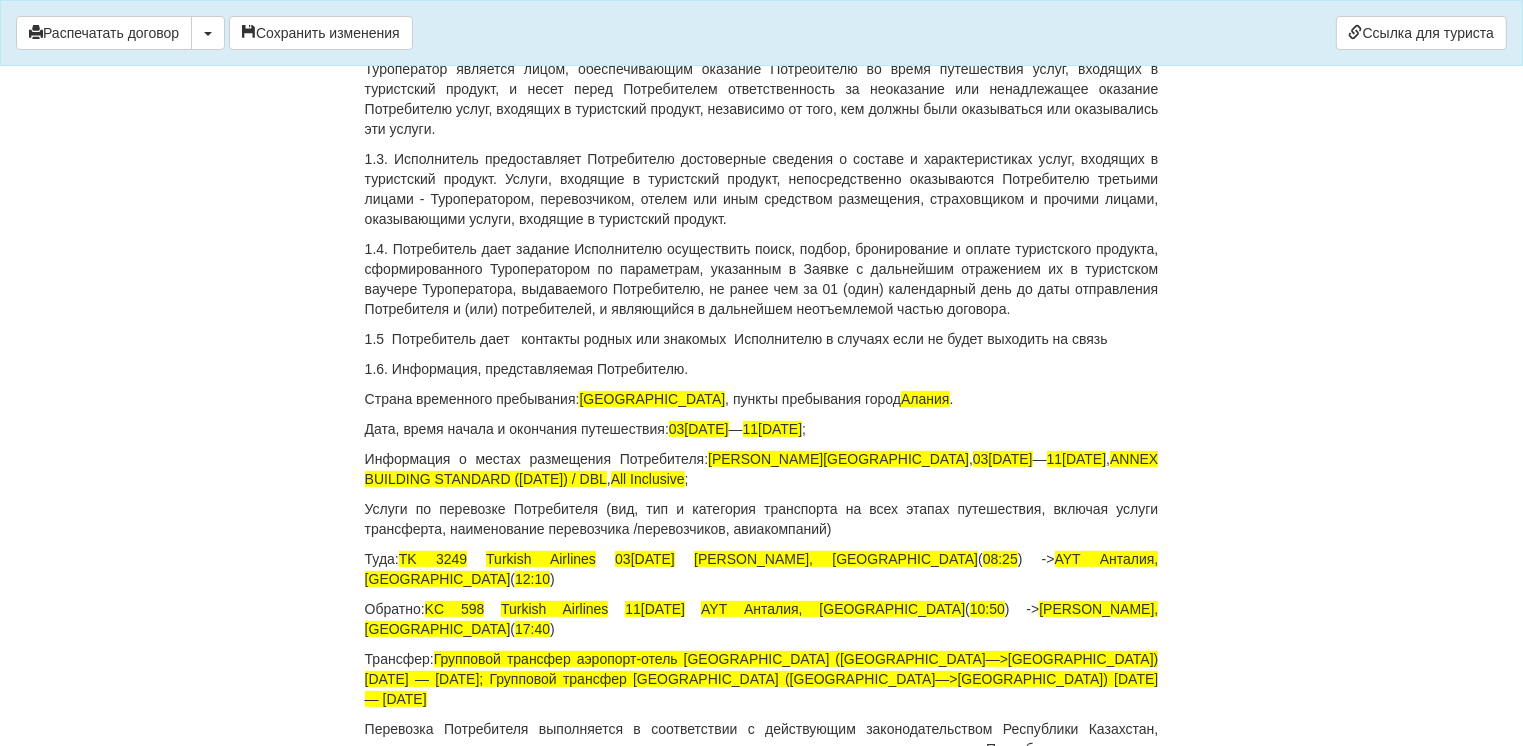 click on "1.5     Потребитель дает   контакты родных или знакомых     Исполнителю в случаях если не будет выходить на связь" at bounding box center [762, 339] 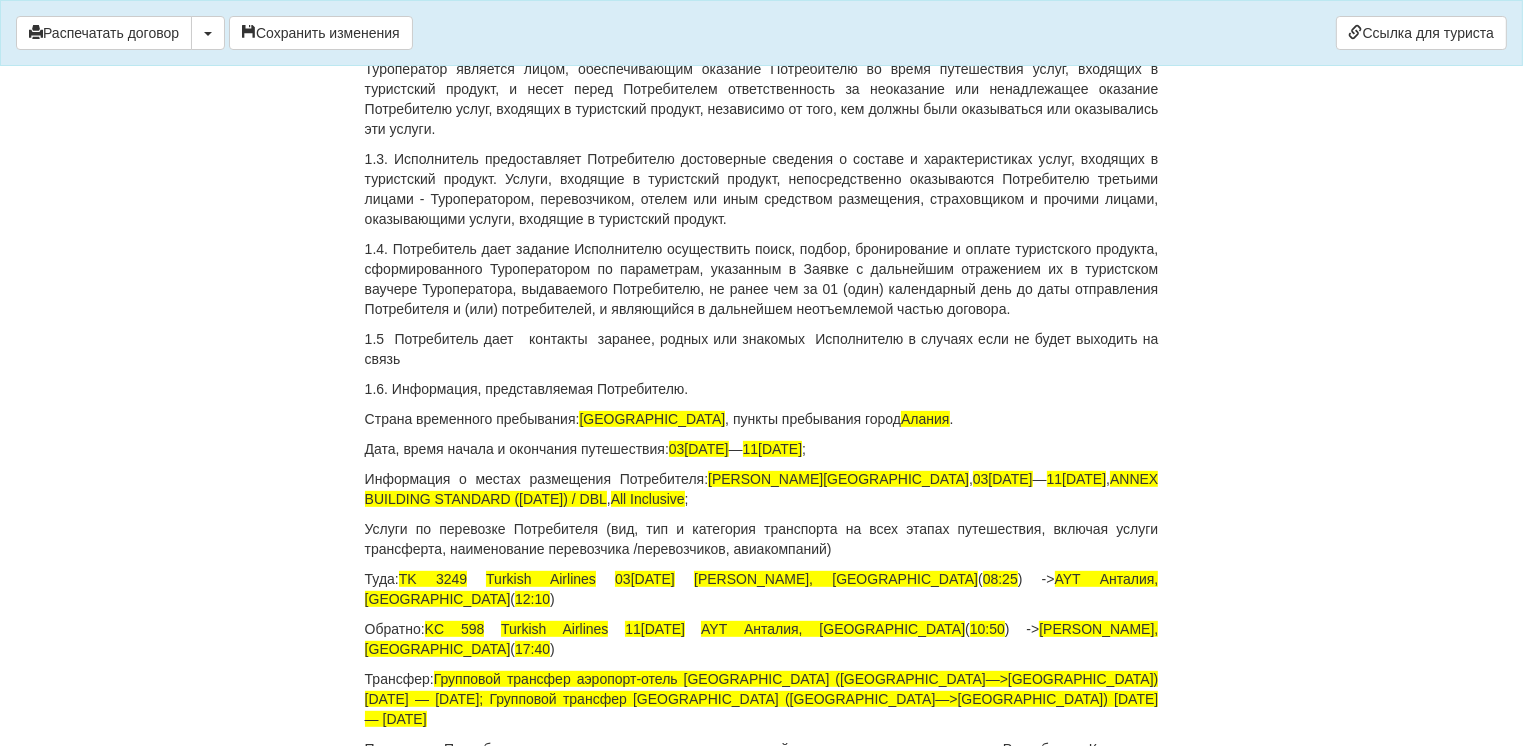 click on "1.5     Потребитель дает   контакты     заранее, родных или знакомых     Исполнителю в случаях если не будет выходить на связь" at bounding box center [762, 349] 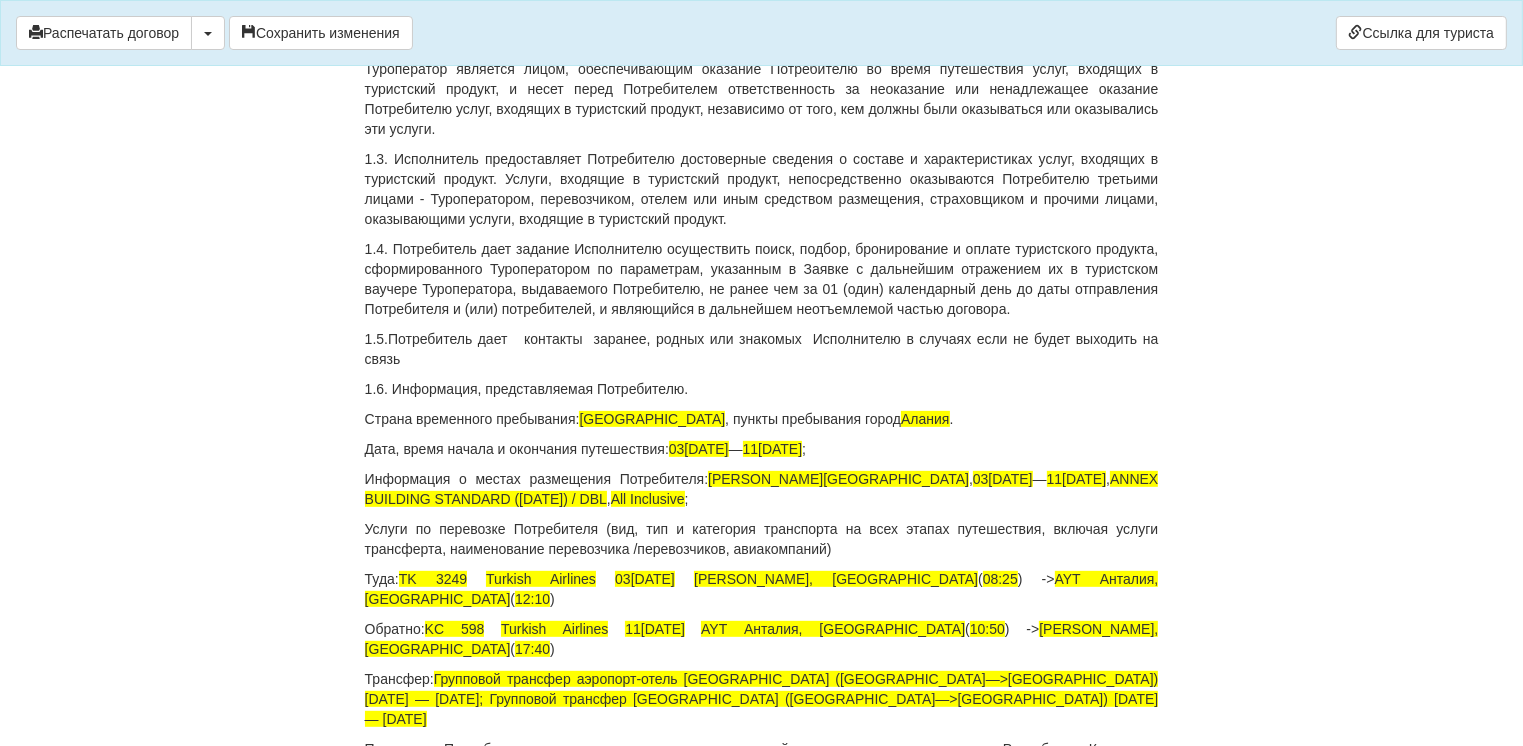 click on "1.5.Потребитель дает   контакты     заранее, родных или знакомых     Исполнителю в случаях если не будет выходить на связь" at bounding box center (762, 349) 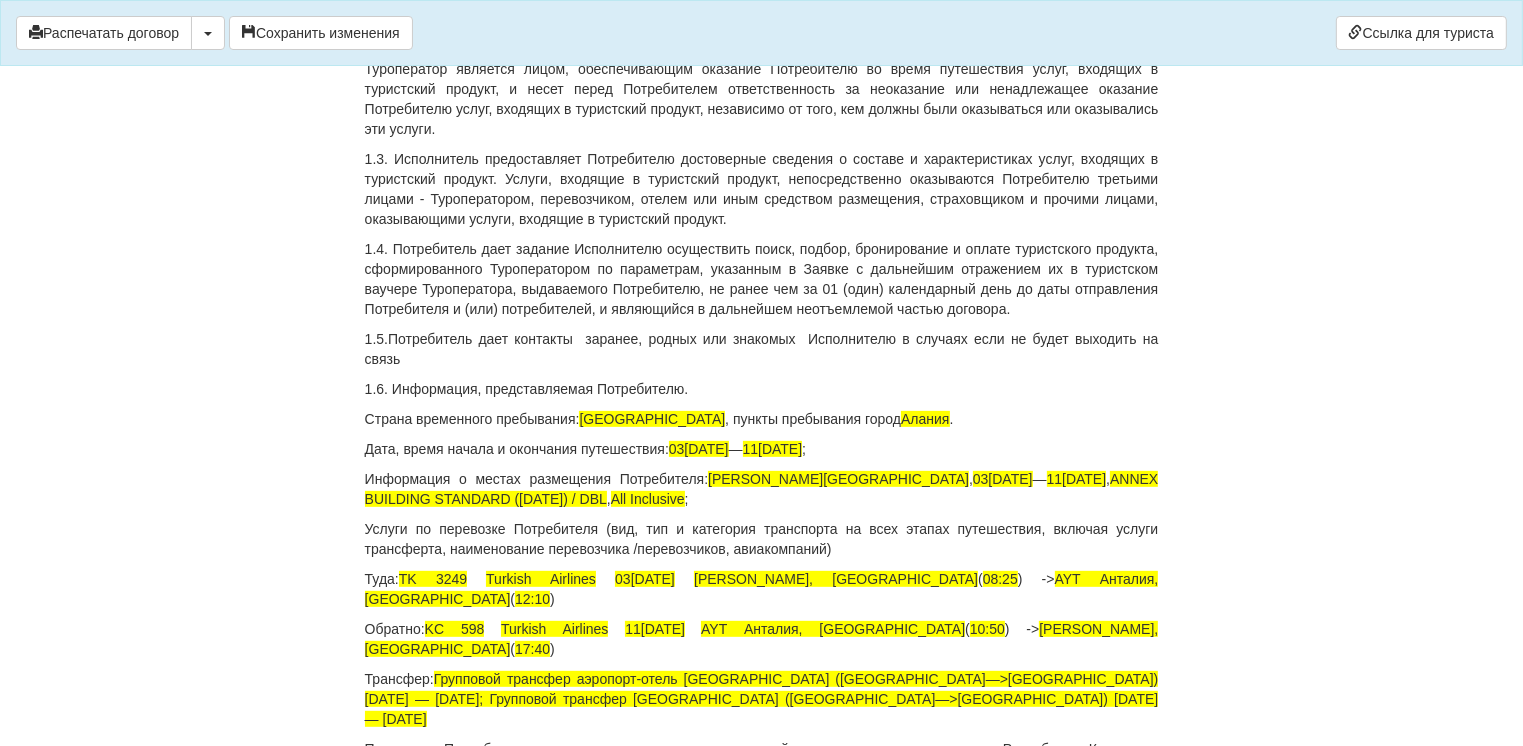 click on "1.5.Потребитель дает контакты     заранее, родных или знакомых     Исполнителю в случаях если не будет выходить на связь" at bounding box center [762, 349] 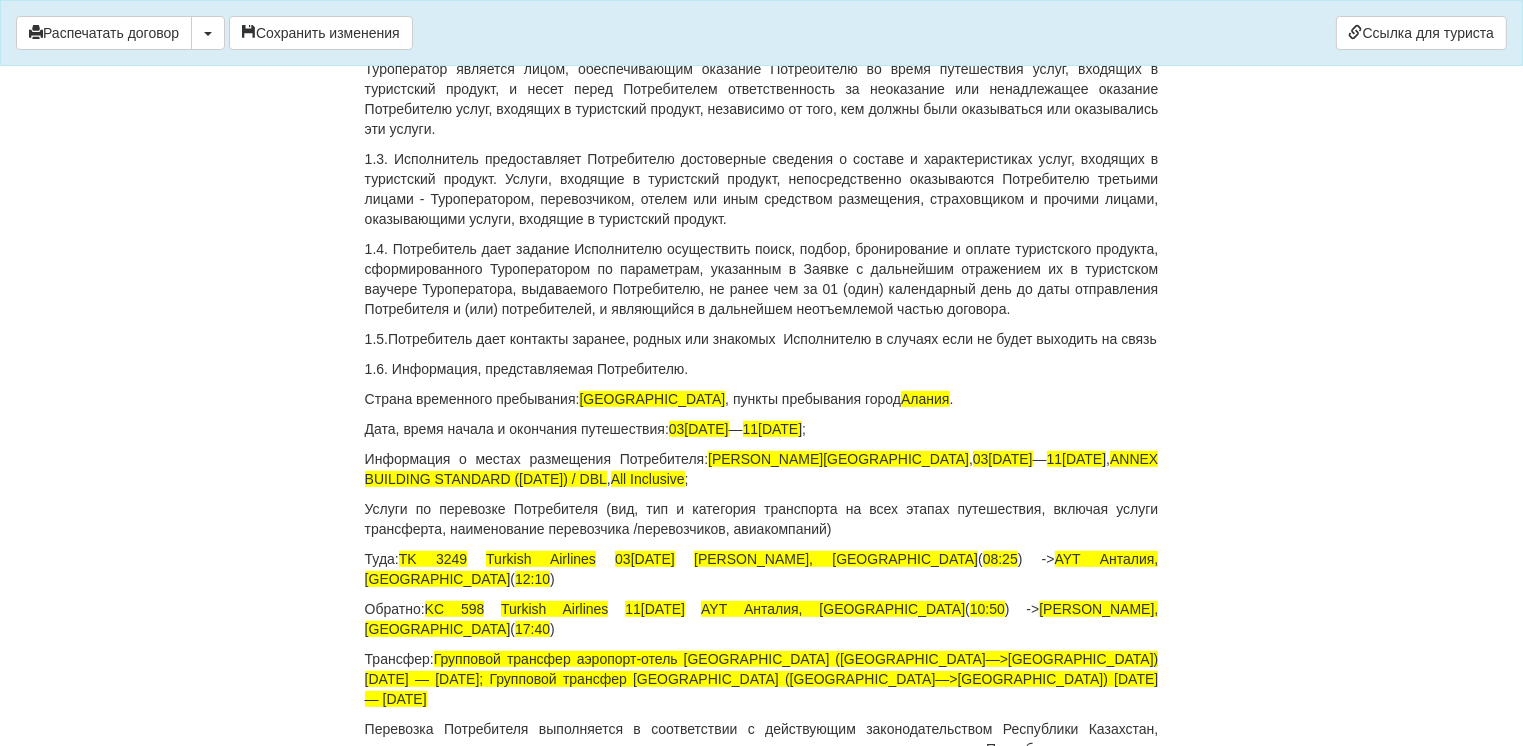 click on "1.5.Потребитель дает контакты заранее, родных или знакомых     Исполнителю в случаях если не будет выходить на связь" at bounding box center (762, 339) 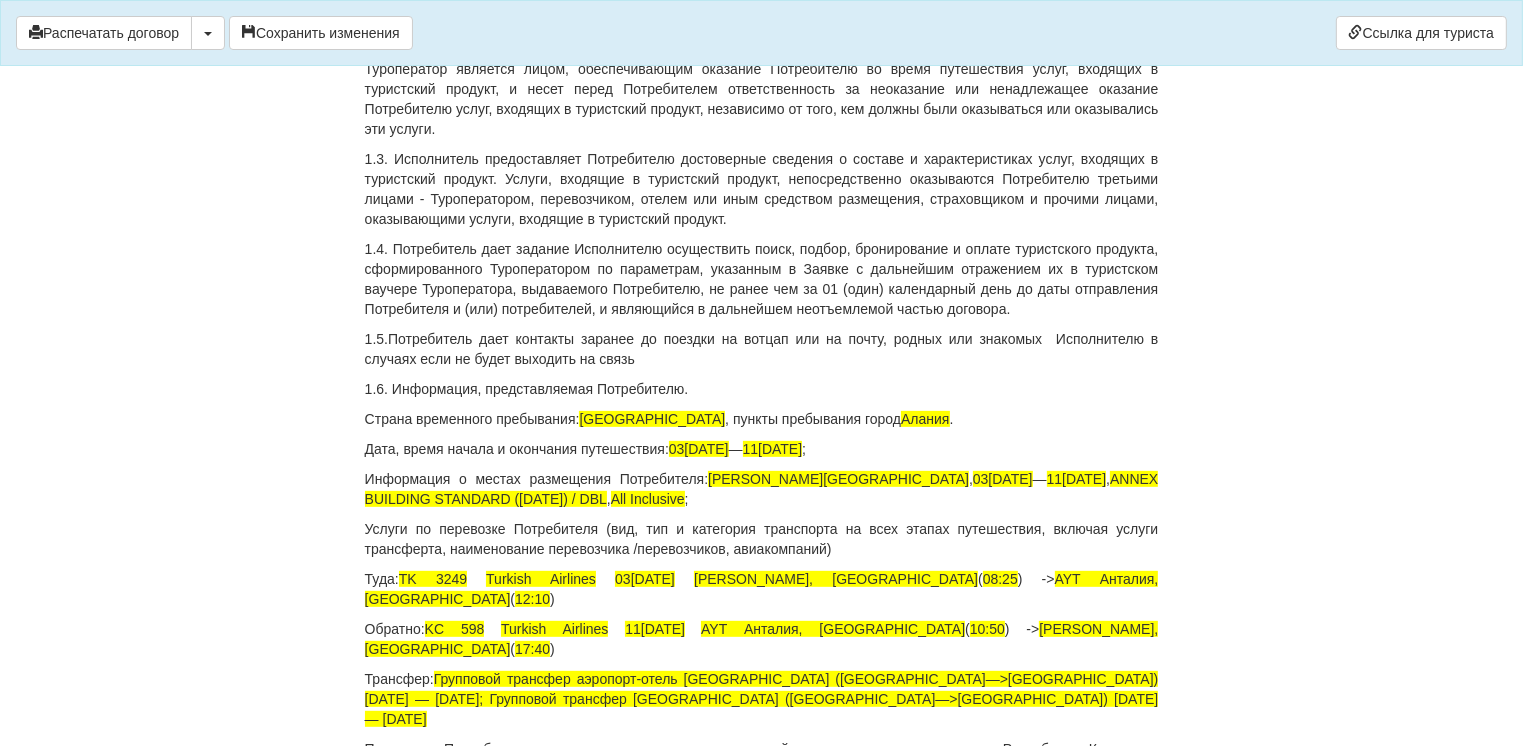click on "1.5.Потребитель дает контакты заранее до поездки на вотцап или на почту, родных или знакомых     Исполнителю в случаях если не будет выходить на связь" at bounding box center [762, 349] 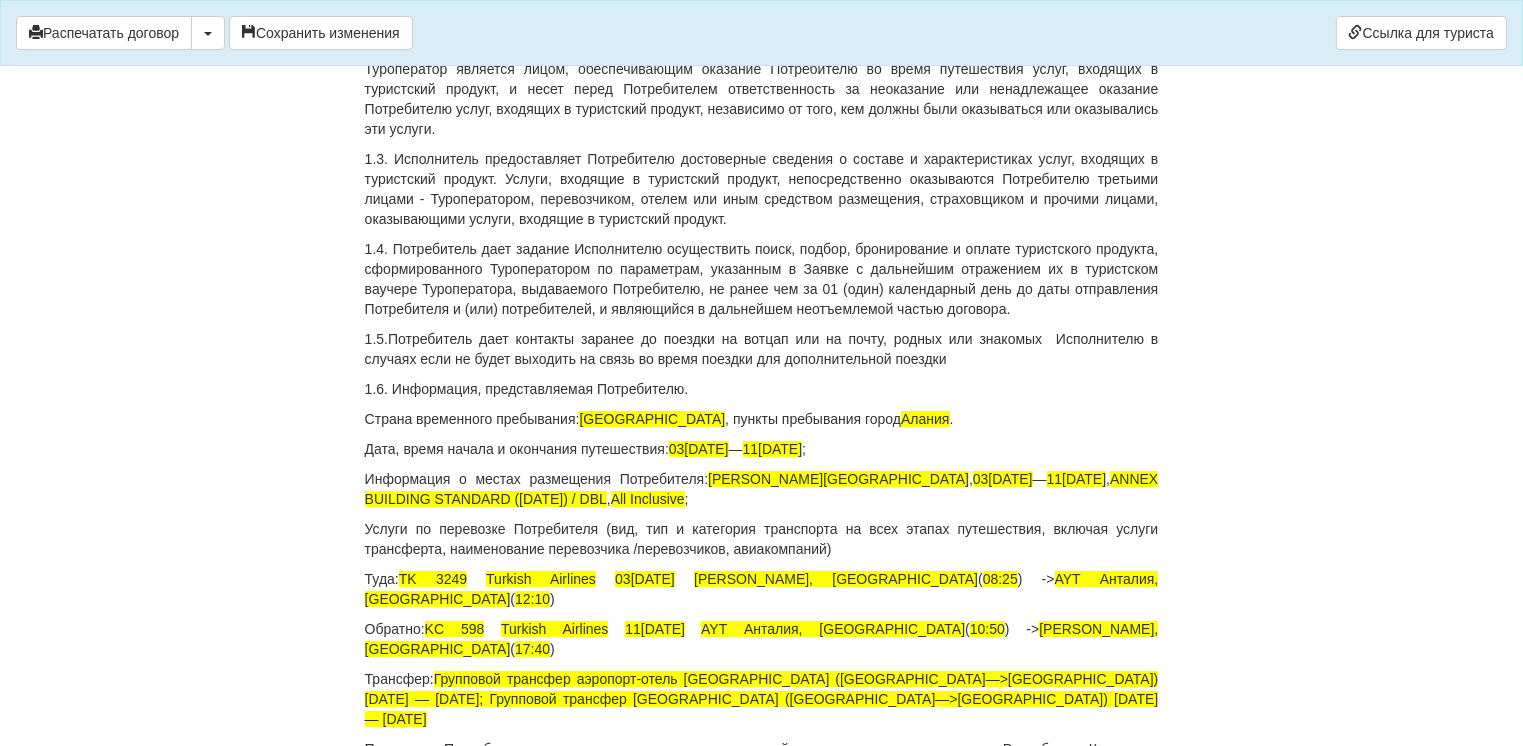click on "1.5.Потребитель дает контакты заранее до поездки на вотцап или на почту, родных или знакомых     Исполнителю в случаях если не будет выходить на связь во время поездки для дополнительной поездки" at bounding box center [762, 349] 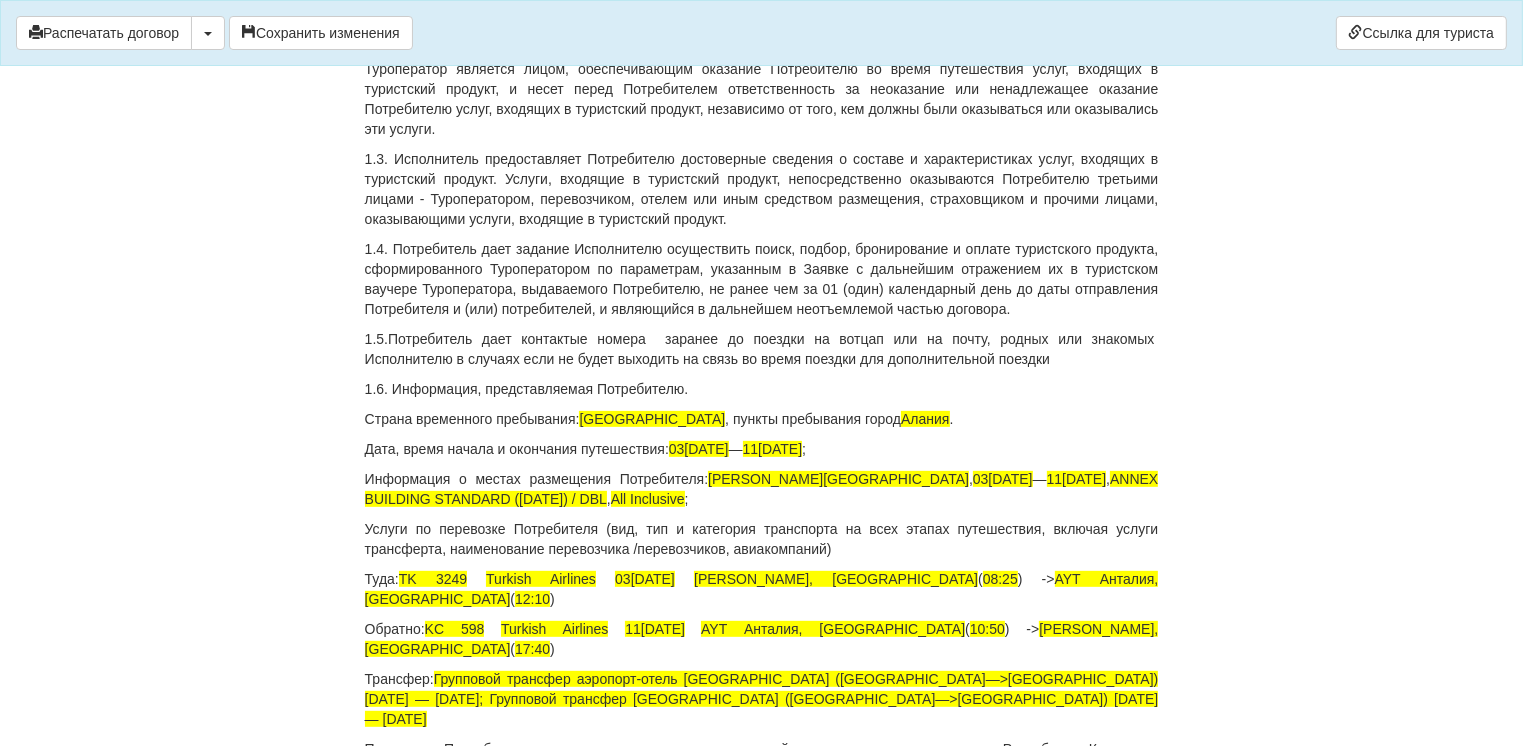 click on "1.5.Потребитель дает контактые номера  заранее до поездки на вотцап или на почту, родных или знакомых     Исполнителю в случаях если не будет выходить на связь во время поездки для дополнительной поездки" at bounding box center [762, 349] 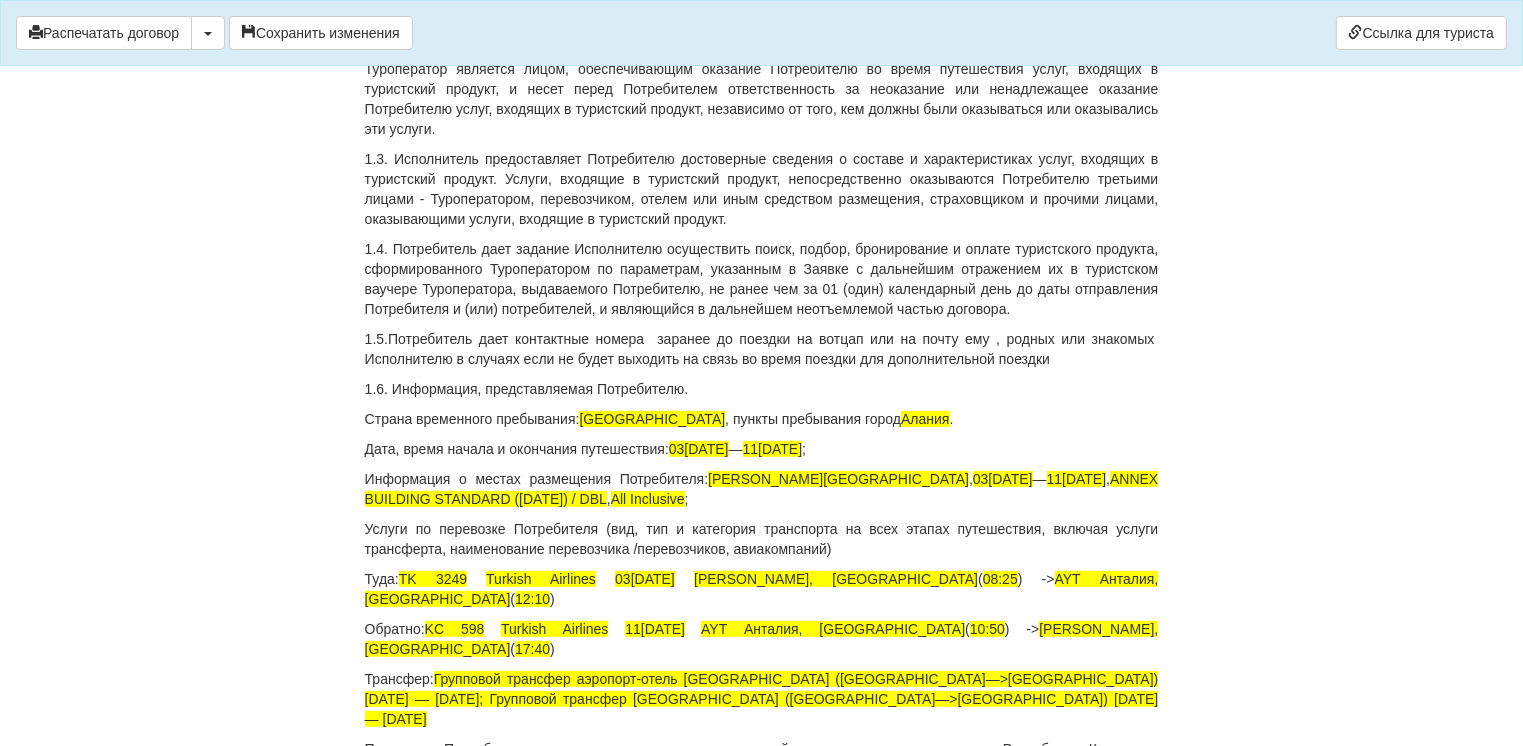 click on "1.5.Потребитель дает контактные номера  заранее до поездки на вотцап или на почту ему , родных или знакомых     Исполнителю в случаях если не будет выходить на связь во время поездки для дополнительной поездки" at bounding box center (762, 349) 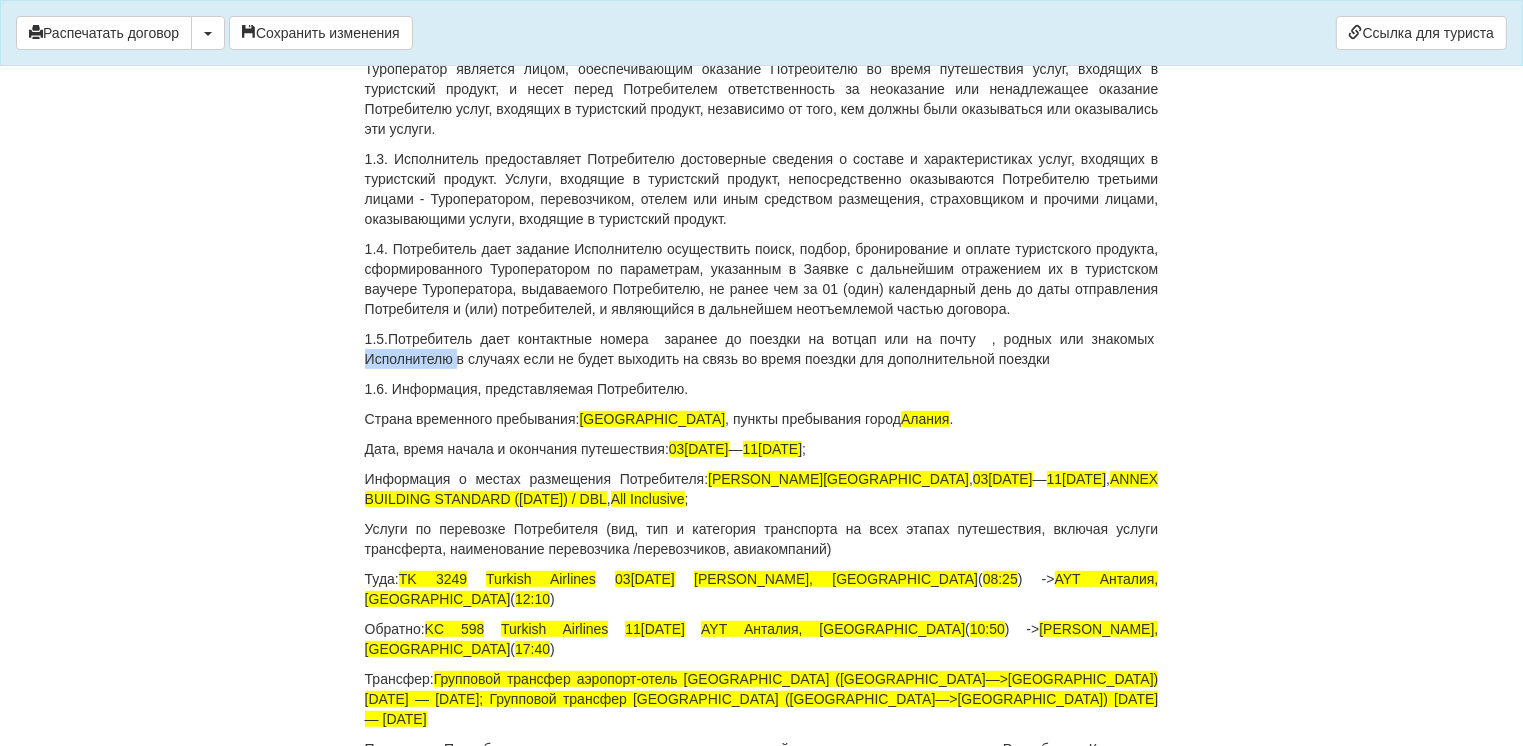 drag, startPoint x: 366, startPoint y: 376, endPoint x: 459, endPoint y: 379, distance: 93.04838 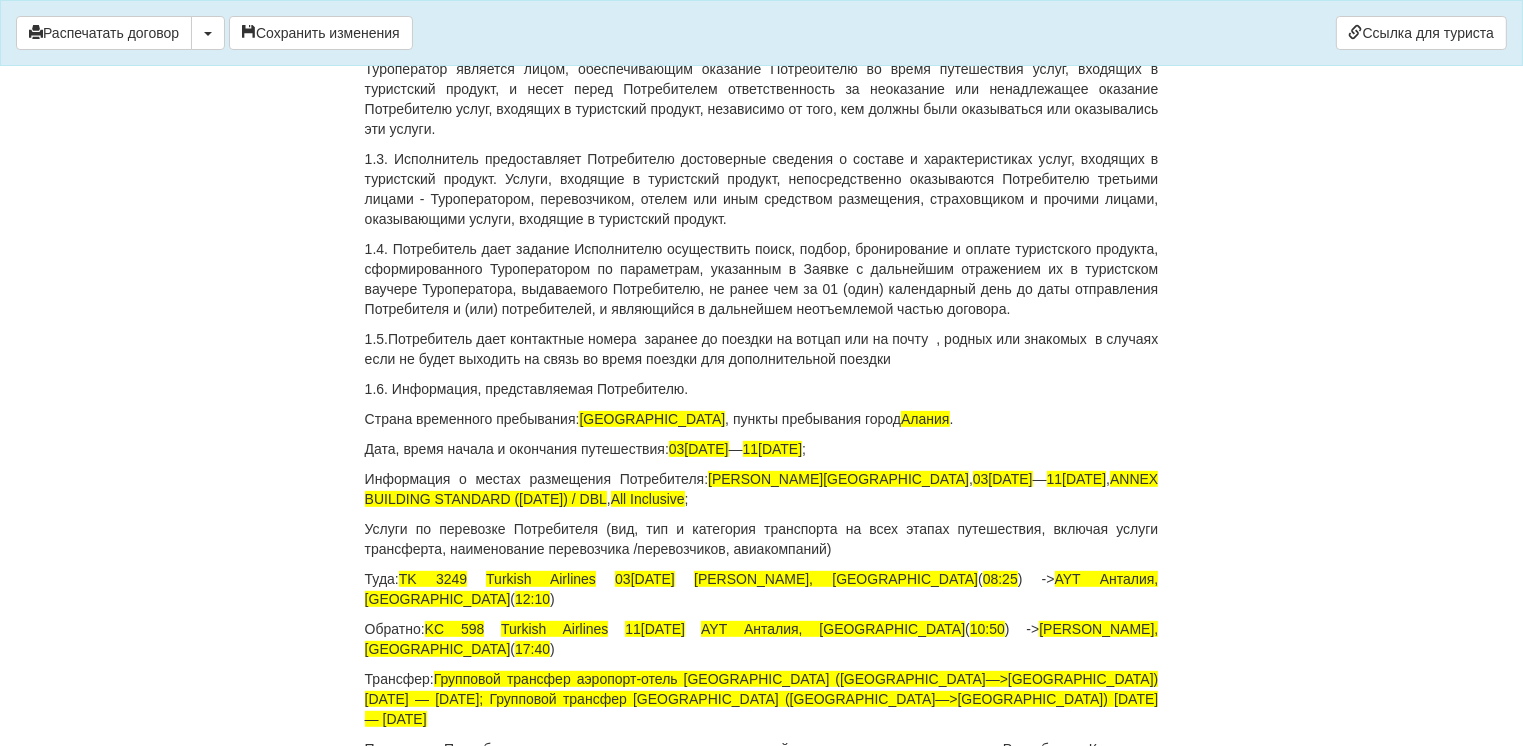 click on "1.5.Потребитель дает контактные номера  заранее до поездки на вотцап или на почту  , родных или знакомых  в случаях если не будет выходить на связь во время поездки для дополнительной поездки" at bounding box center [762, 349] 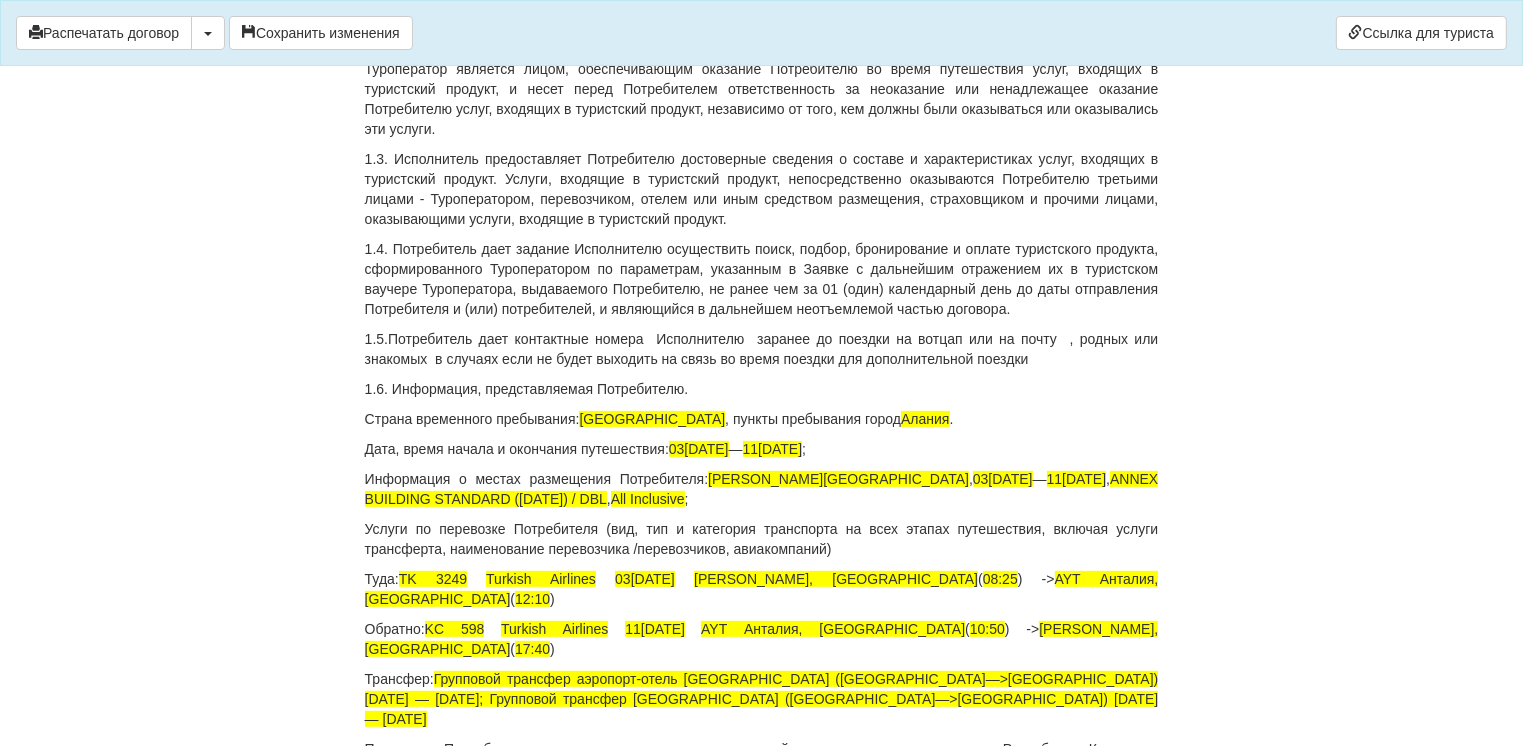 click on "1.5.Потребитель дает контактные номера     Исполнителю      заранее до поездки на вотцап или на почту  , родных или знакомых  в случаях если не будет выходить на связь во время поездки для дополнительной поездки" at bounding box center (762, 349) 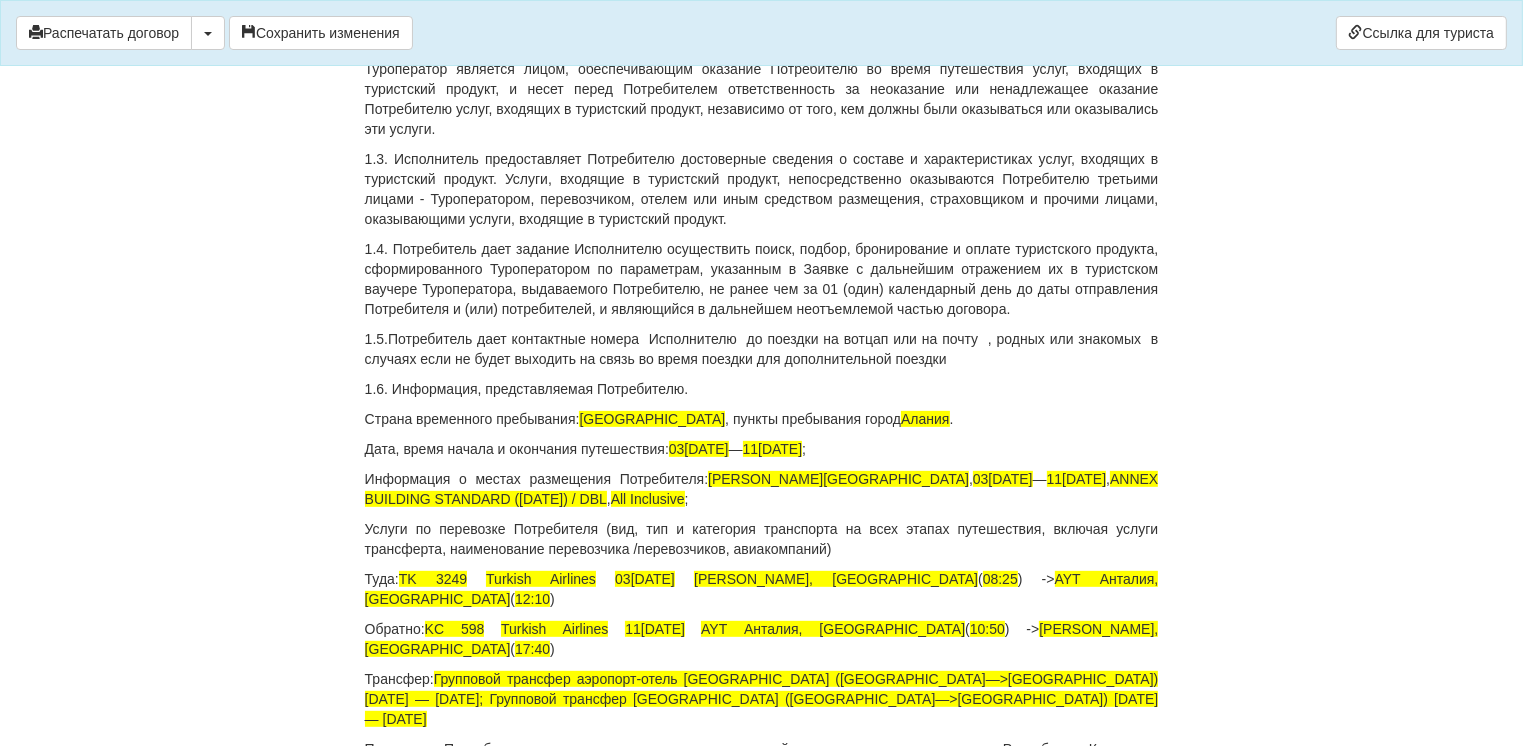 click on "1.5.Потребитель дает контактные номера     Исполнителю  до поездки на вотцап или на почту  , родных или знакомых  в случаях если не будет выходить на связь во время поездки для дополнительной поездки" at bounding box center (762, 349) 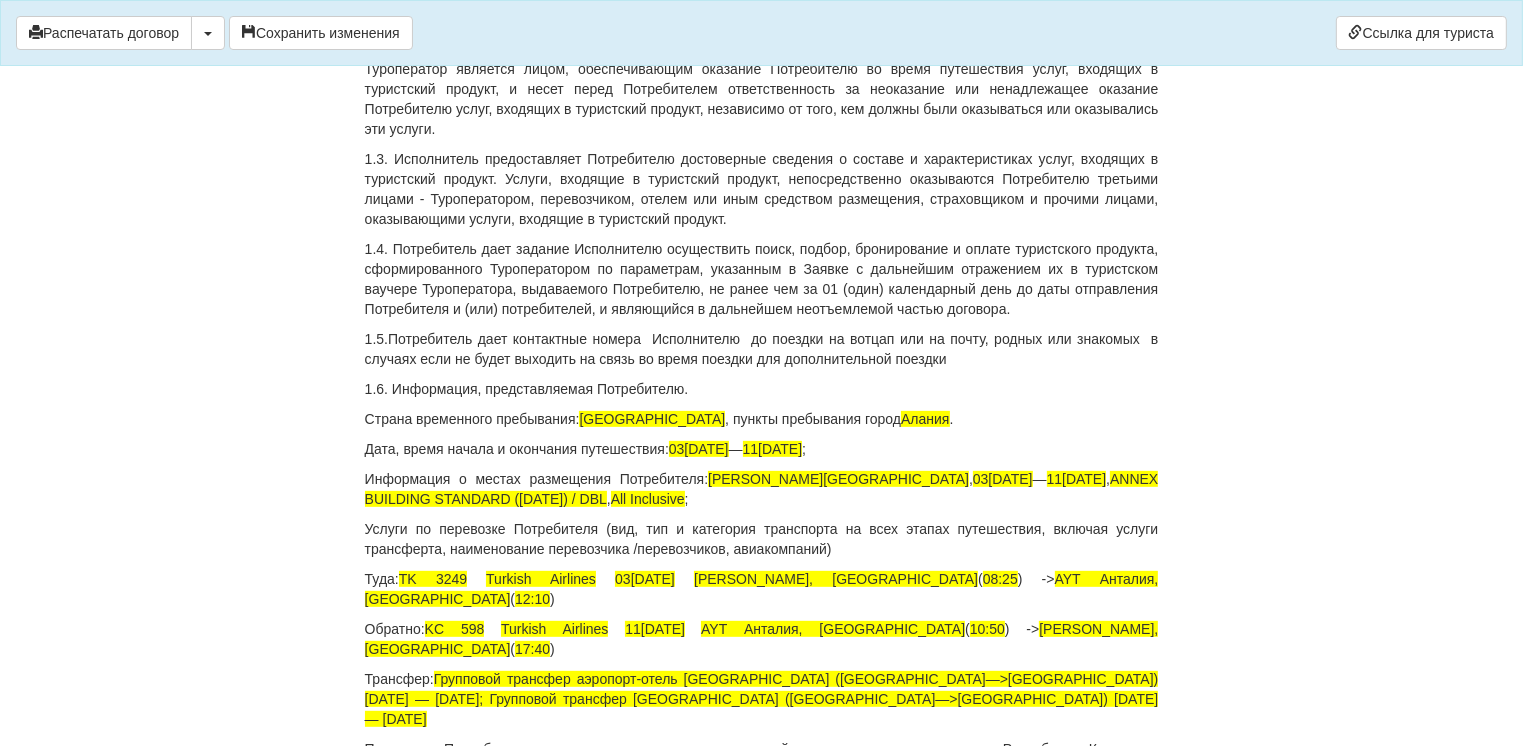 click on "1.5.Потребитель дает контактные номера     Исполнителю  до поездки на вотцап или на почту, родных или знакомых  в случаях если не будет выходить на связь во время поездки для дополнительной поездки" at bounding box center (762, 349) 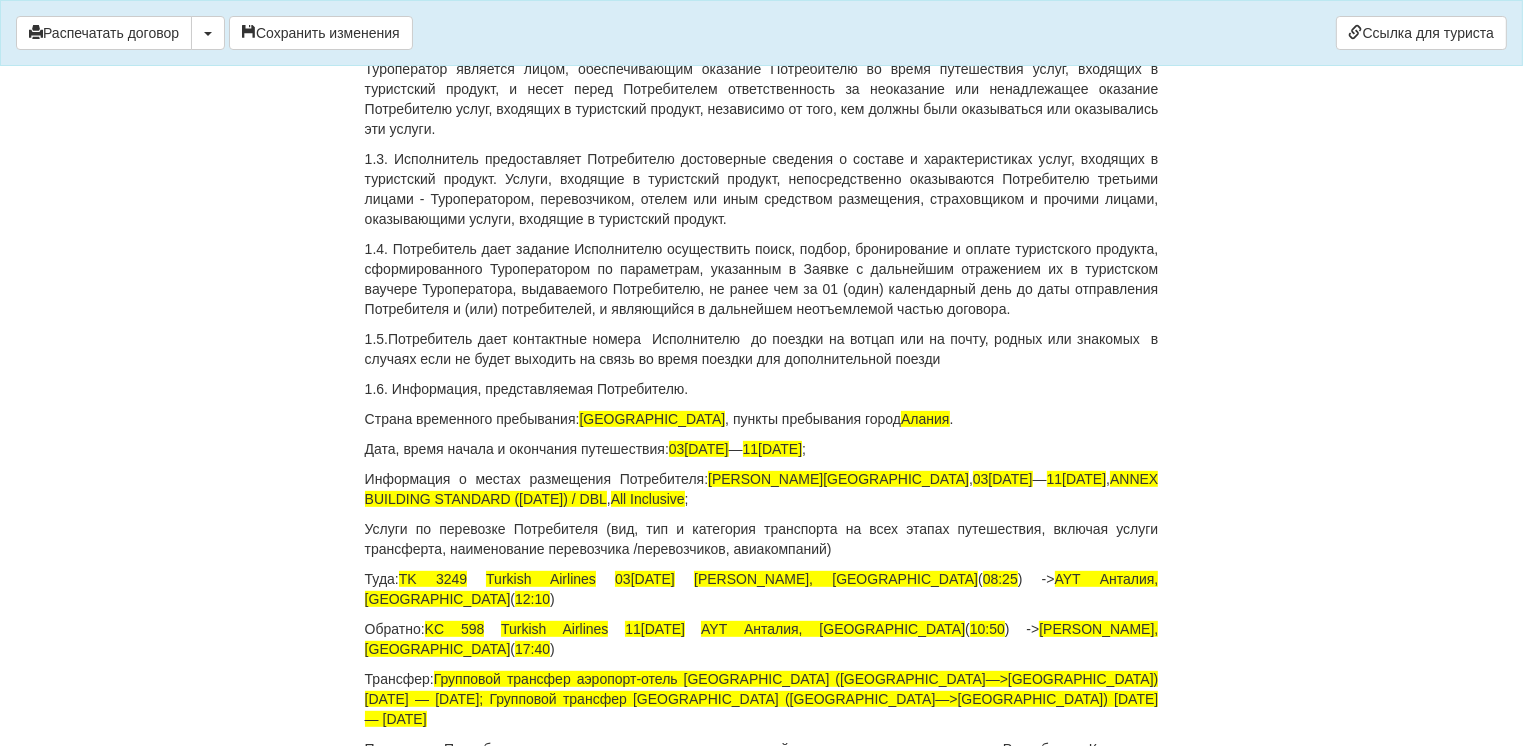 click on "1.5.Потребитель дает контактные номера     Исполнителю  до поездки на вотцап или на почту, родных или знакомых  в случаях если не будет выходить на связь во время поездки для дополнительной поезди" at bounding box center (762, 349) 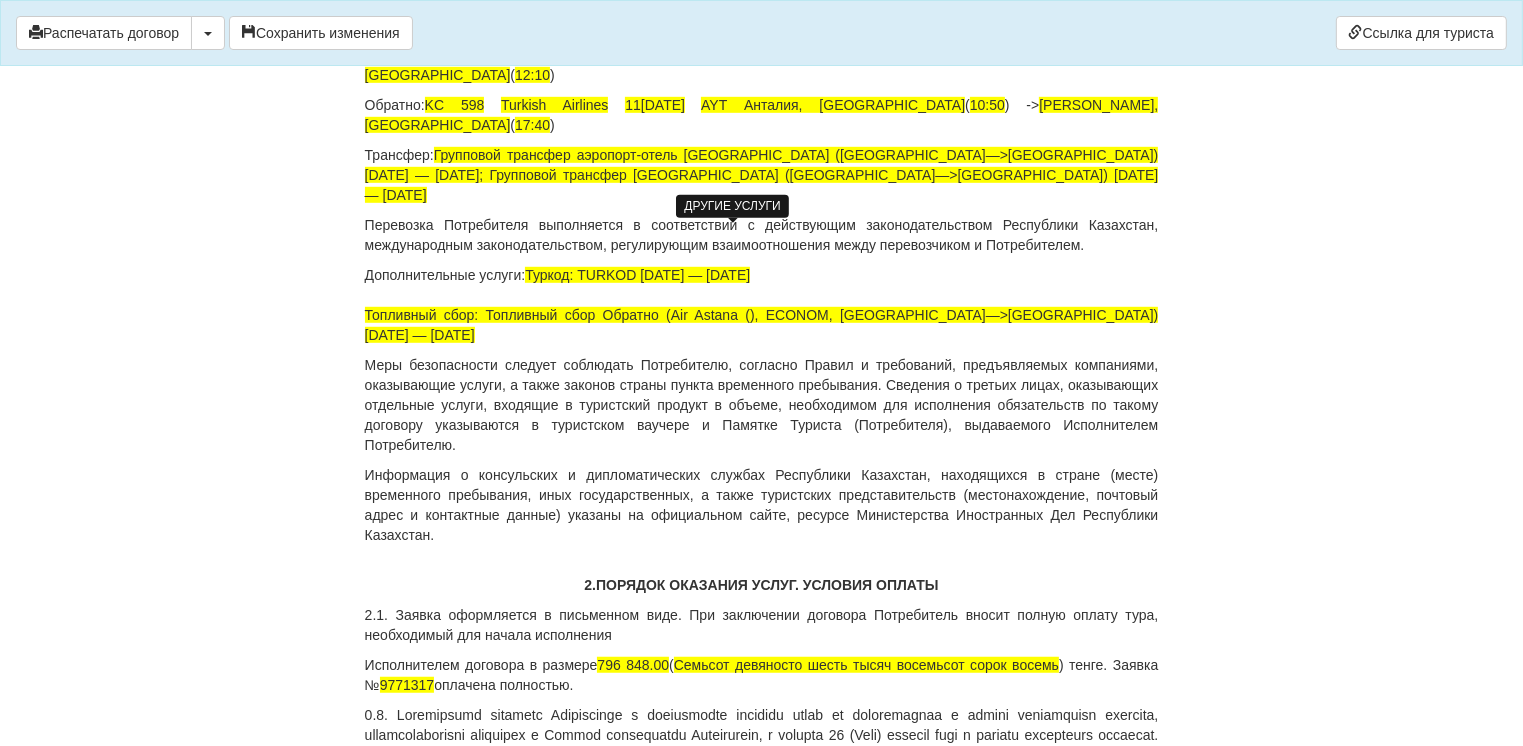 scroll, scrollTop: 1348, scrollLeft: 0, axis: vertical 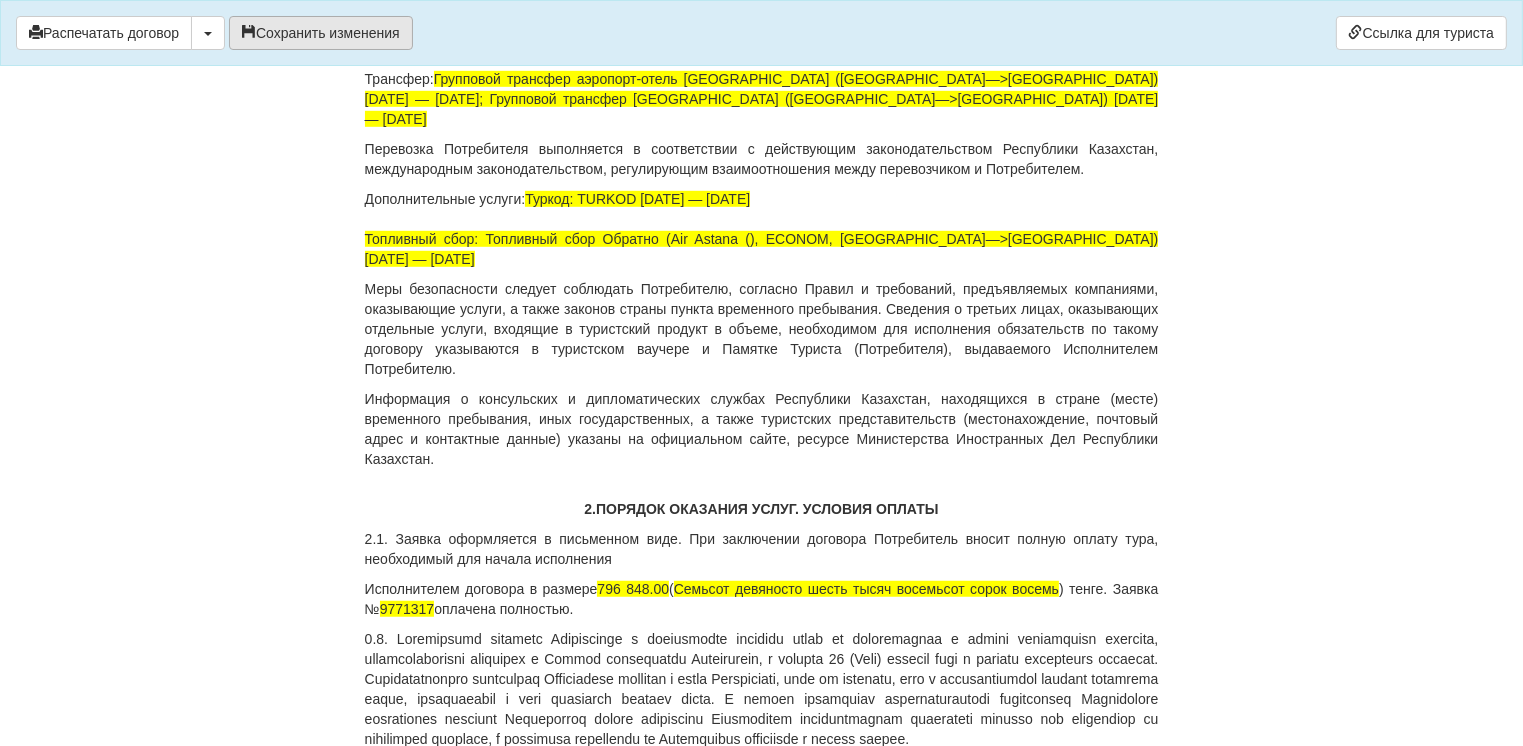 click on "Сохранить изменения" at bounding box center [321, 33] 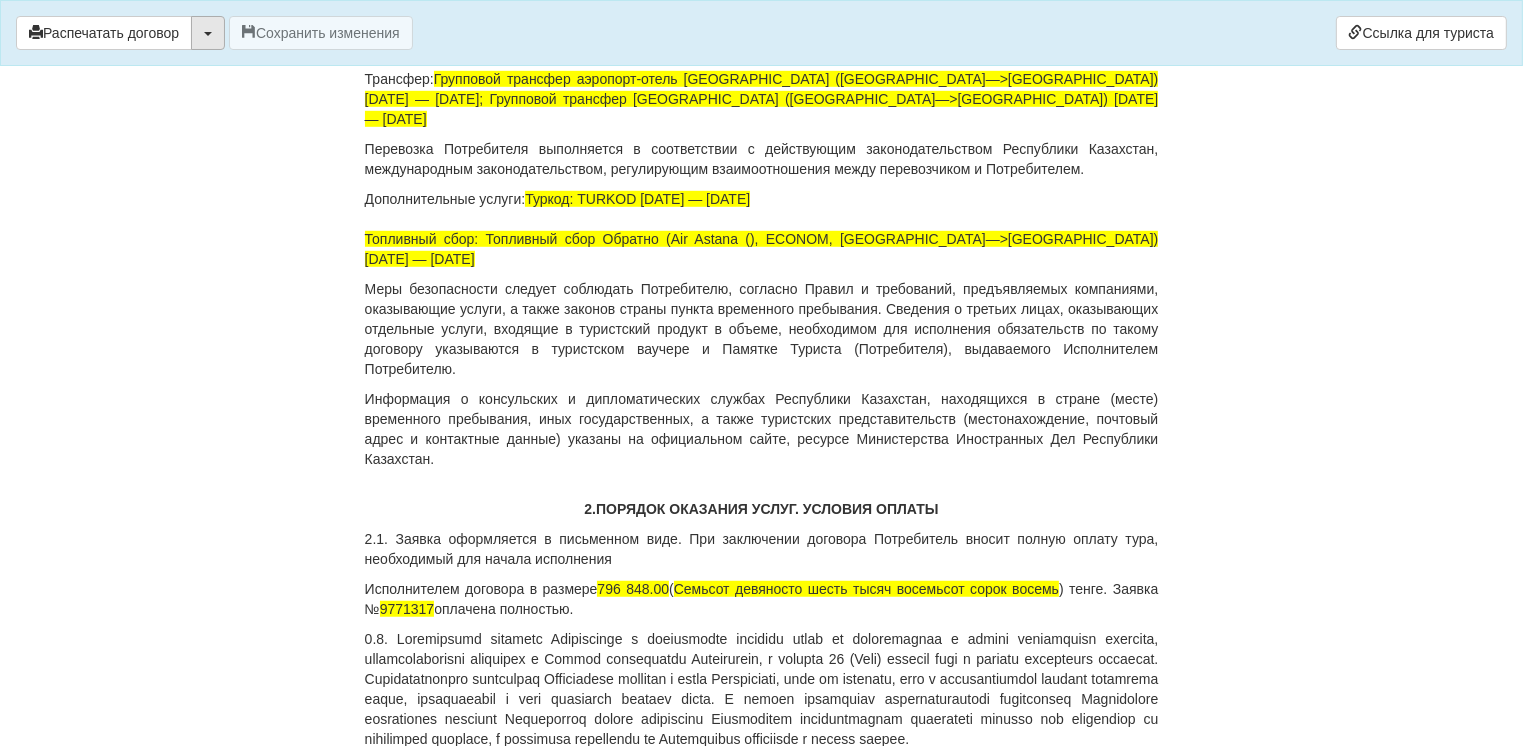 click at bounding box center [208, 33] 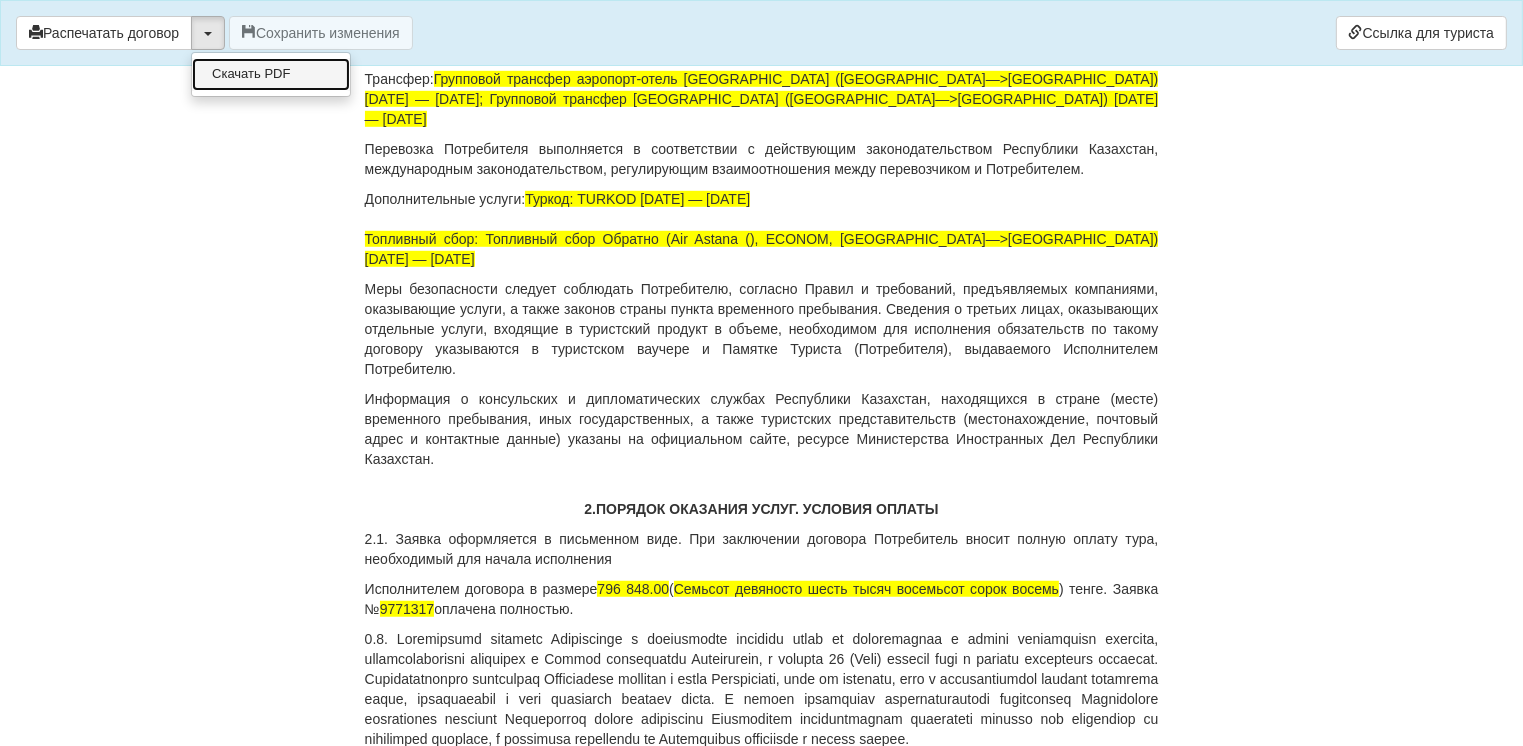 click on "Скачать PDF" at bounding box center (271, 74) 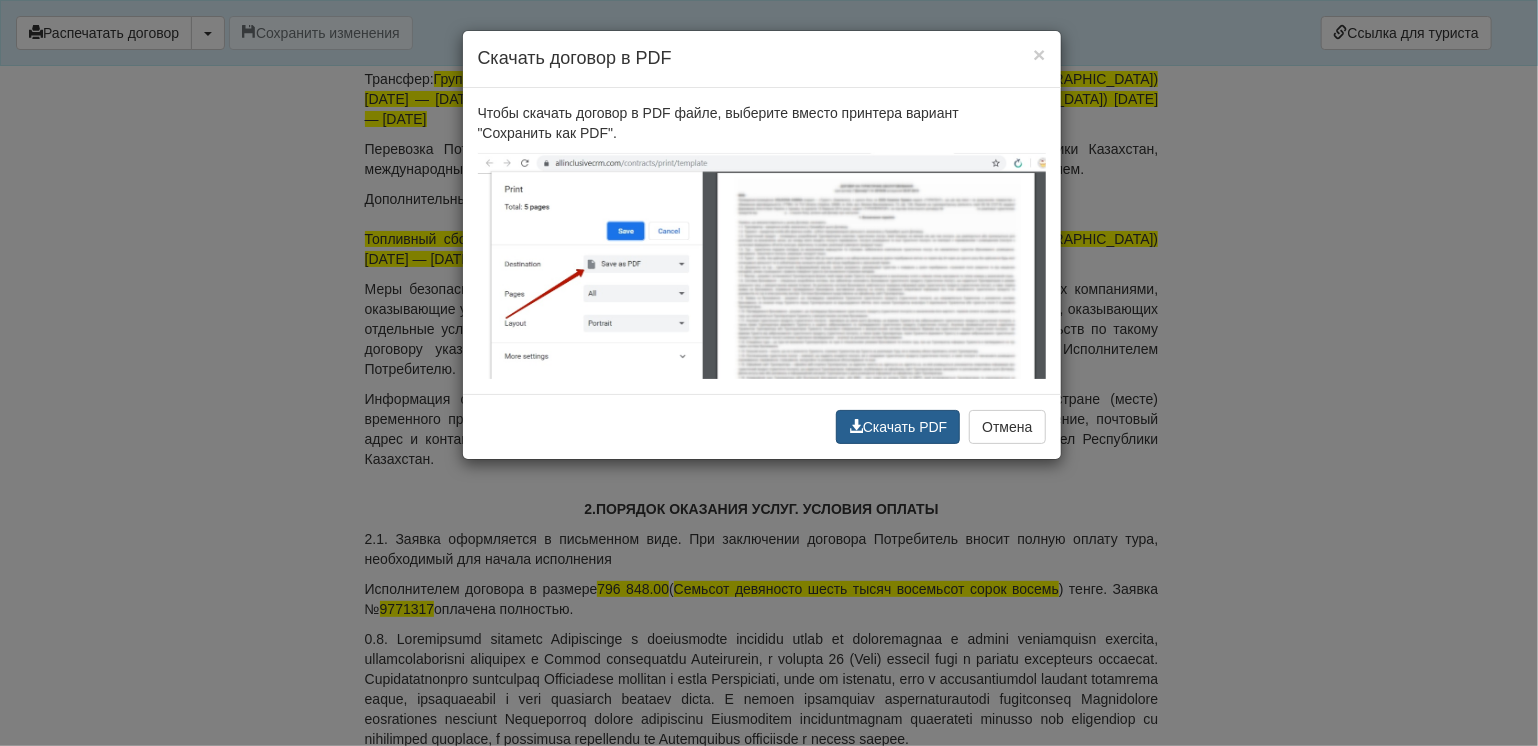 click on "Скачать PDF" at bounding box center [898, 427] 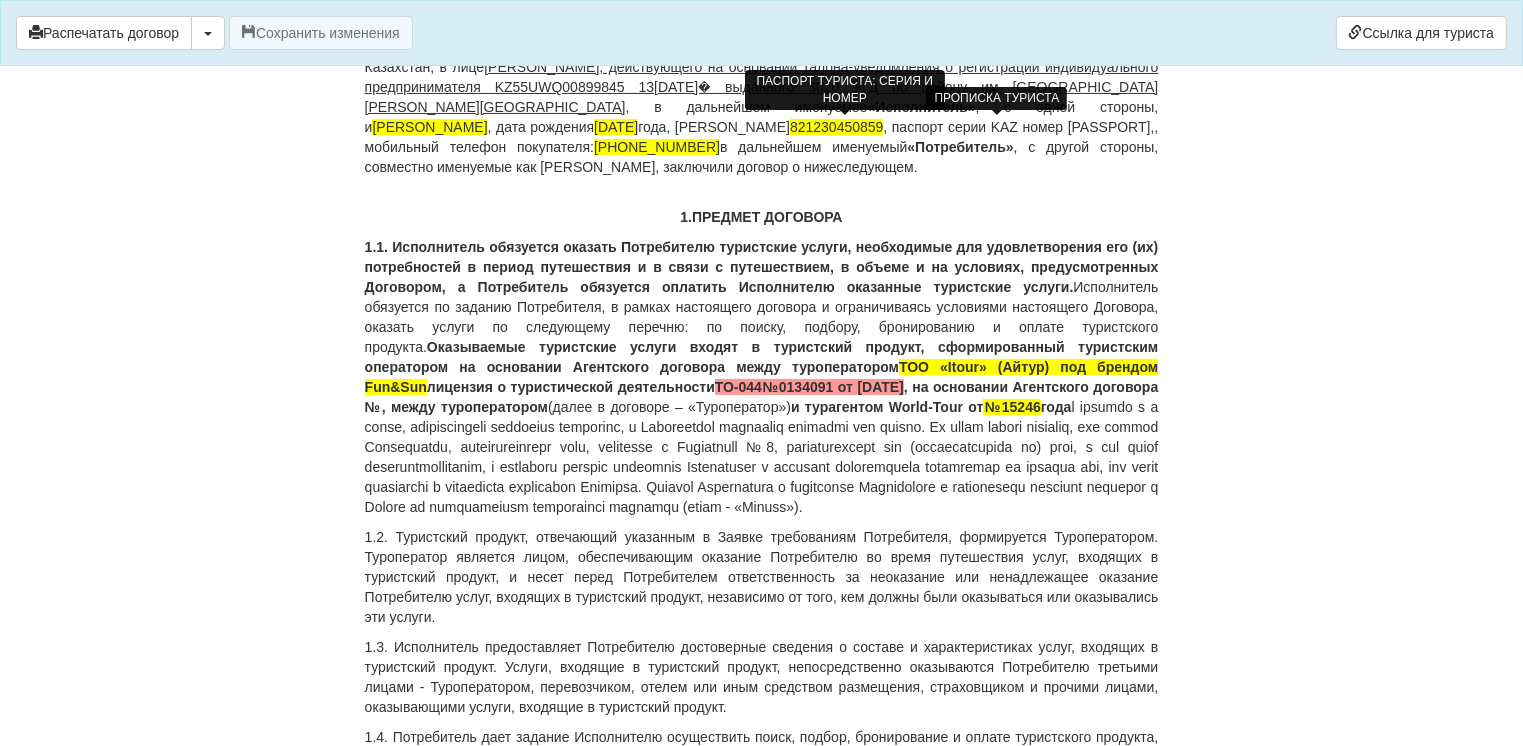scroll, scrollTop: 0, scrollLeft: 0, axis: both 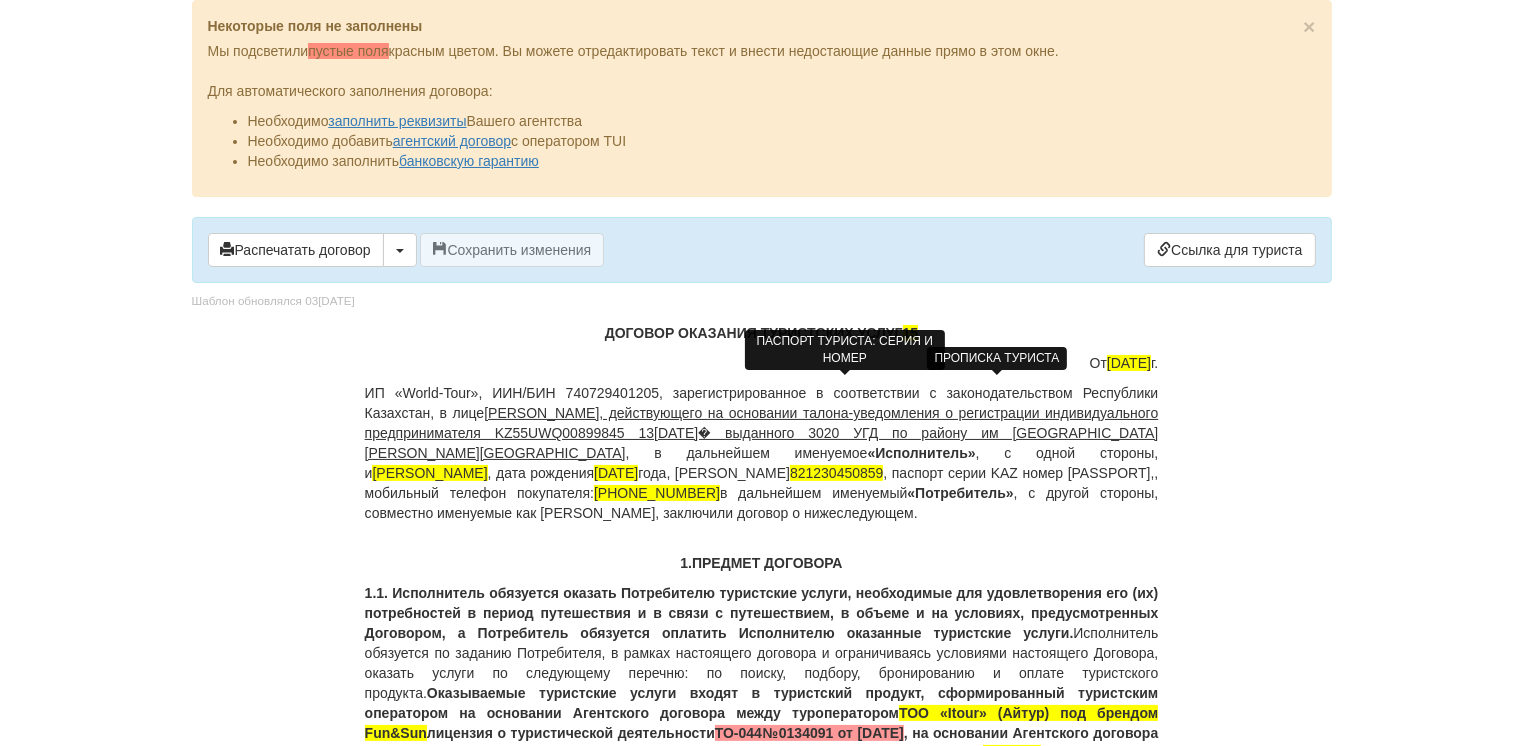 click on "ДОГОВОР ОКАЗАНИЯ ТУРИСТСКИХ УСЛУГ  15
От  [DATE]
ИП «World-Tour», ИИН/БИН 740729401205, зарегистрированное в соответствии с законодательством Республики Казахстан, в лице
[PERSON_NAME], действующего на основании талона-уведомления о регистрации индивидуального предпринимателя KZ55UWQ00899845 [DATE] от выданного  3020 УГД по району им Казыбек би г.[PERSON_NAME] ,
в дальнейшем именуемое  «Исполнитель» , с одной стороны, и
[PERSON_NAME] [PERSON_NAME] , дата рождения  [DEMOGRAPHIC_DATA], ИИН  821230450859 , паспорт серии KAZ номер [PASSPORT] ,  , мобильный телефон покупателя:  [PHONE_NUMBER]" at bounding box center (762, 7883) 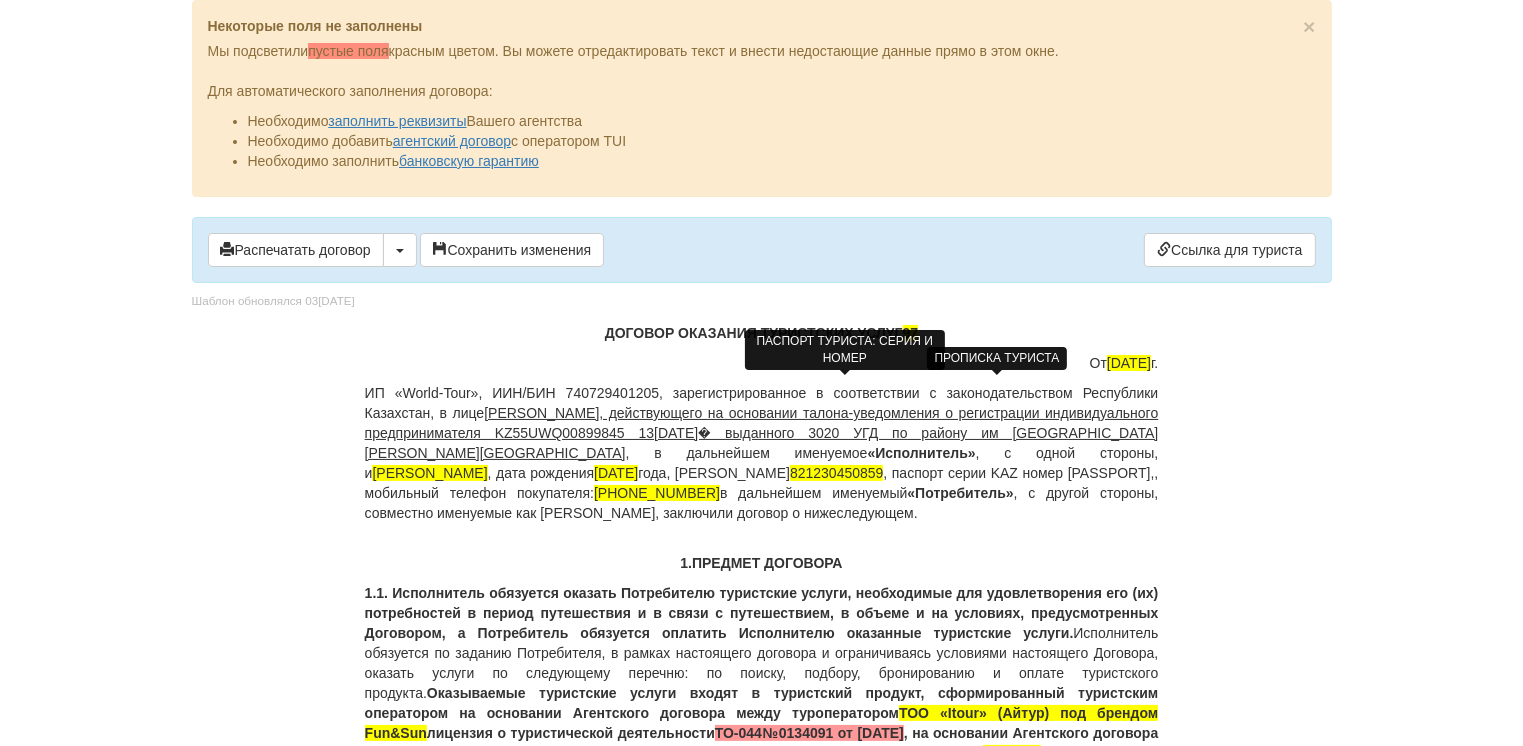 click on "От  02[DATE]" at bounding box center [762, 363] 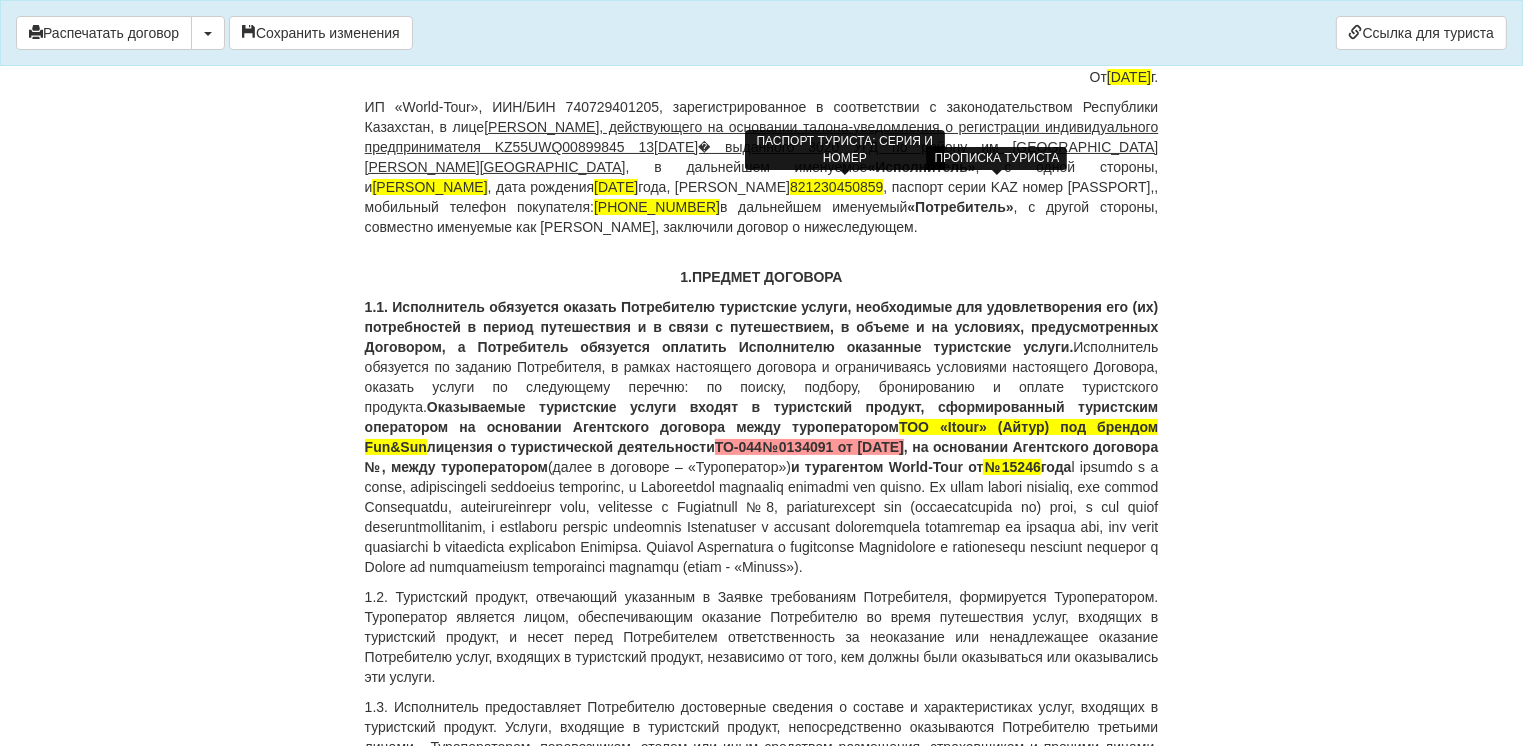 scroll, scrollTop: 100, scrollLeft: 0, axis: vertical 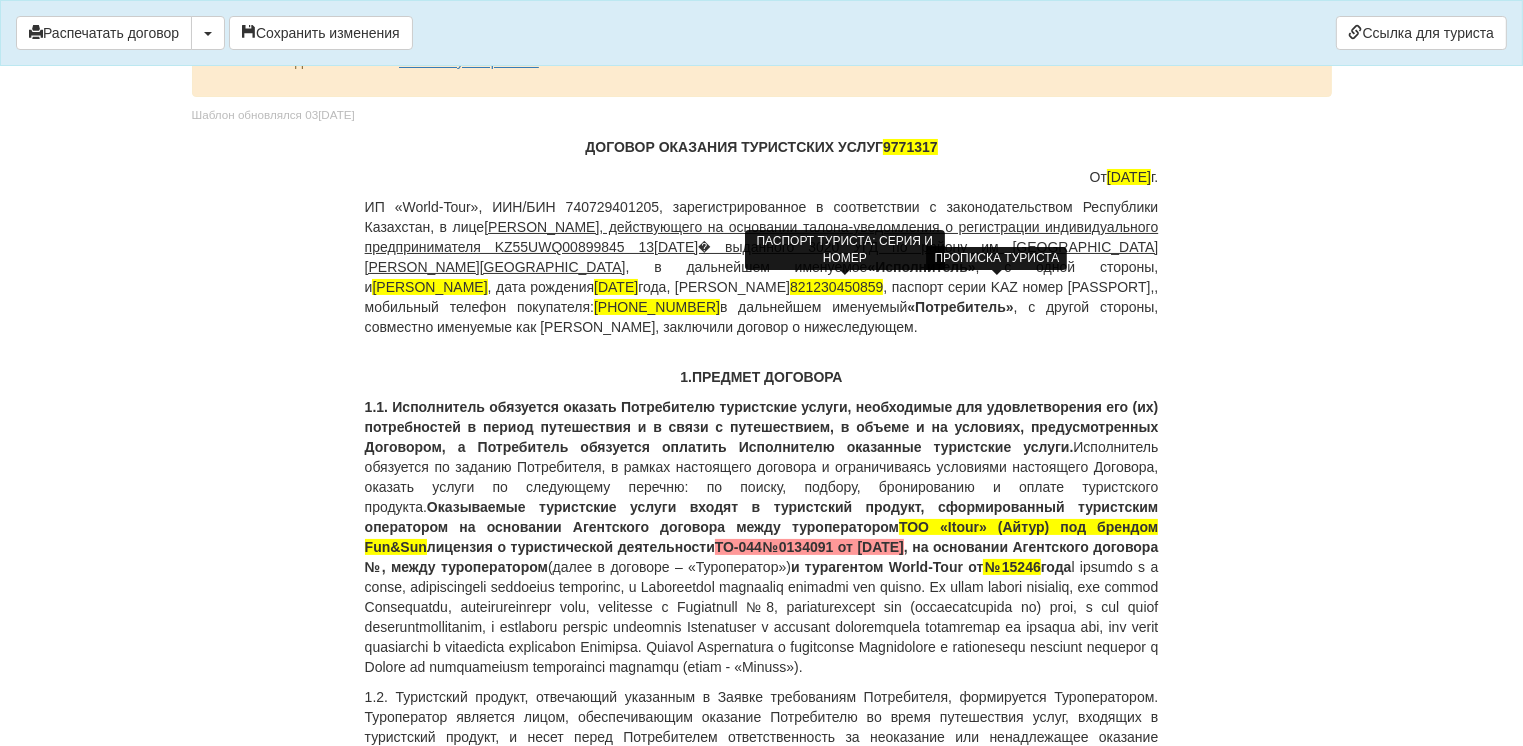 click on "ИП «World-Tour», ИИН/БИН 740729401205, зарегистрированное в соответствии с законодательством [GEOGRAPHIC_DATA], в лице
[PERSON_NAME], действующего на основании талона-уведомления о регистрации индивидуального предпринимателя KZ55UWQ00899845 13[DATE]� выданного  3020 УГД по району им Казыбек би г.[PERSON_NAME] ,
в дальнейшем именуемое  «Исполнитель» , с одной стороны, и
[PERSON_NAME] [PERSON_NAME] , дата рождения  30[DEMOGRAPHIC_DATA] ИИН  821230450859 , паспорт серии KAZ номер [PASSPORT] ,  , мобильный телефон покупателя:  [PHONE_NUMBER]  в дальнейшем именуемый  «Потребитель»" at bounding box center (762, 267) 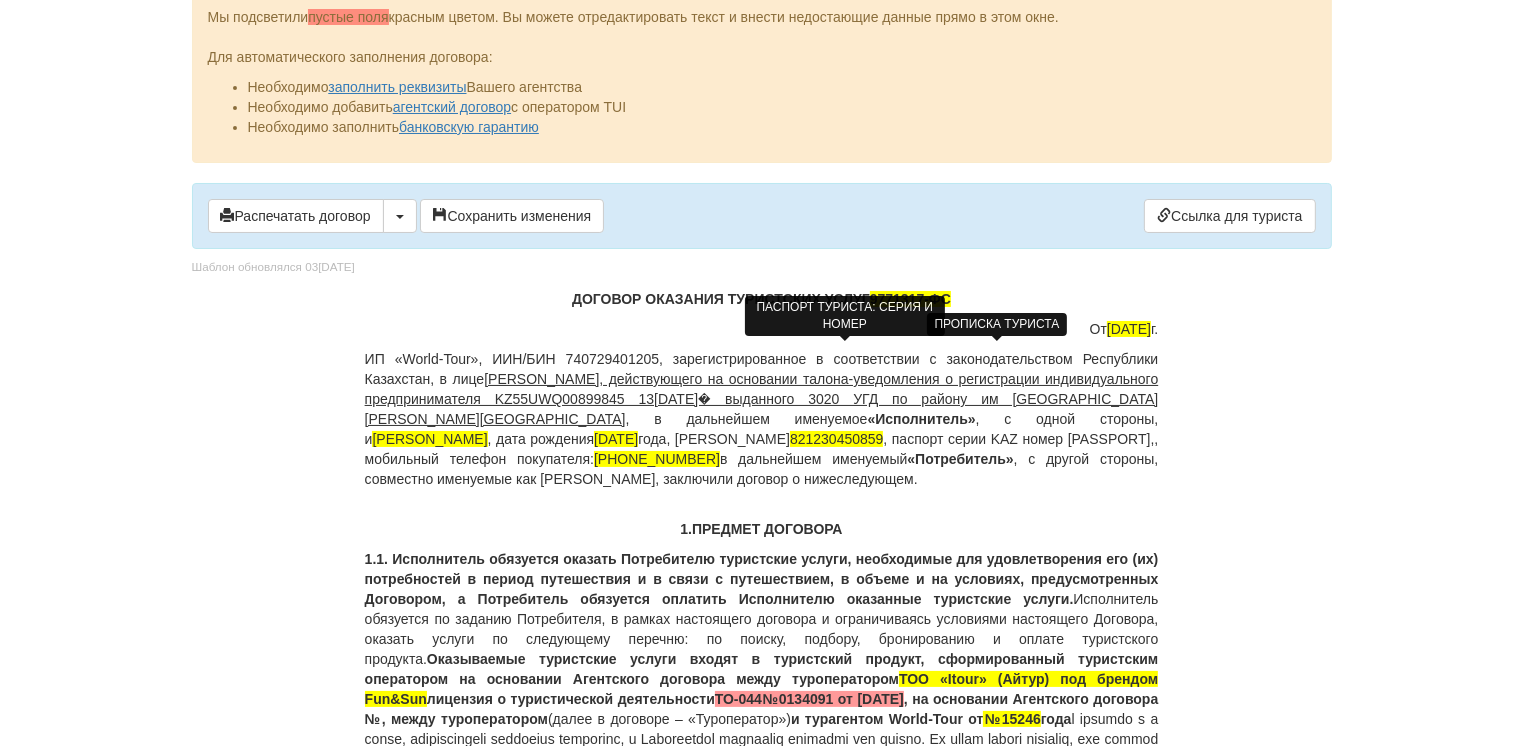 scroll, scrollTop: 0, scrollLeft: 0, axis: both 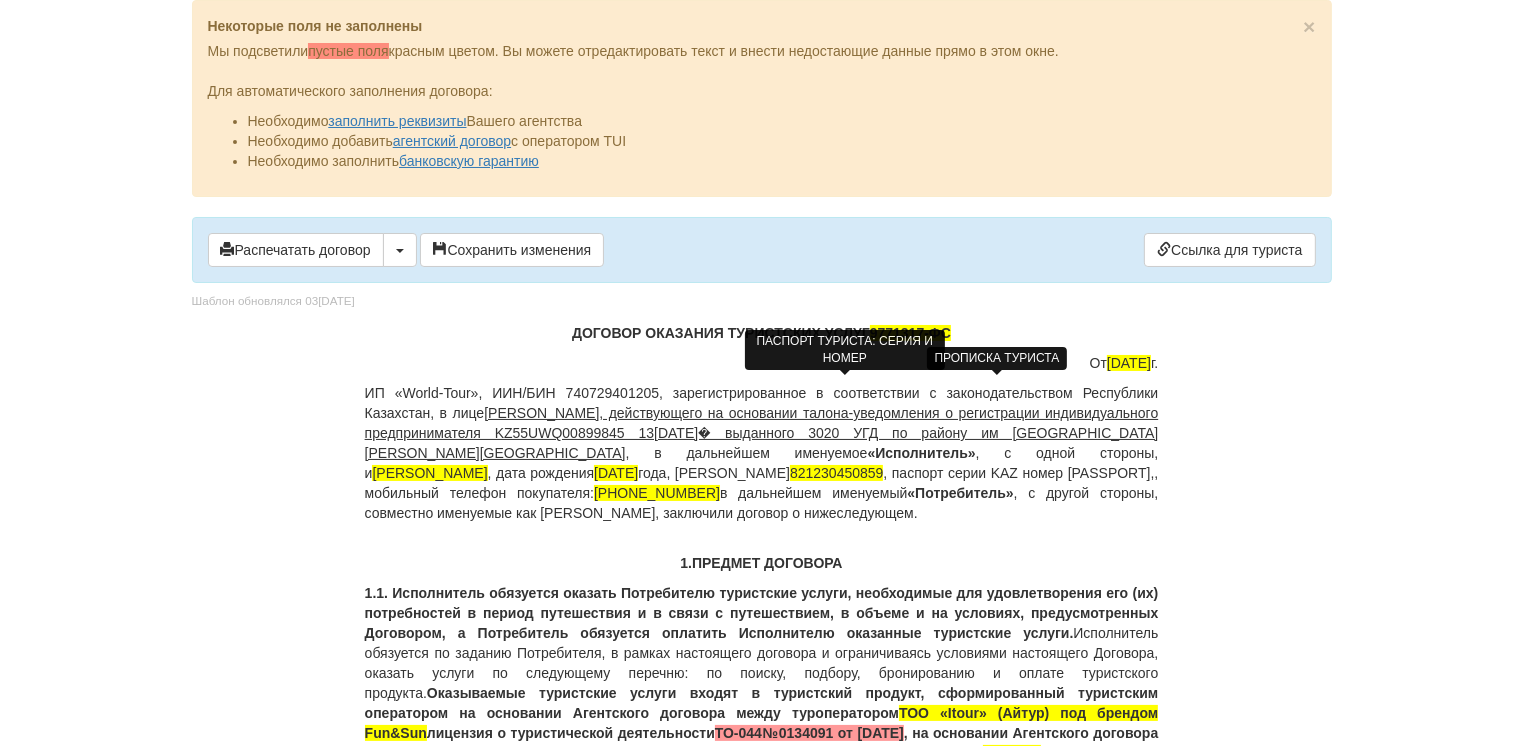 click on "×
Некоторые поля не заполнены
Мы подсветили  пустые поля  красным цветом.                Вы можете отредактировать текст и внести недостающие данные прямо в этом окне.
Для автоматического заполнения договора:
Необходимо  заполнить реквизиты  Вашего агентства
Необходимо добавить  агентский договор  с оператором TUI
Необходимо заполнить  банковскую гарантию
Распечатать договор" at bounding box center [762, 7772] 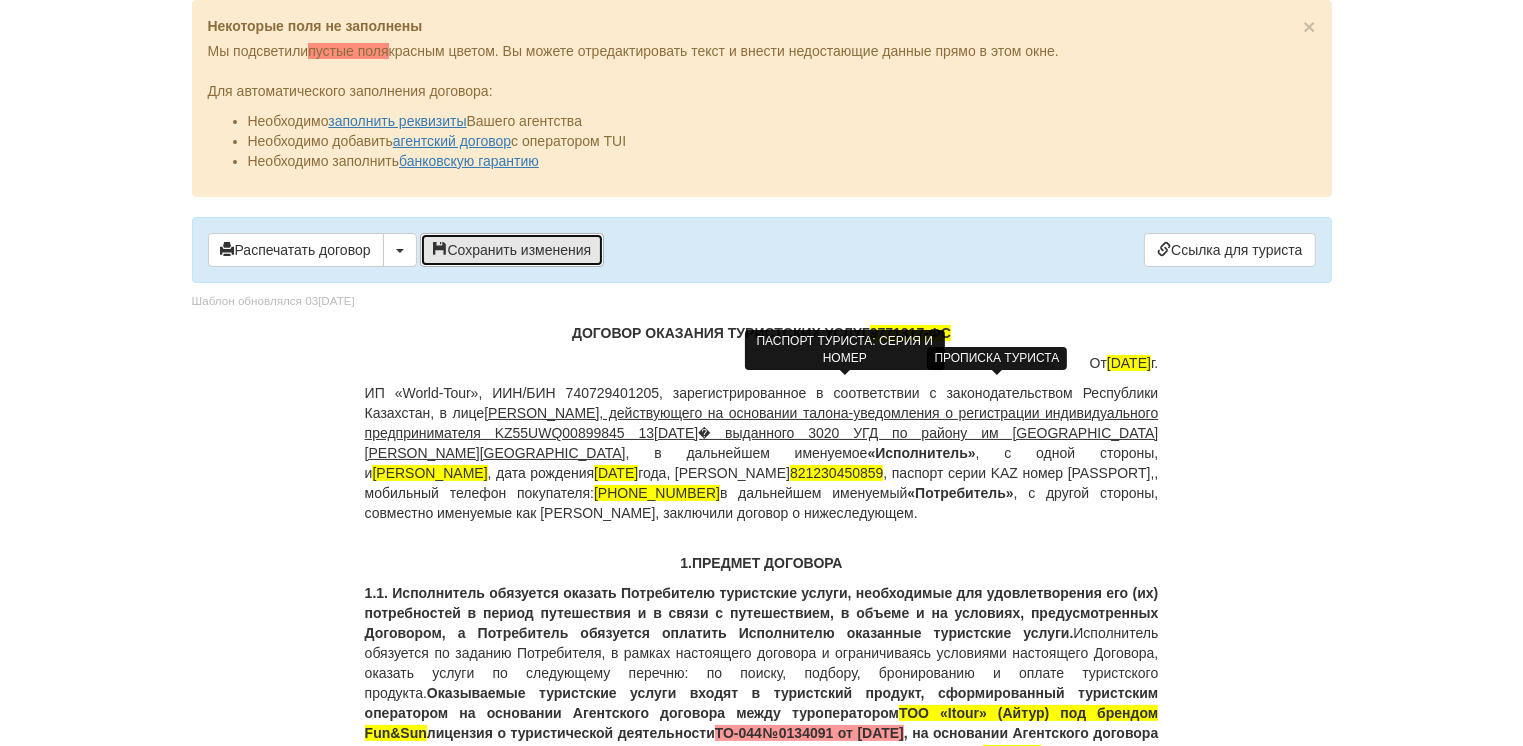 click on "Сохранить изменения" at bounding box center (512, 250) 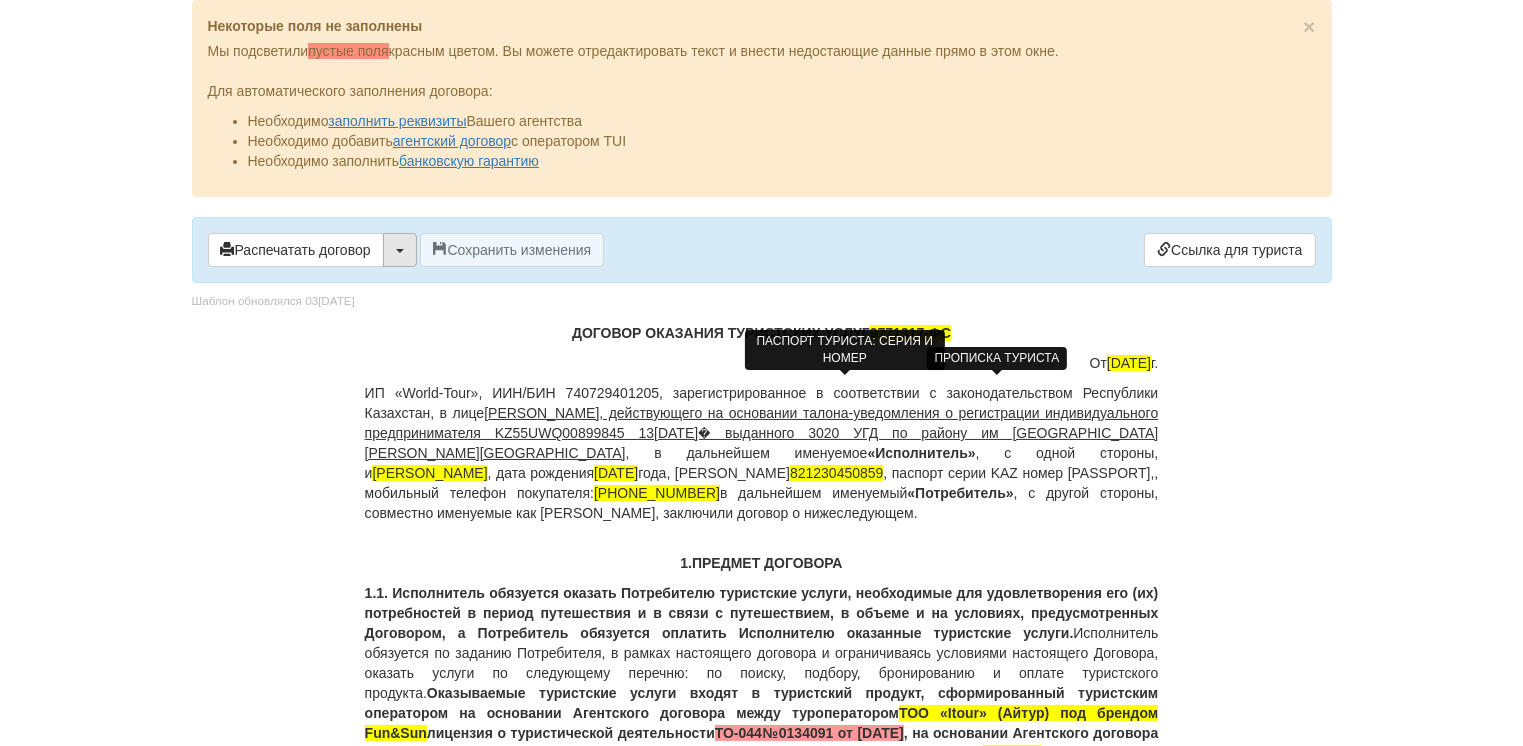 click at bounding box center (400, 250) 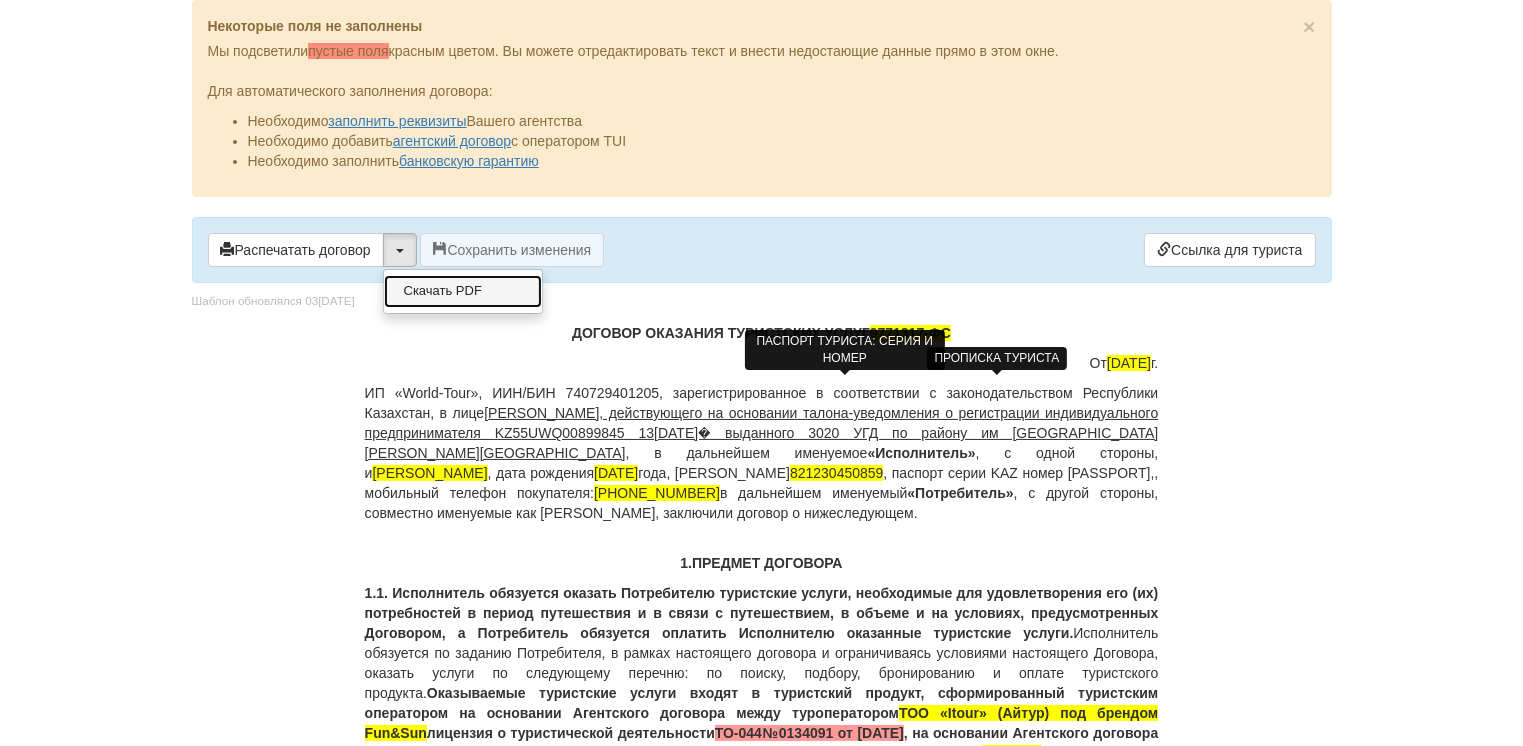 click on "Скачать PDF" at bounding box center (463, 291) 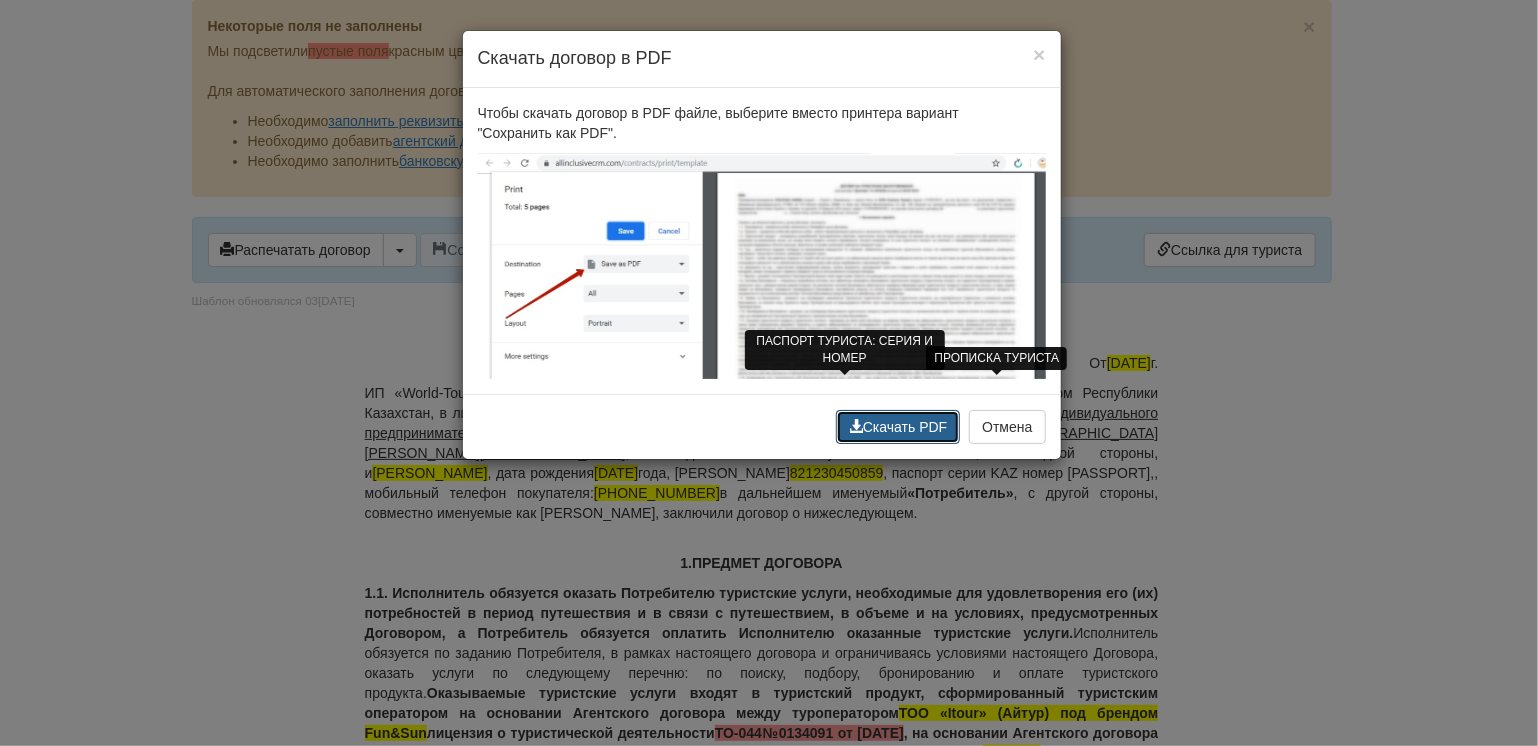 click on "Скачать PDF" at bounding box center (898, 427) 